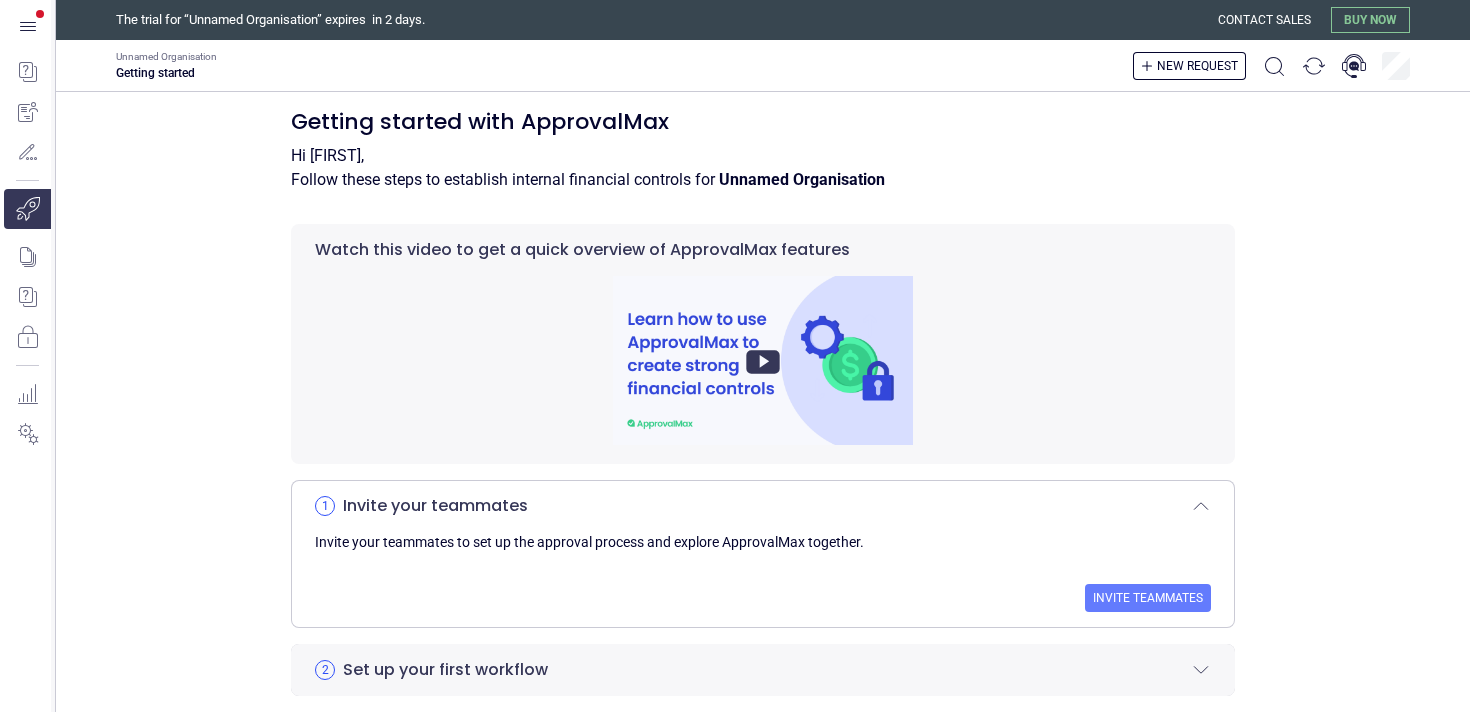 scroll, scrollTop: 0, scrollLeft: 0, axis: both 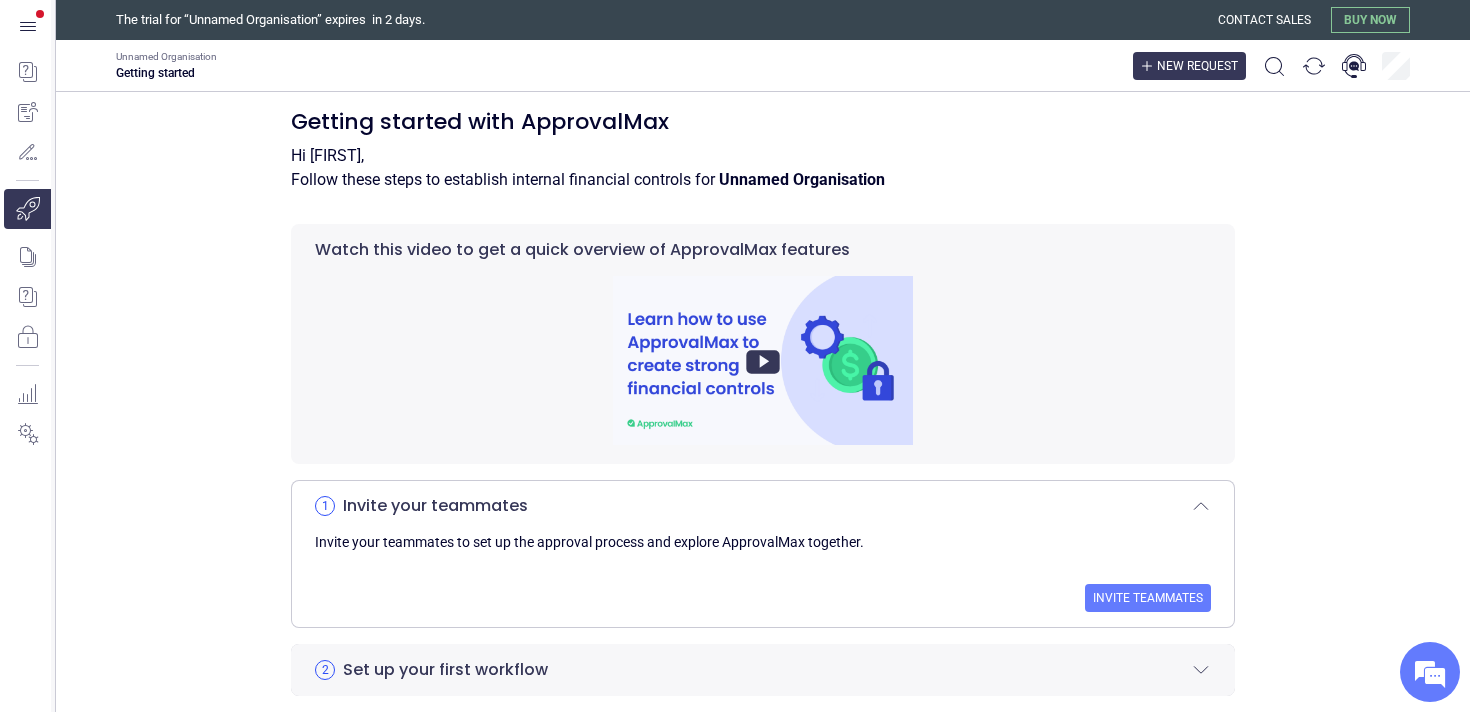 click on "New request" at bounding box center (1197, 66) 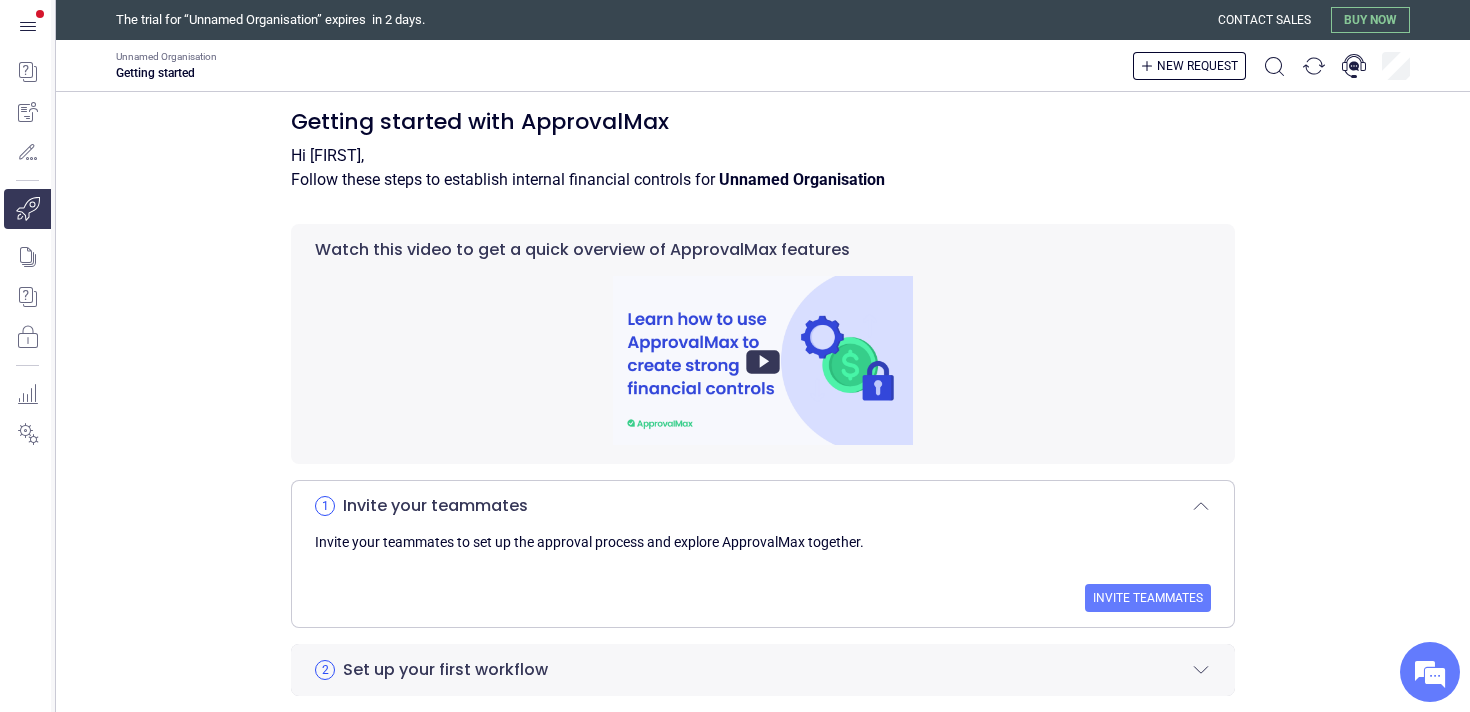 click on "Go to workflow" at bounding box center (0, 0) 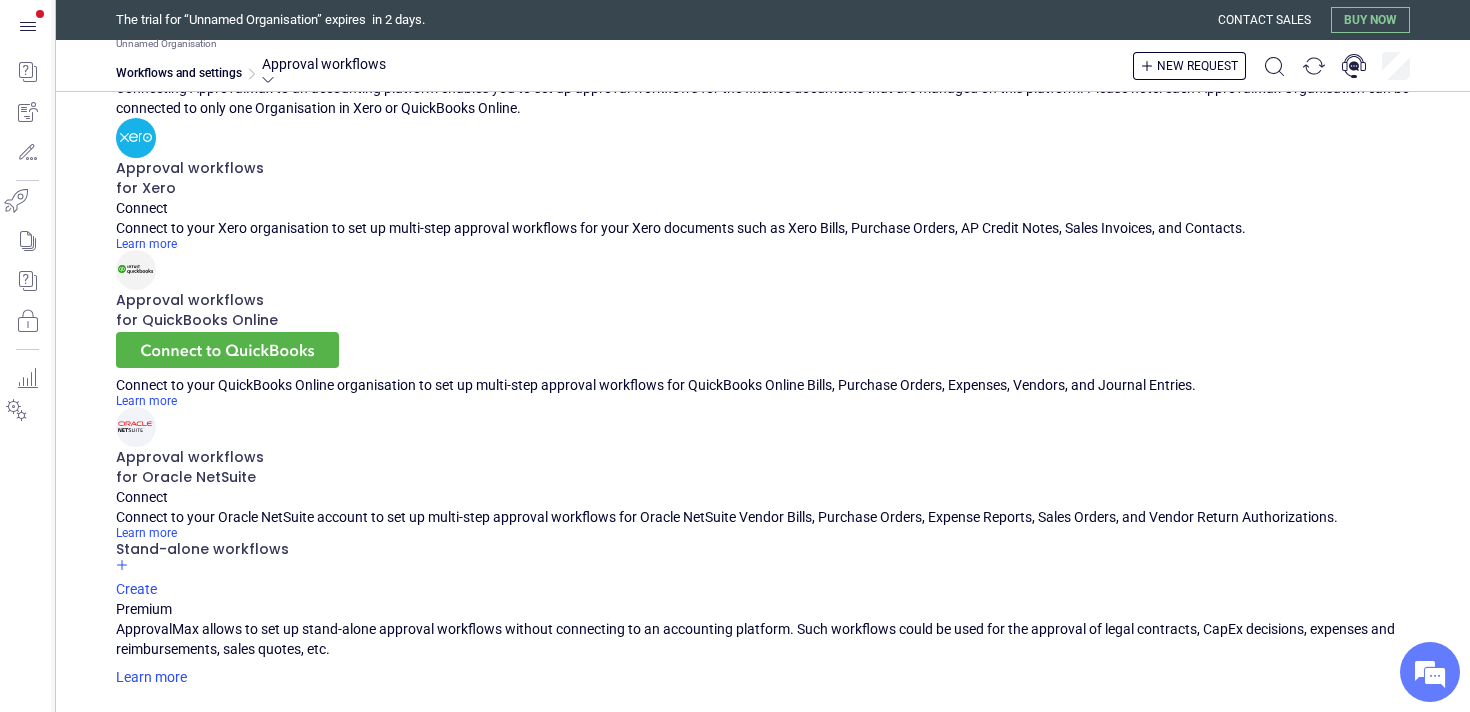 scroll, scrollTop: 0, scrollLeft: 0, axis: both 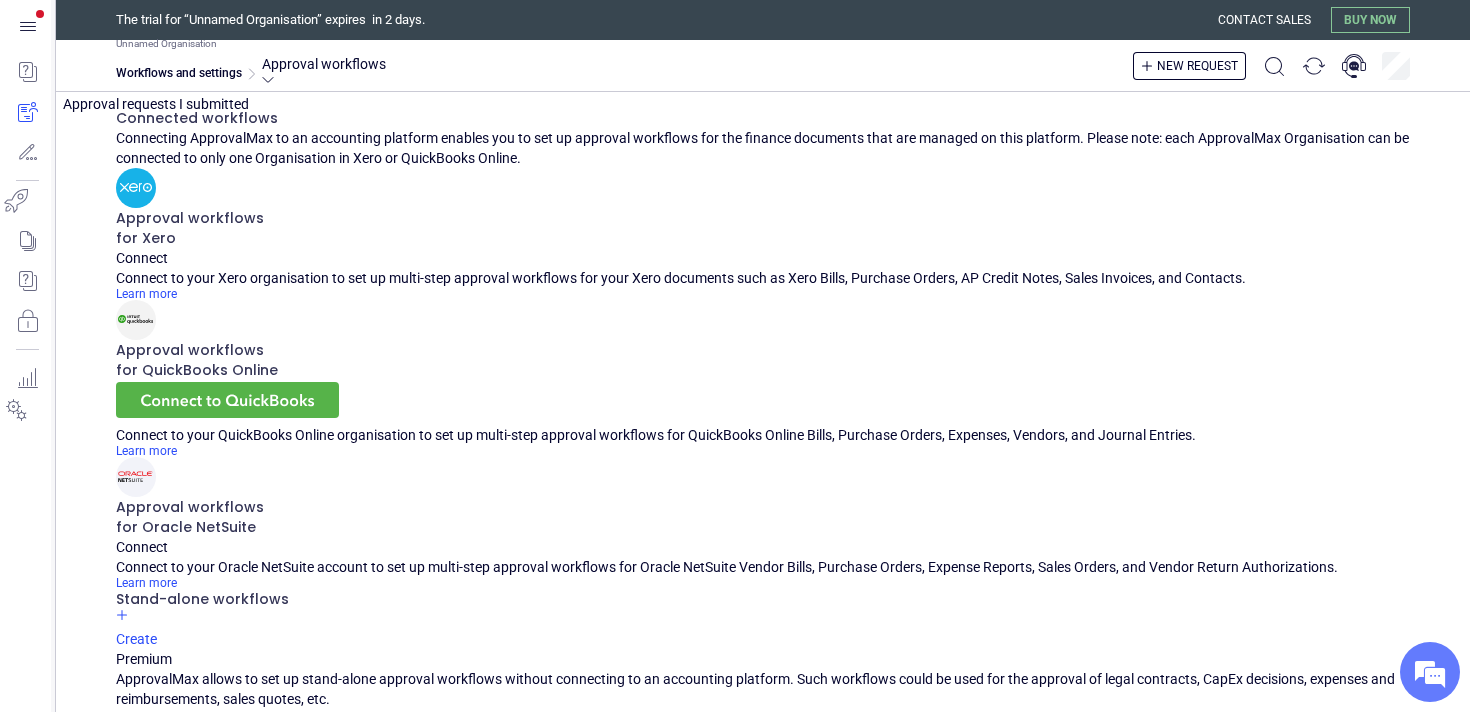 click at bounding box center (27, 112) 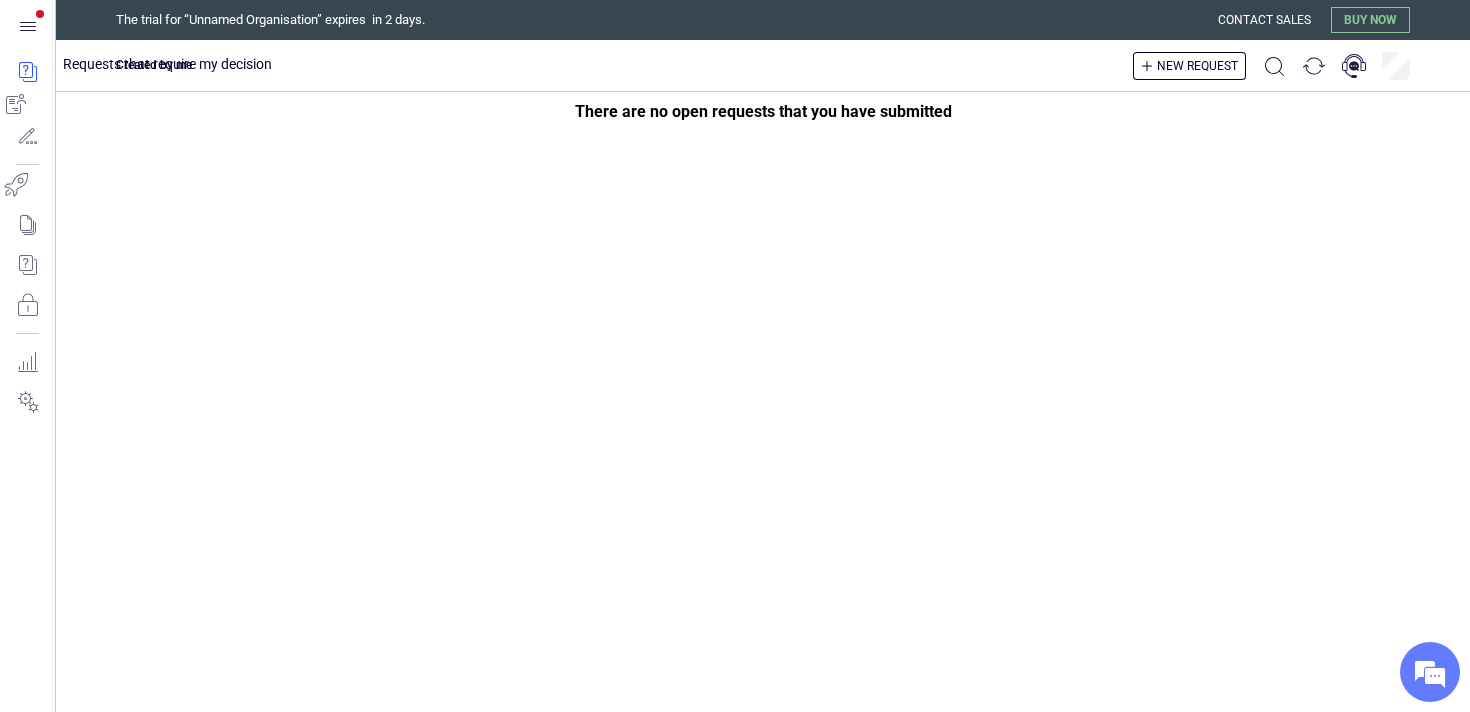 click at bounding box center (27, 72) 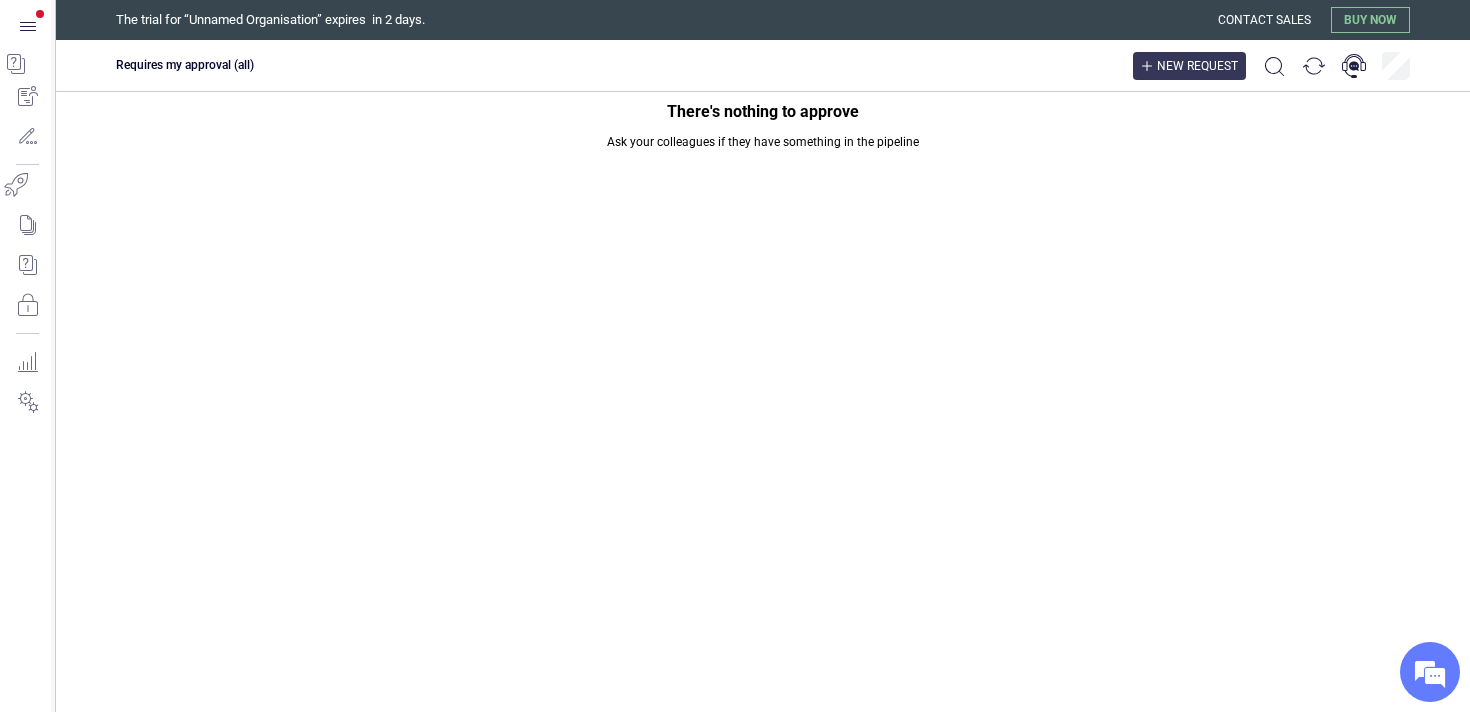 click on "New request" at bounding box center (1197, 66) 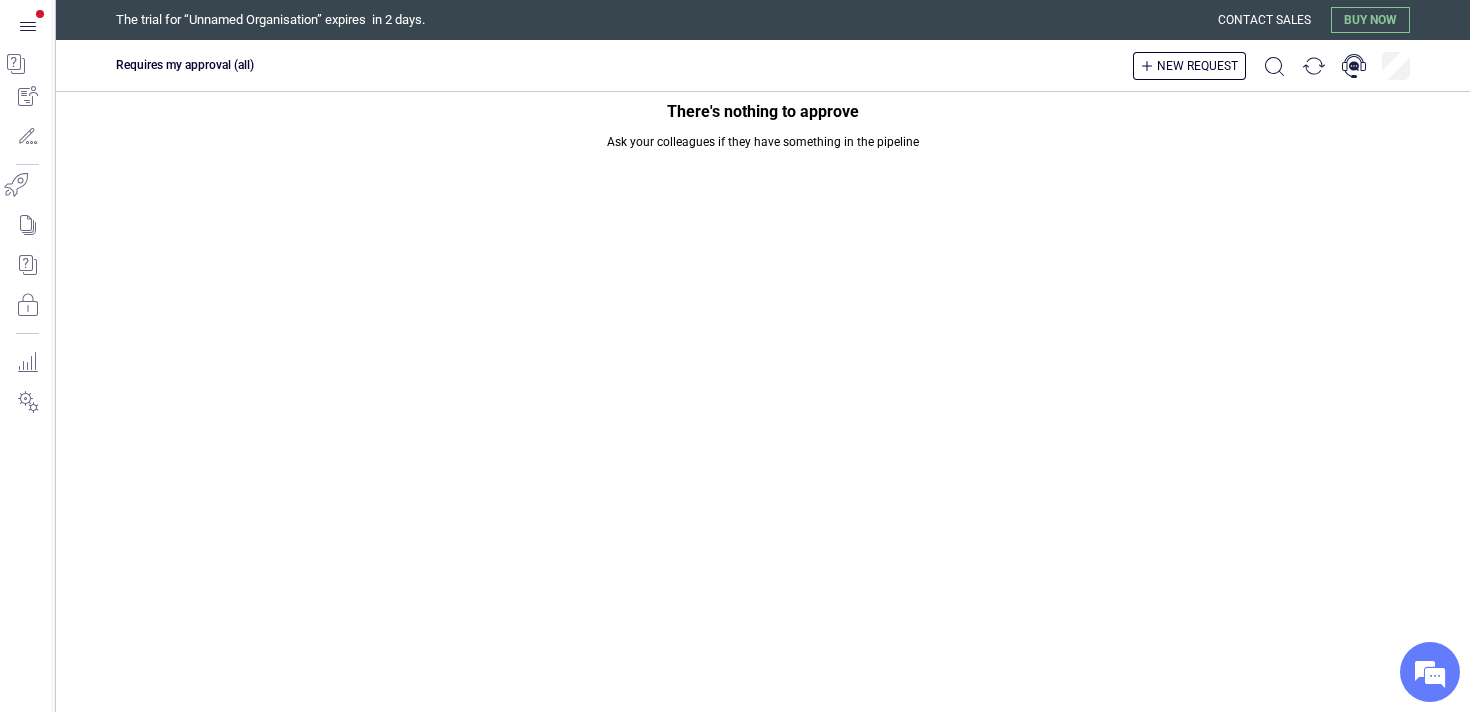 click on "Go to workflow" at bounding box center [0, 0] 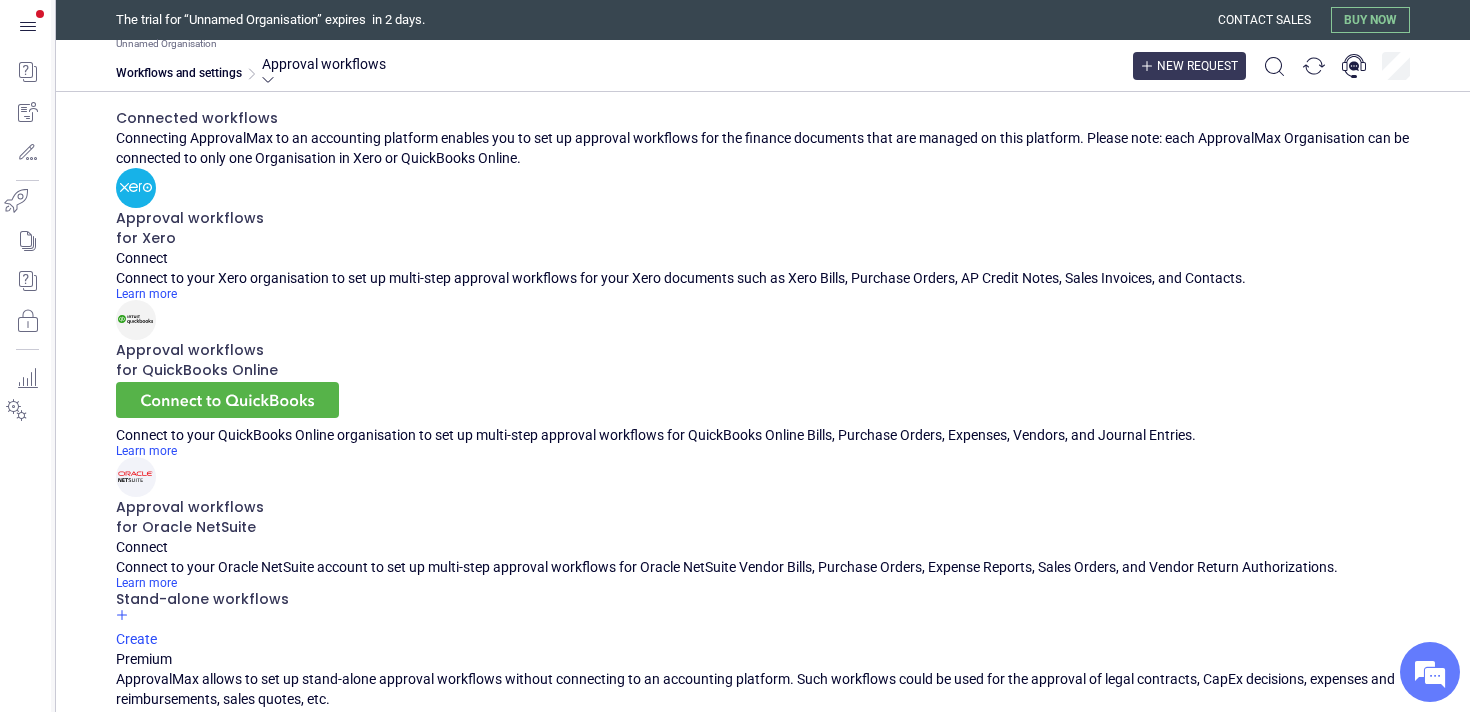 click on "New request" at bounding box center (1197, 66) 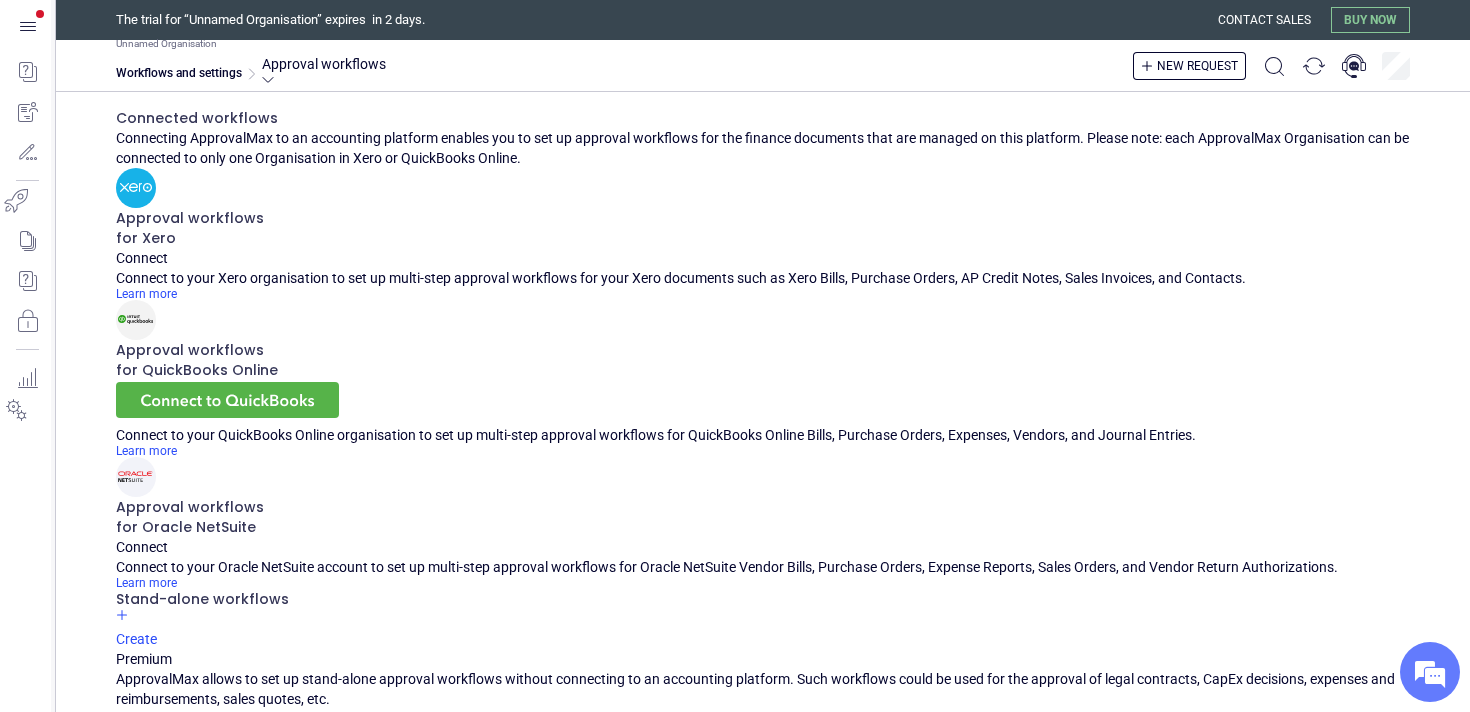 click on "Go to workflow" at bounding box center (0, 0) 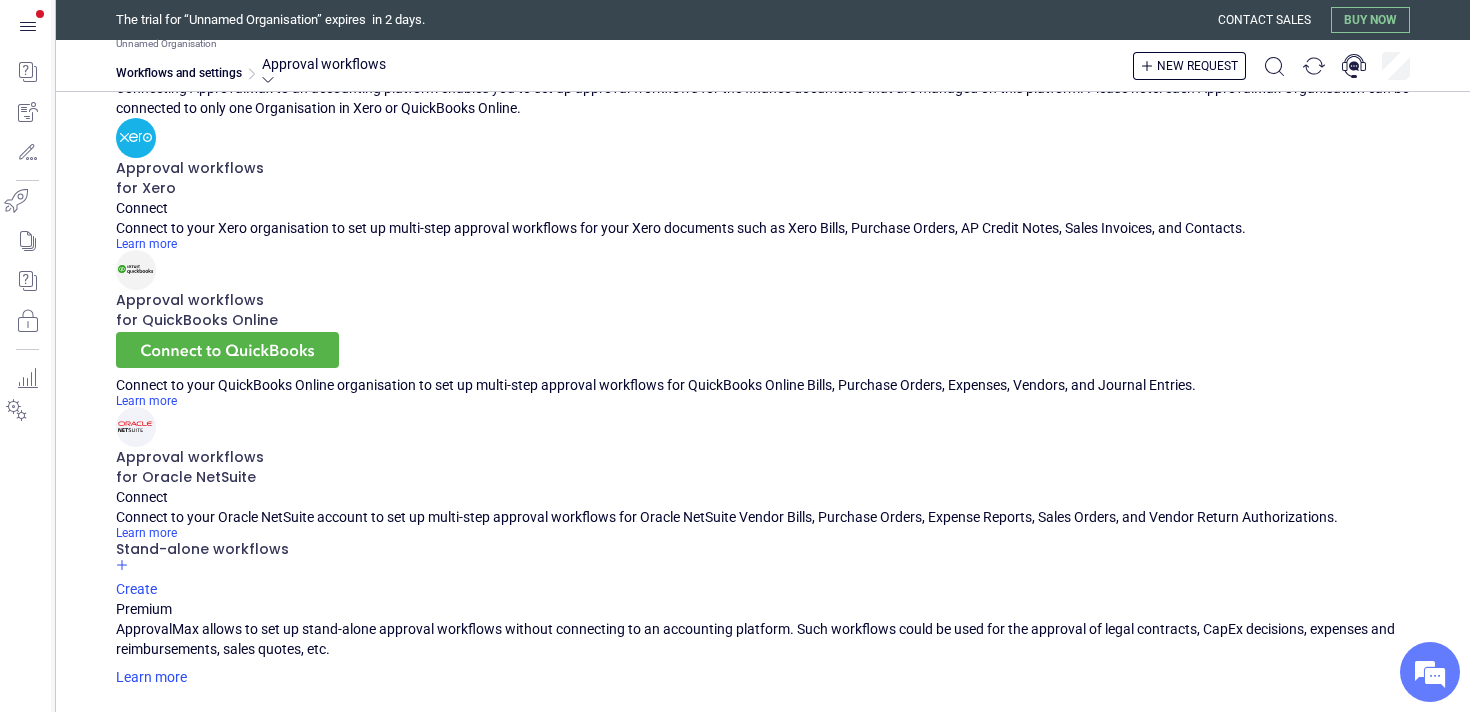 scroll, scrollTop: 0, scrollLeft: 0, axis: both 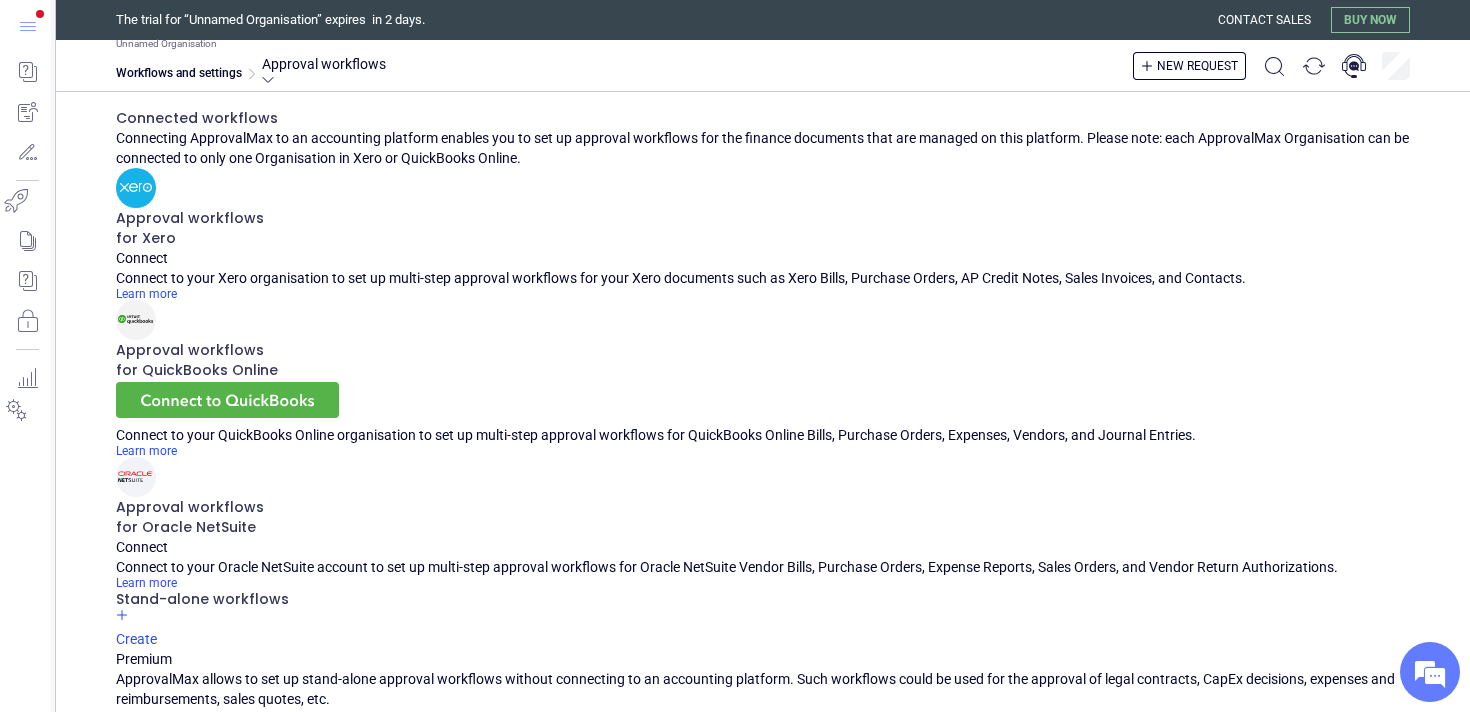 click 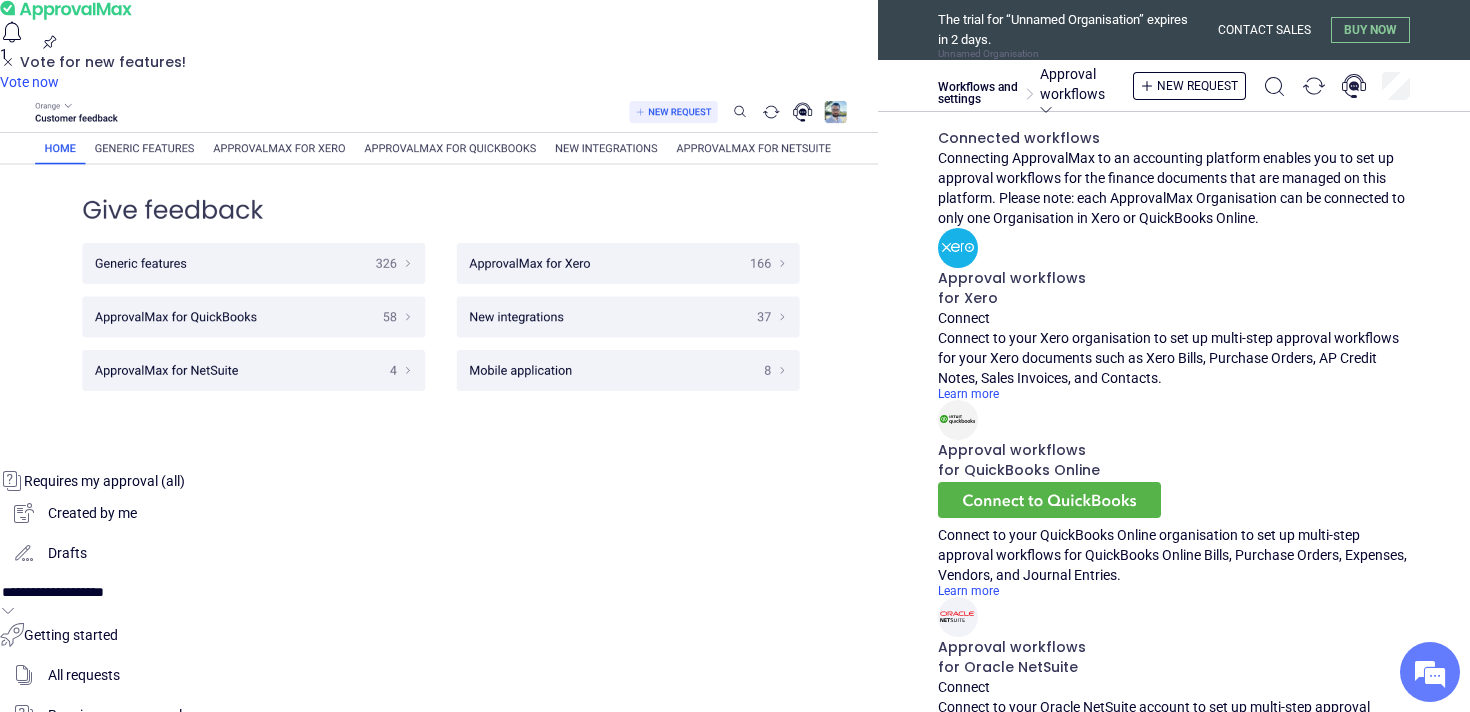 click 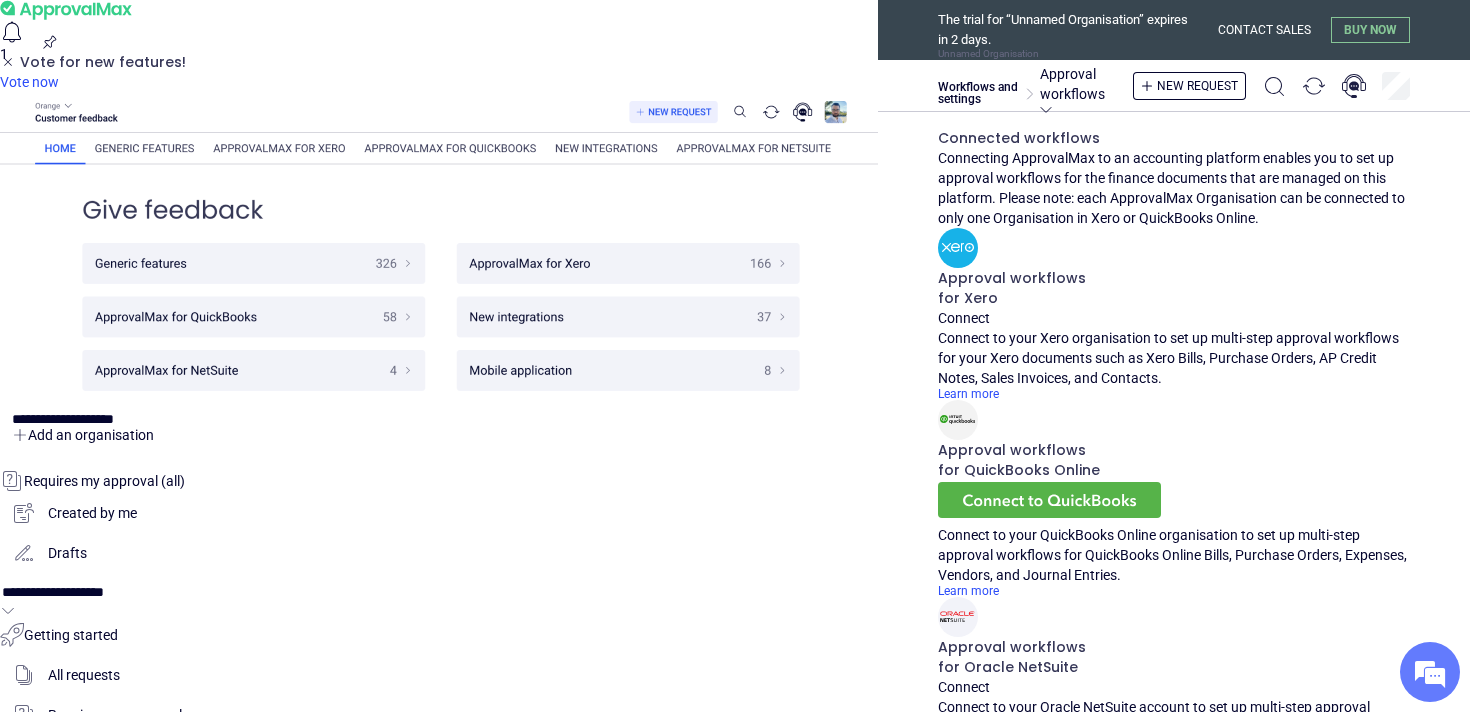 click at bounding box center [158, 435] 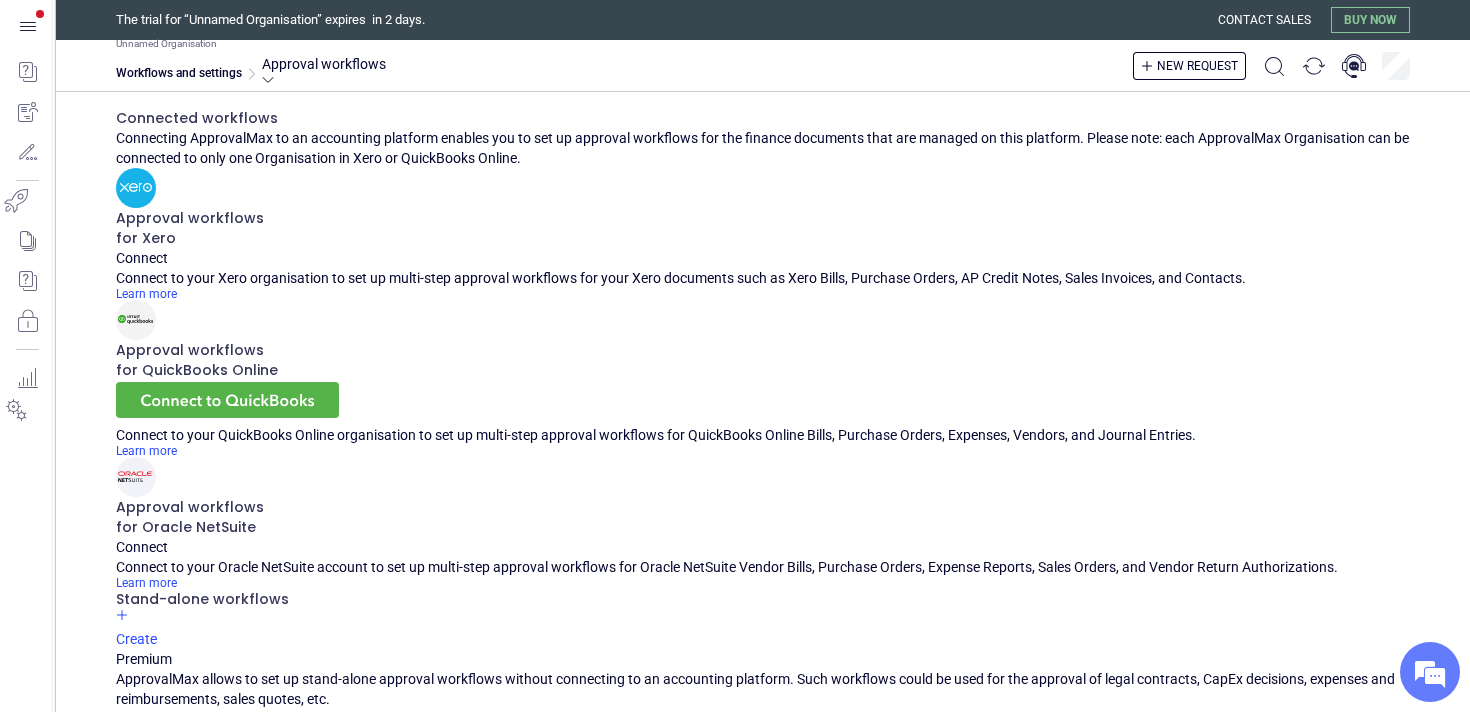 click on "Connect later" at bounding box center (0, 0) 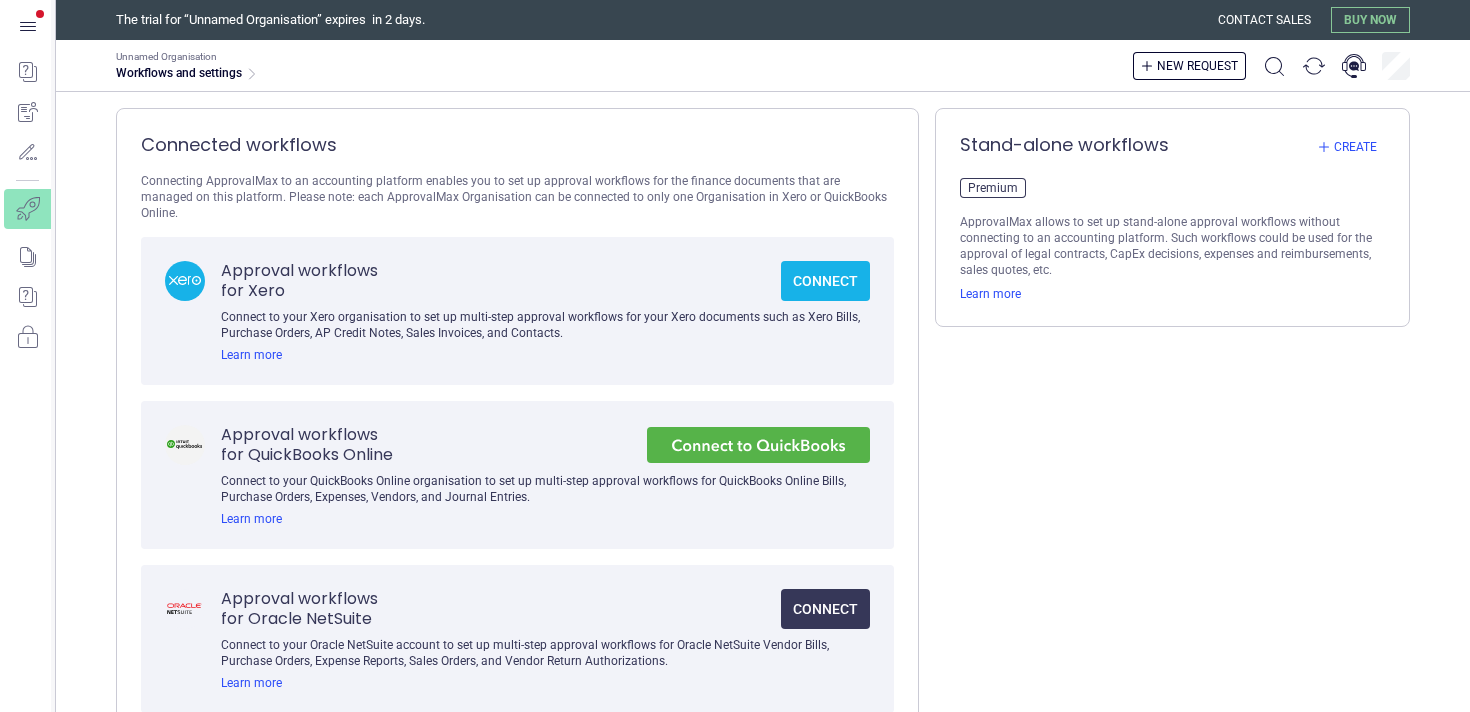scroll, scrollTop: 0, scrollLeft: 0, axis: both 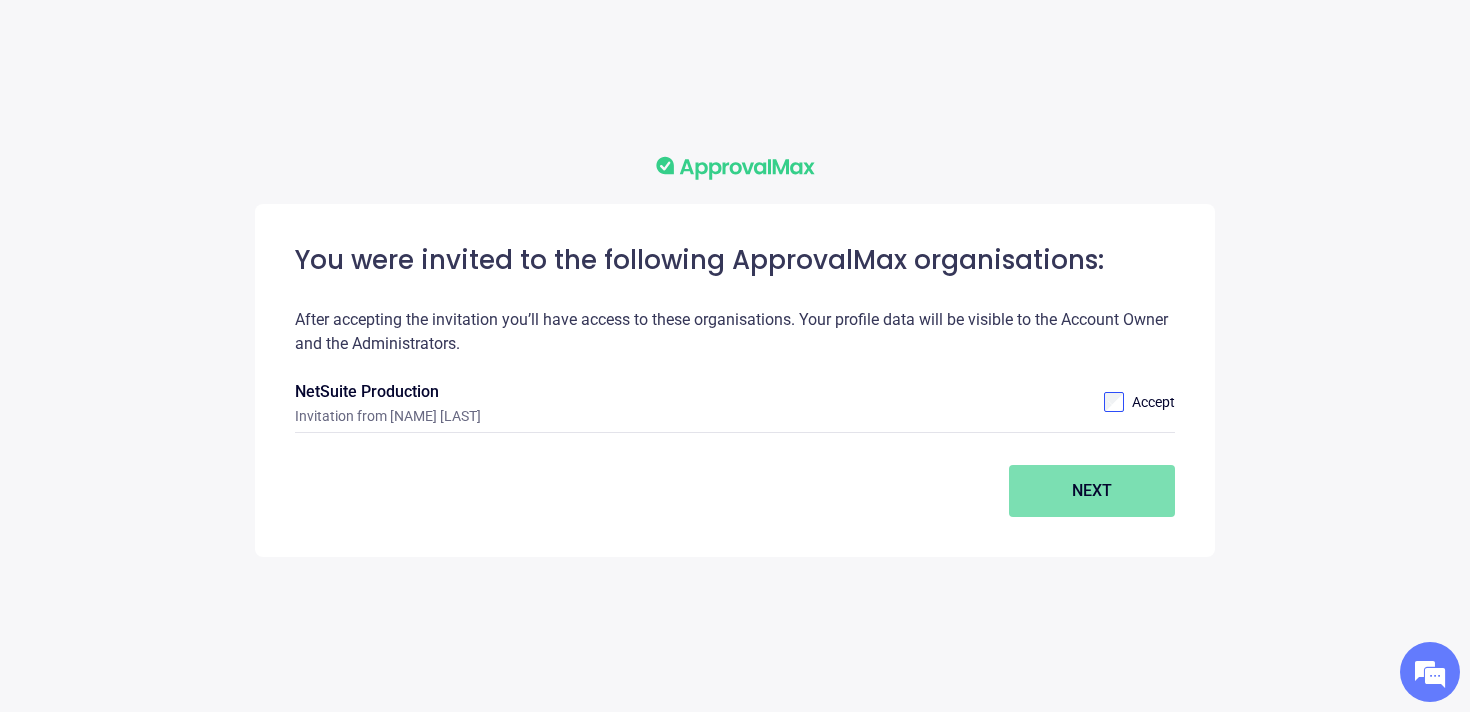 click on "Next" at bounding box center [1092, 491] 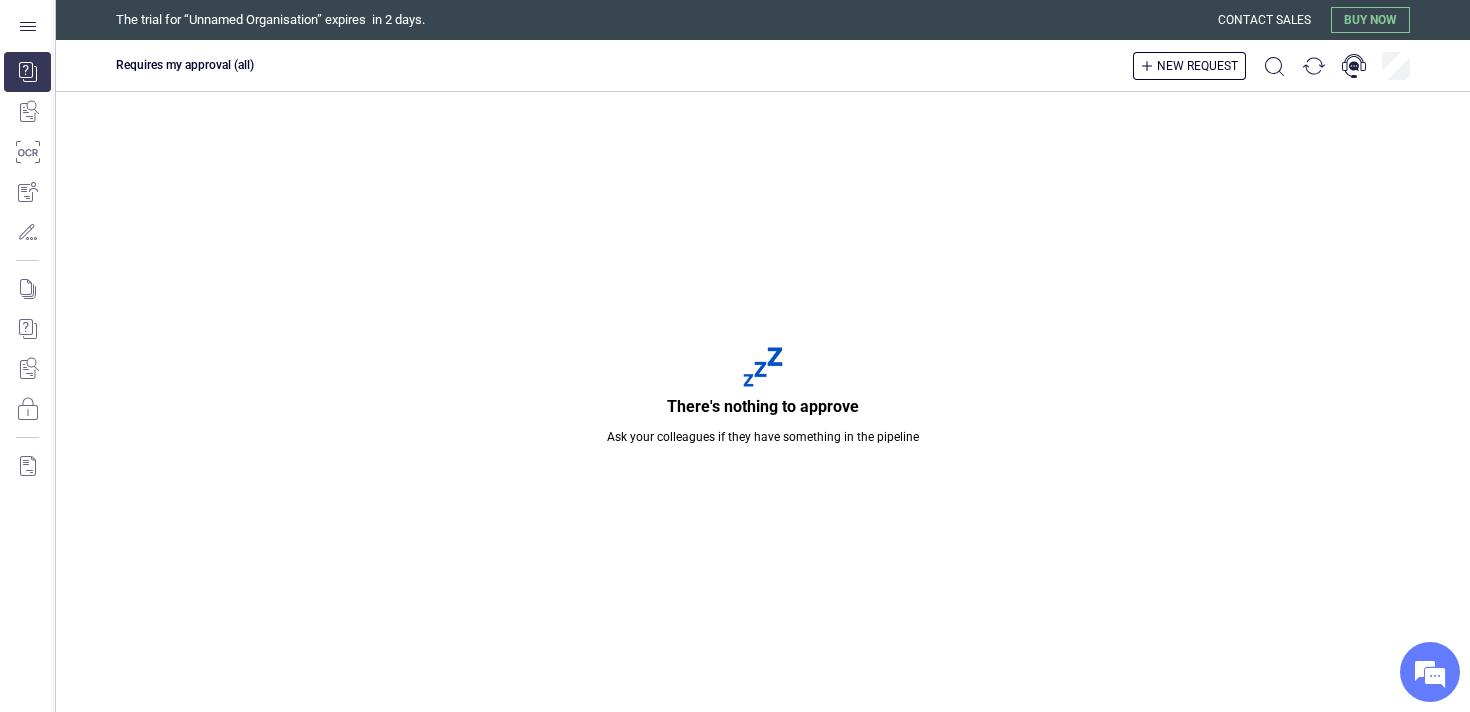 scroll, scrollTop: 0, scrollLeft: 0, axis: both 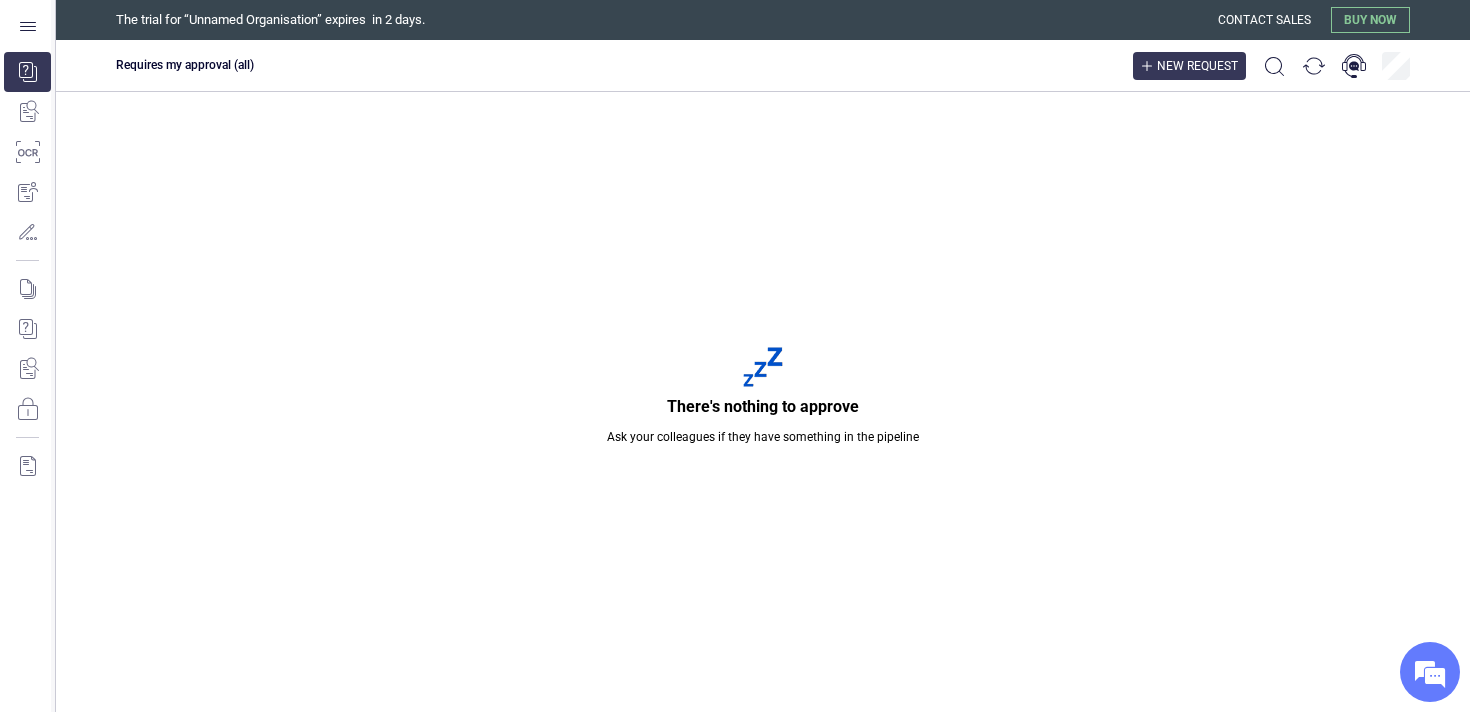 click on "New request" at bounding box center [1197, 66] 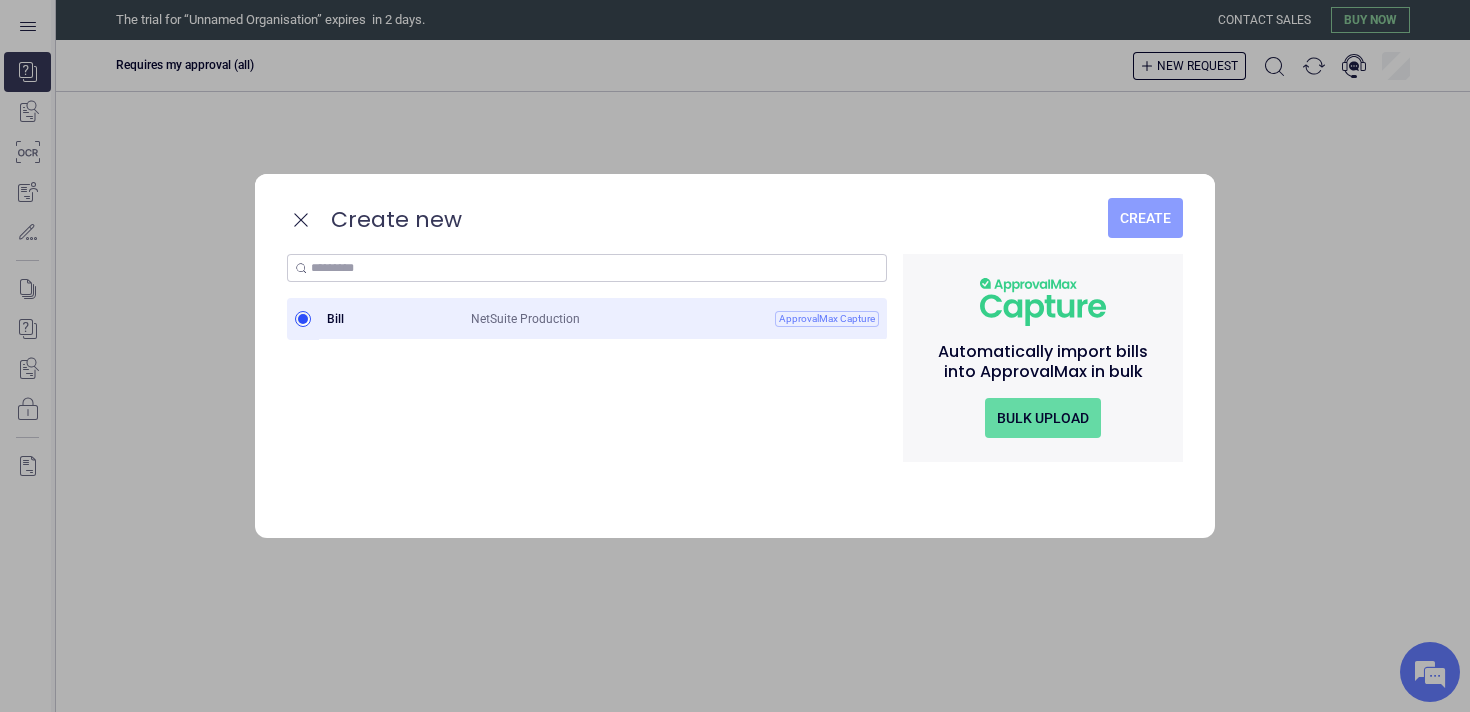 click on "Create" at bounding box center (1145, 218) 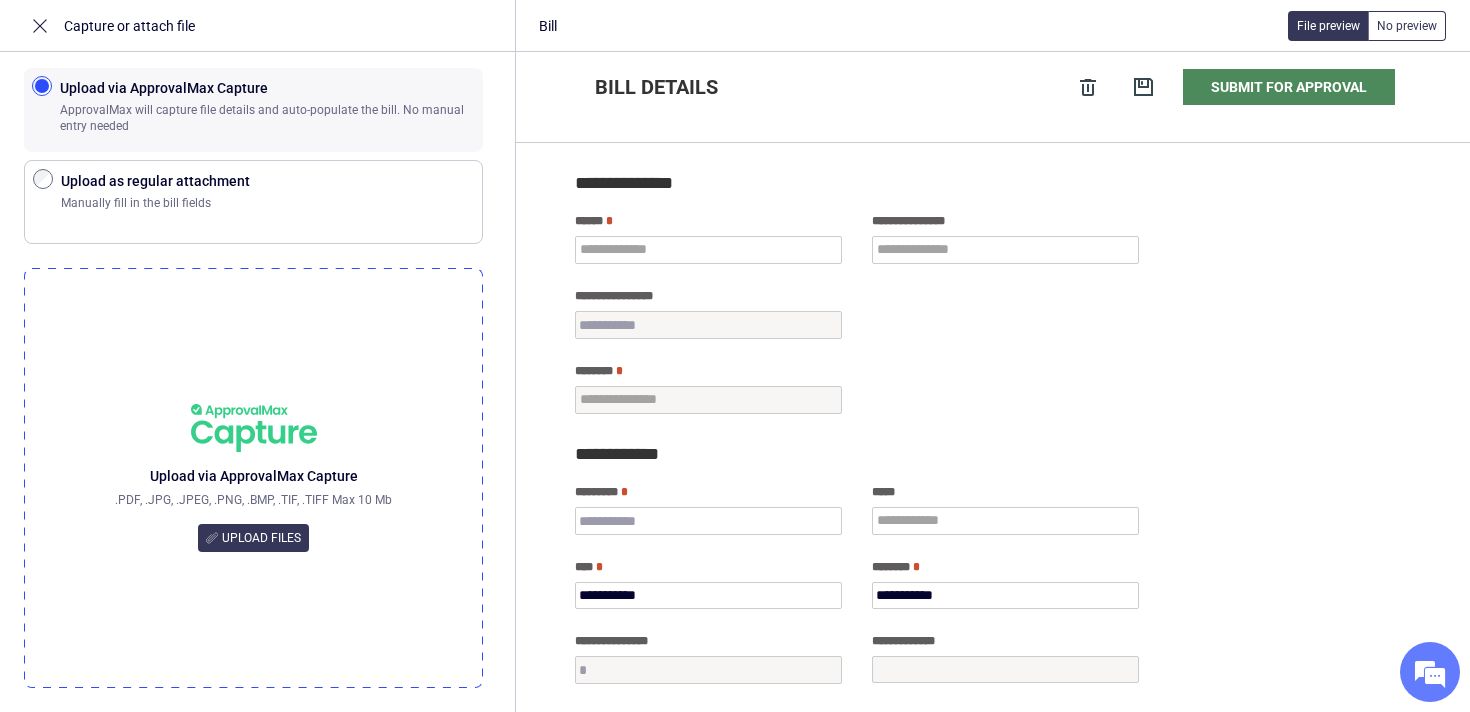 scroll, scrollTop: 0, scrollLeft: 0, axis: both 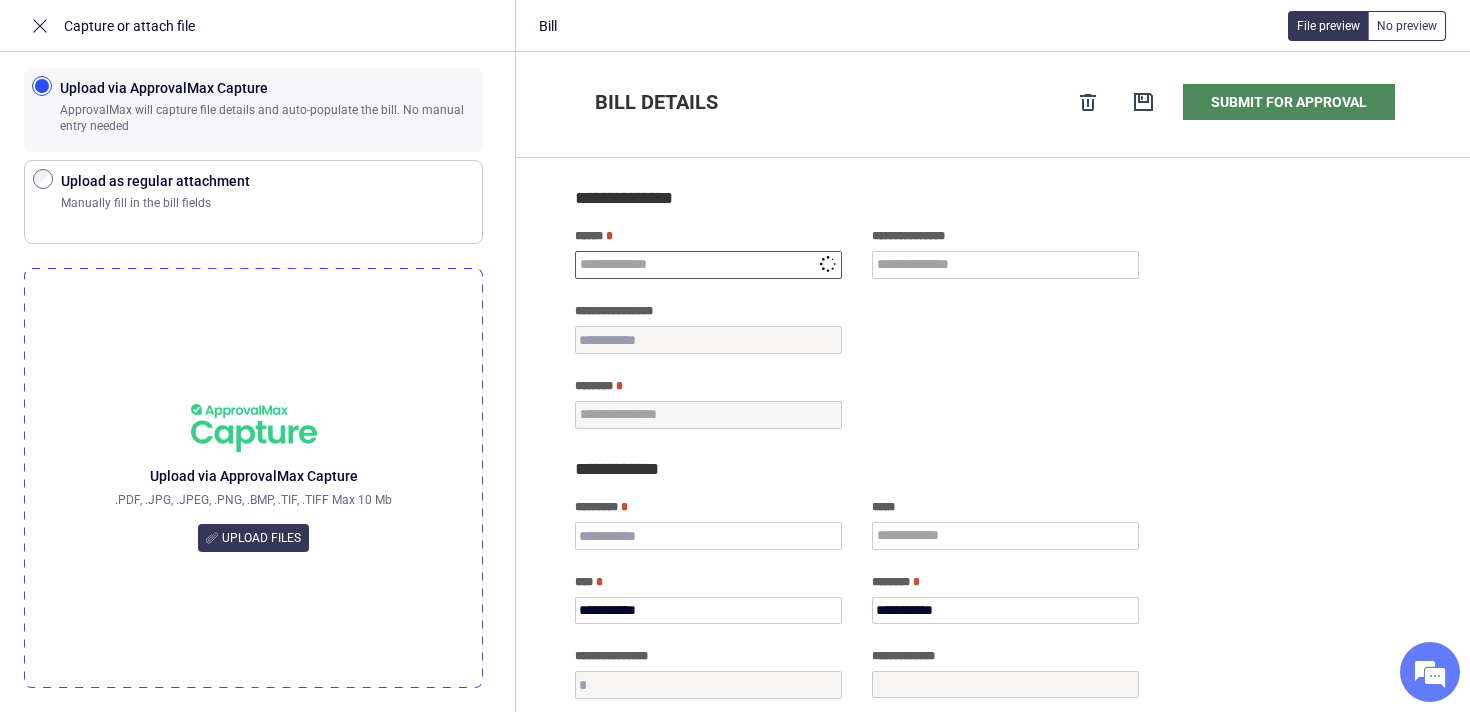 click at bounding box center [708, 265] 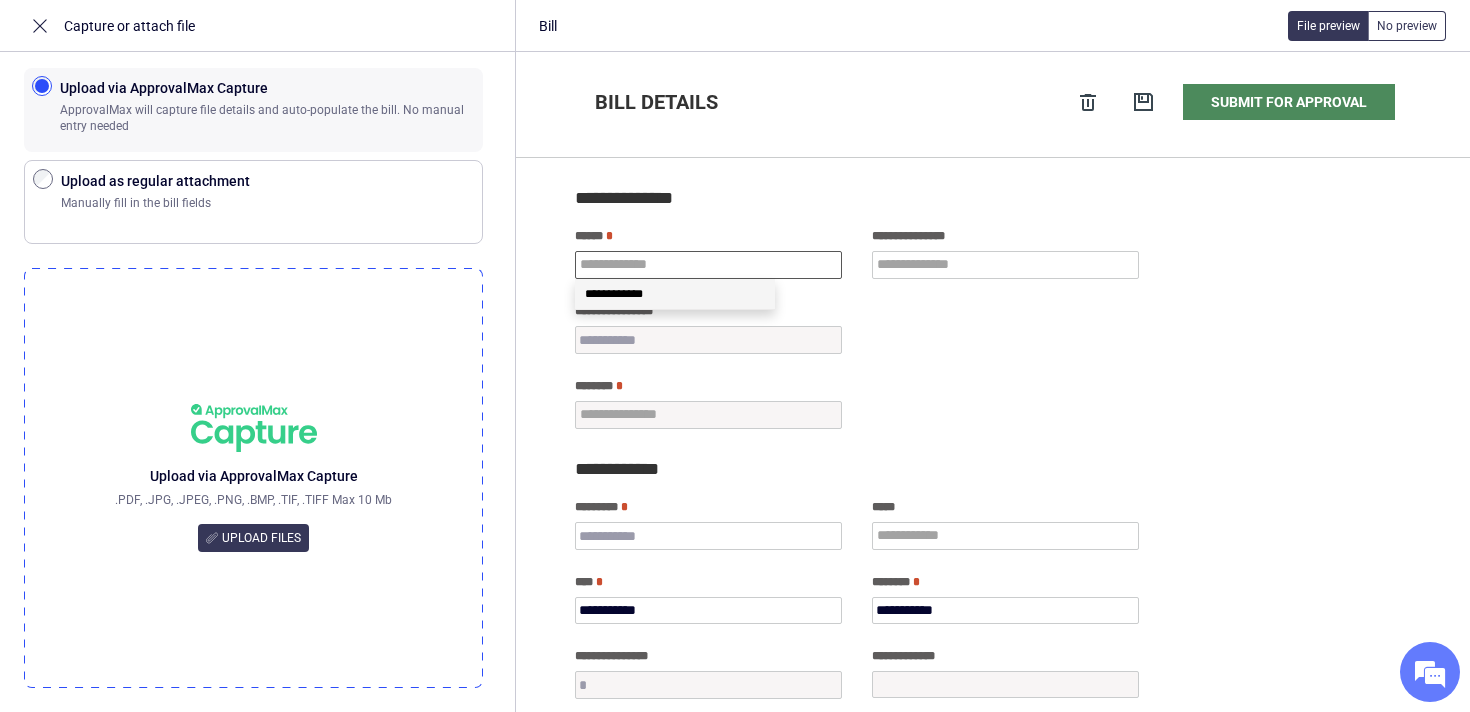 click on "**********" at bounding box center (675, 294) 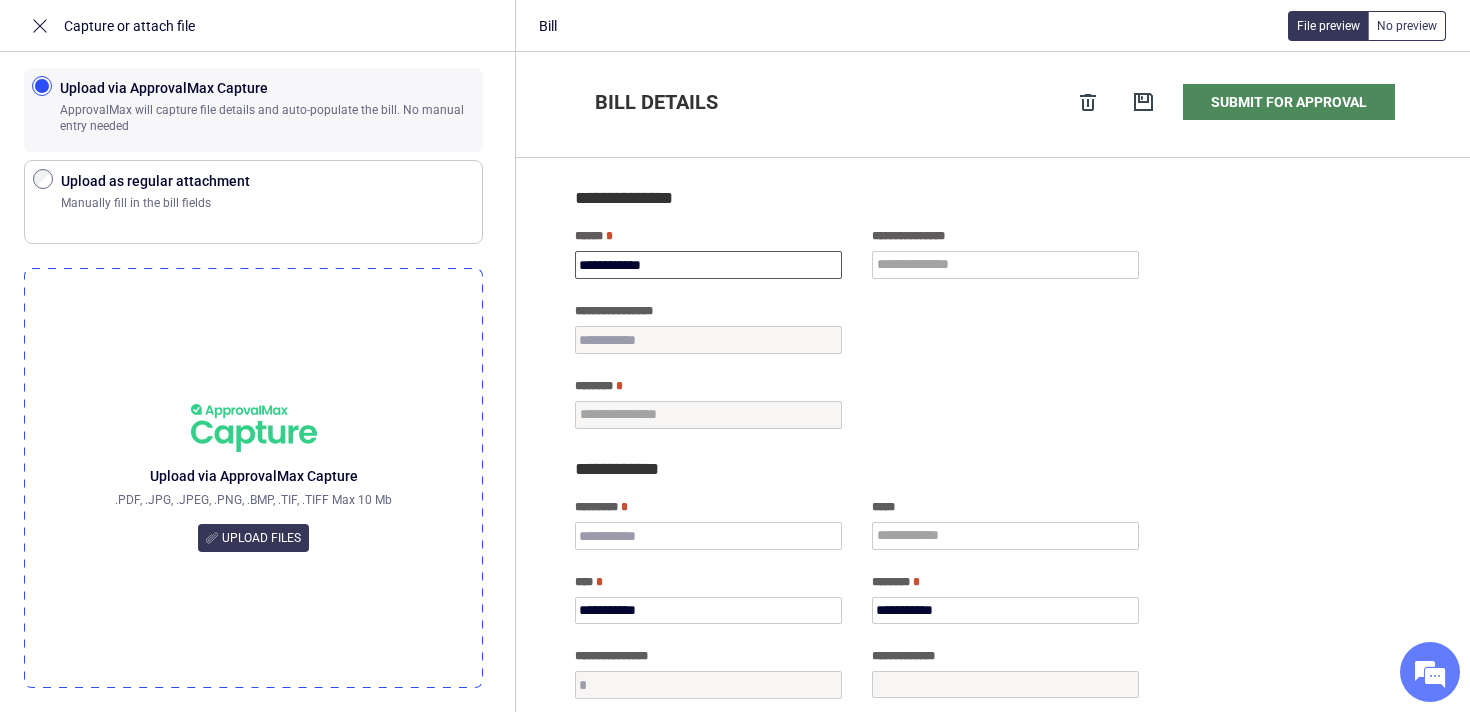 type on "***" 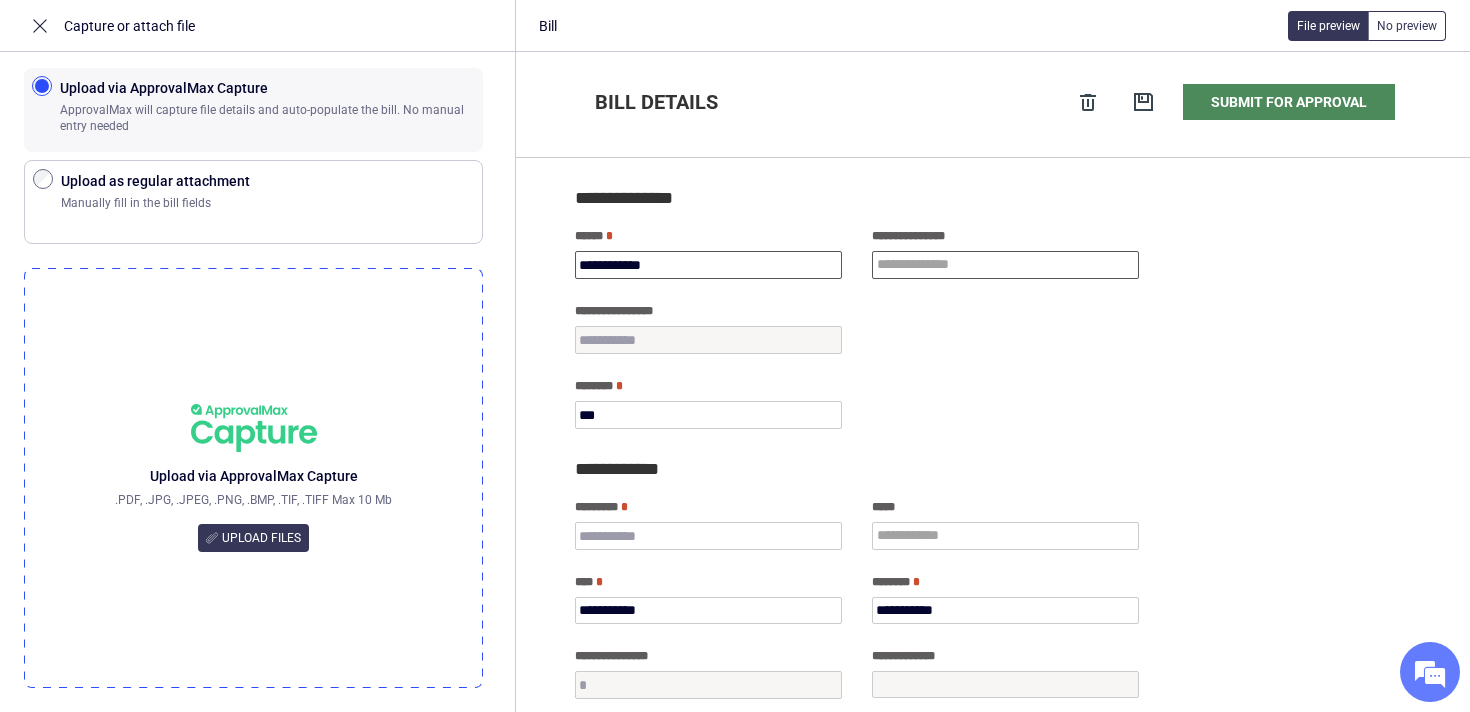type on "**********" 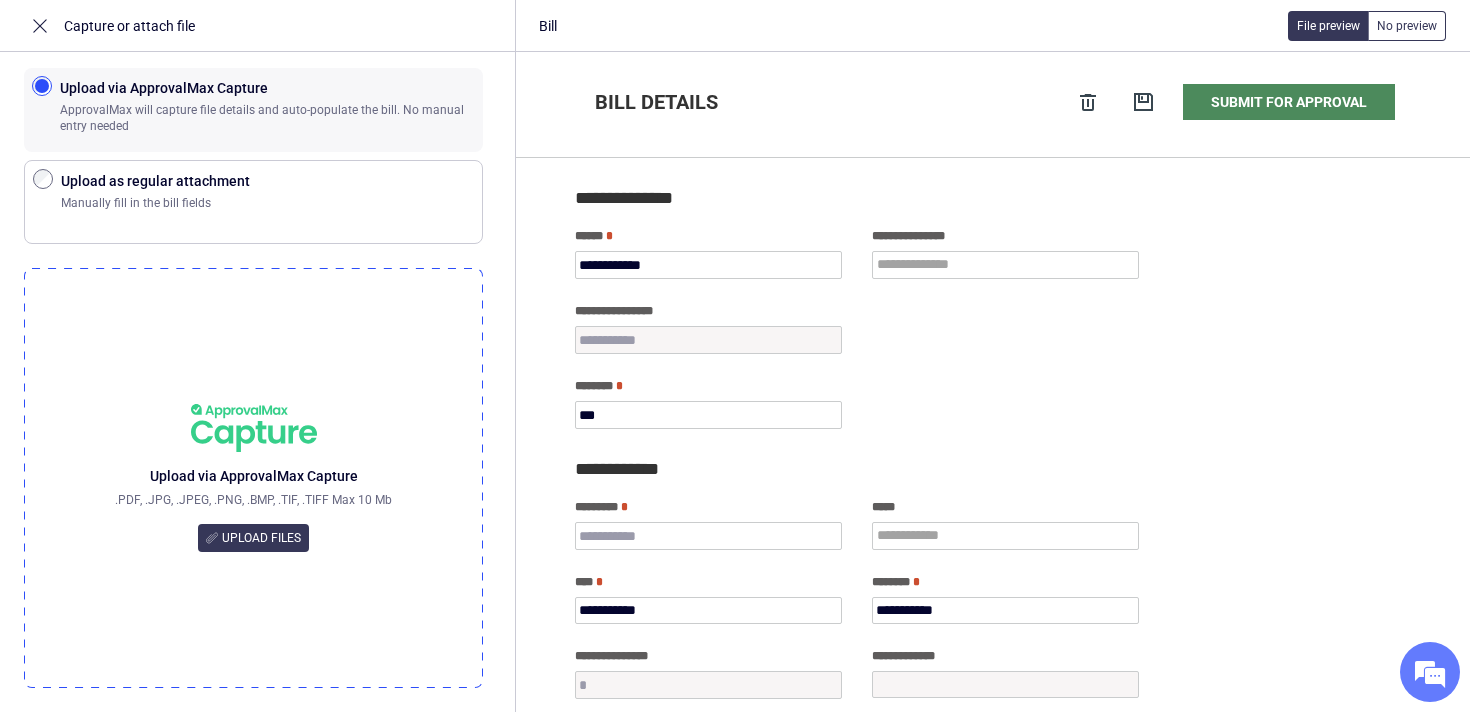 click on "******** *** ***" at bounding box center (995, 402) 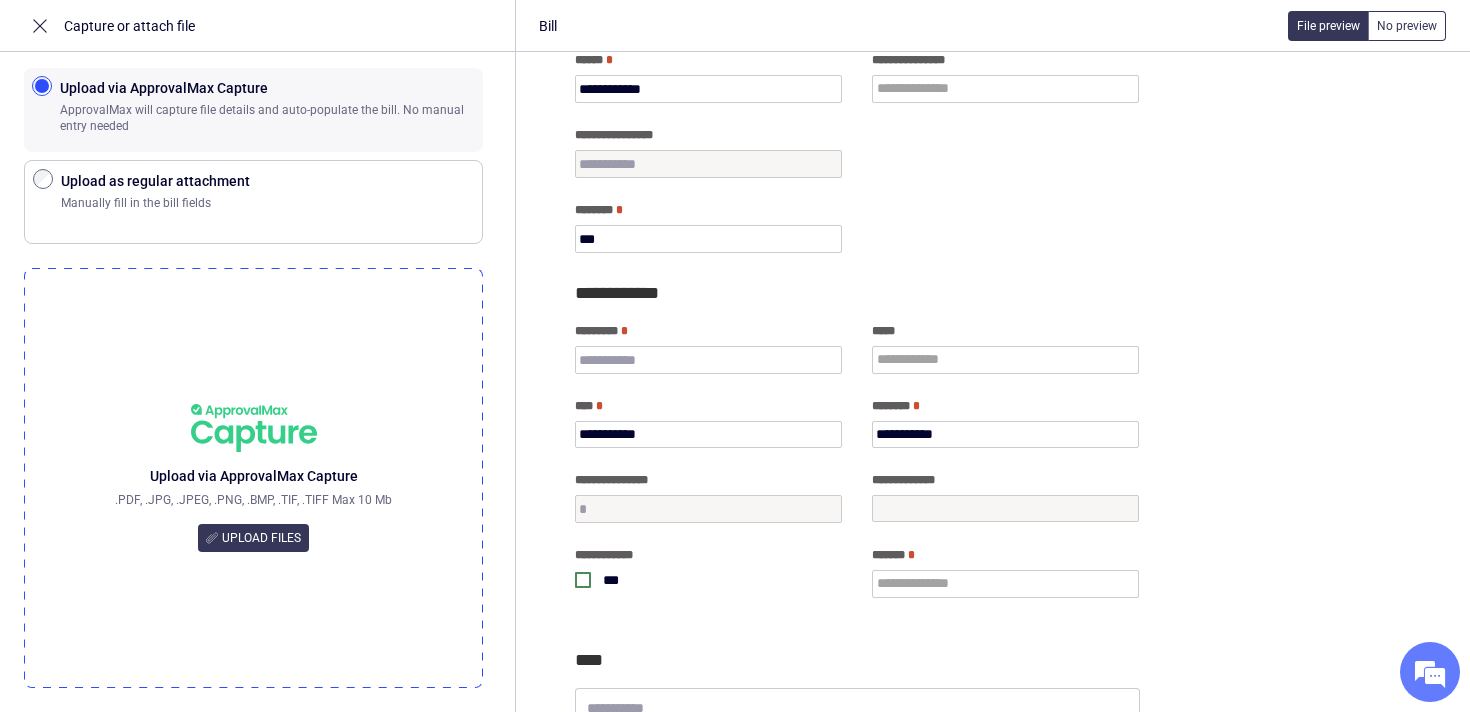 scroll, scrollTop: 180, scrollLeft: 0, axis: vertical 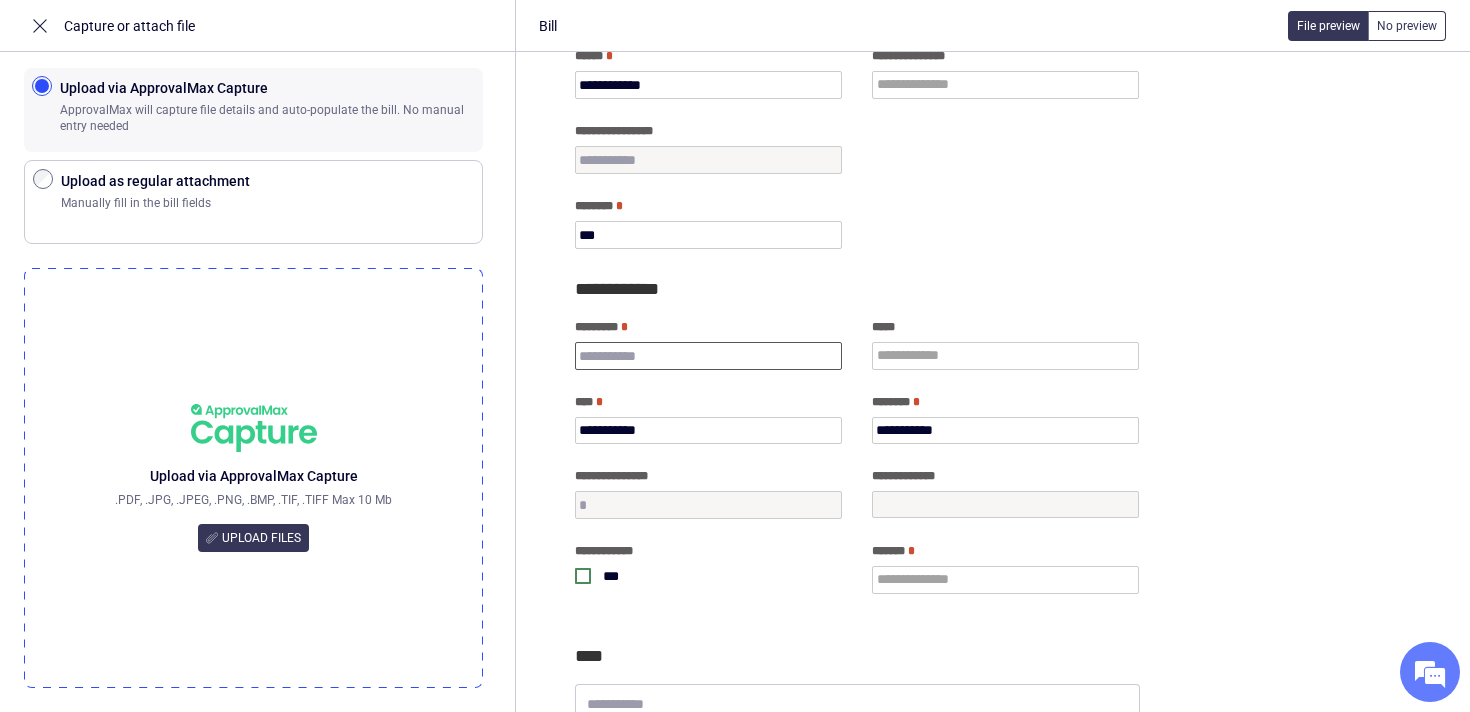 click on "*********" at bounding box center [708, 356] 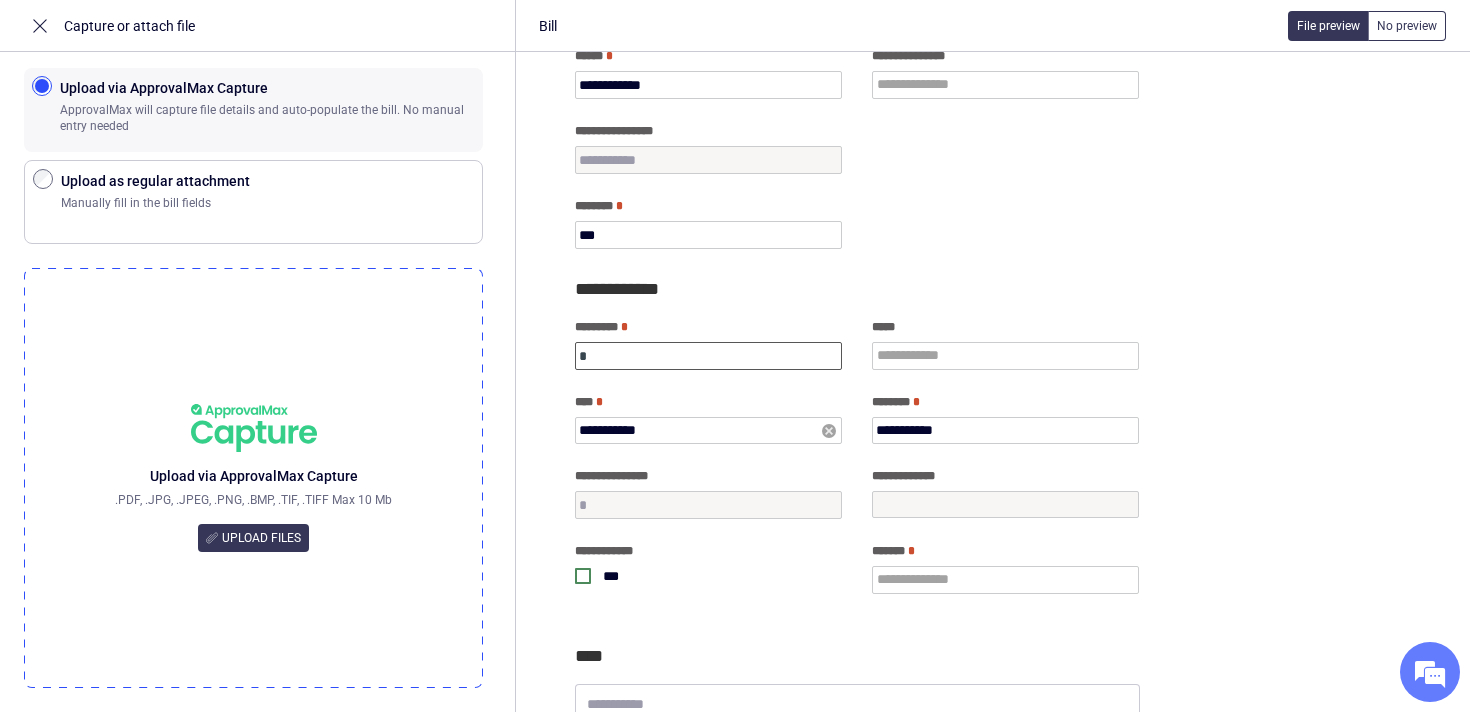 type on "*" 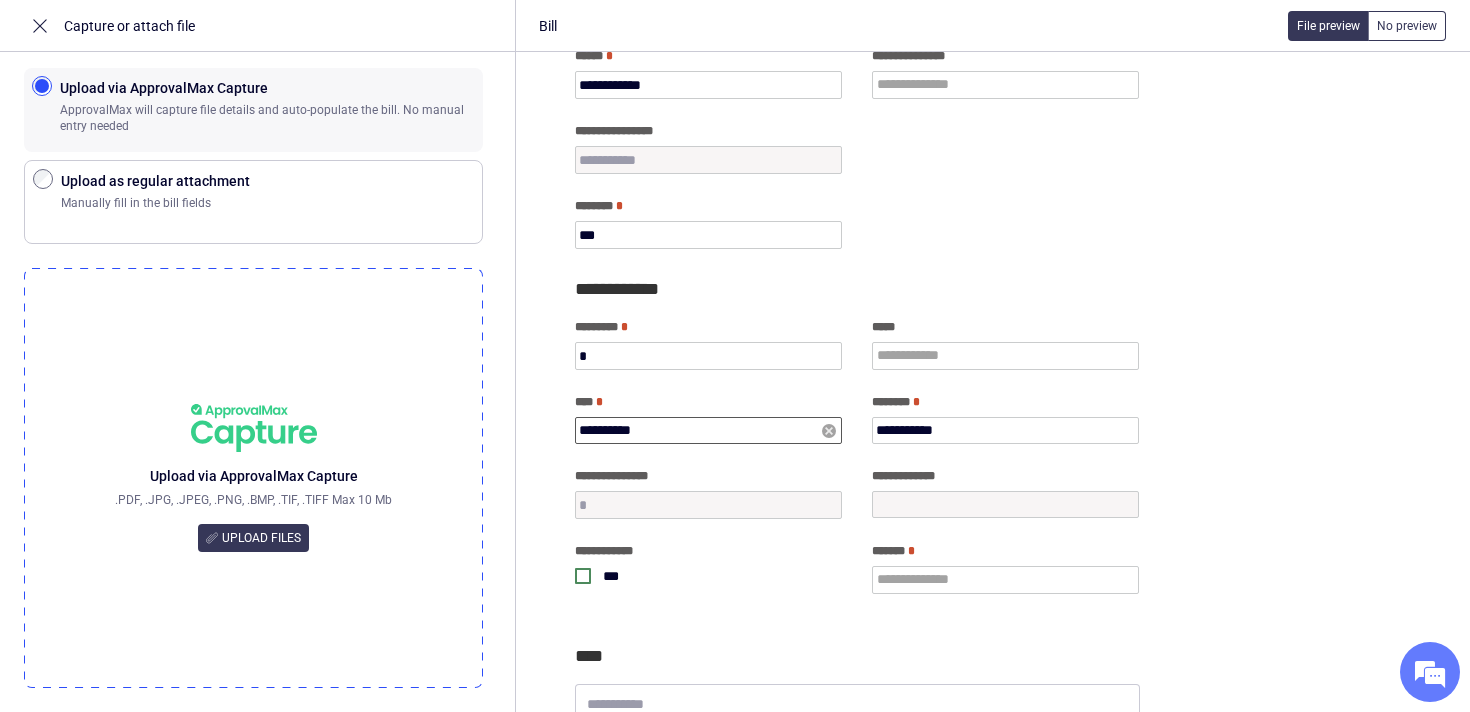 click on "**********" at bounding box center [708, 430] 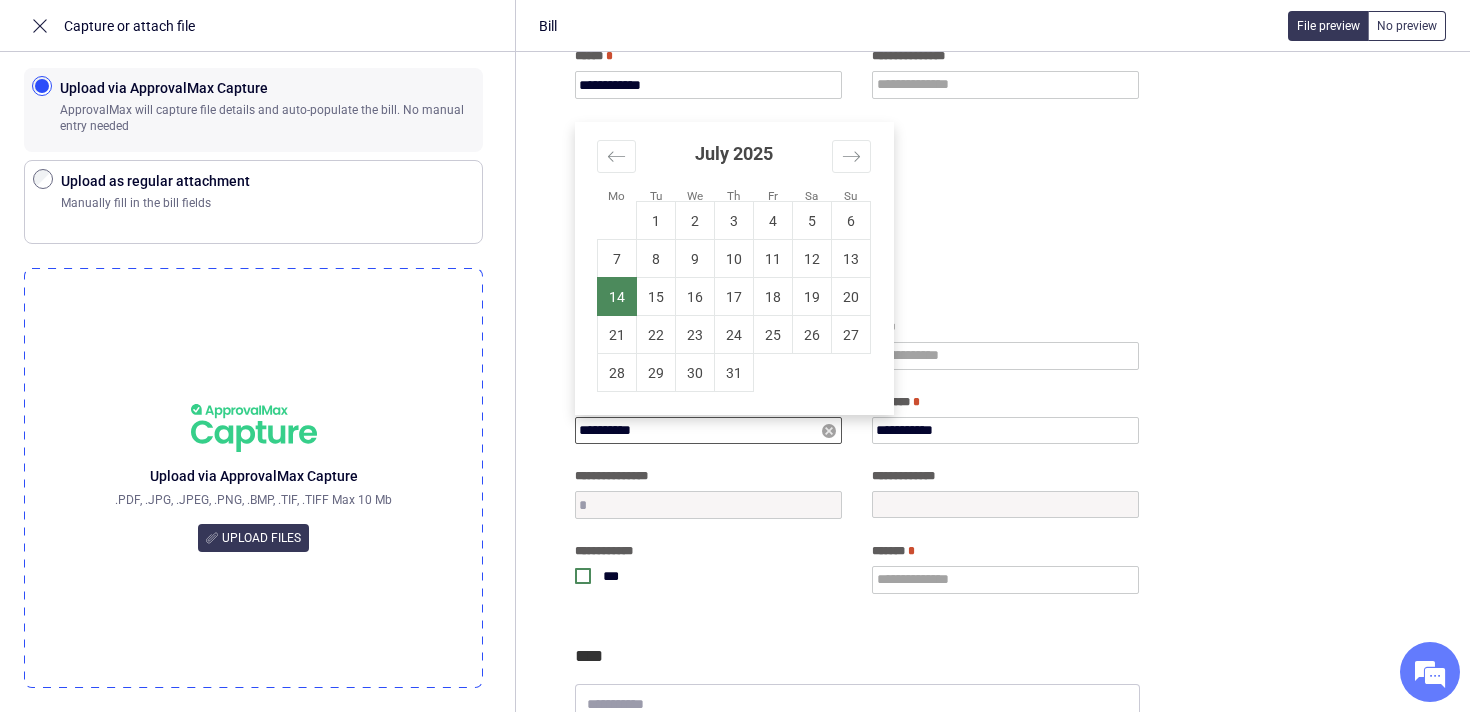 click on "**********" at bounding box center [708, 430] 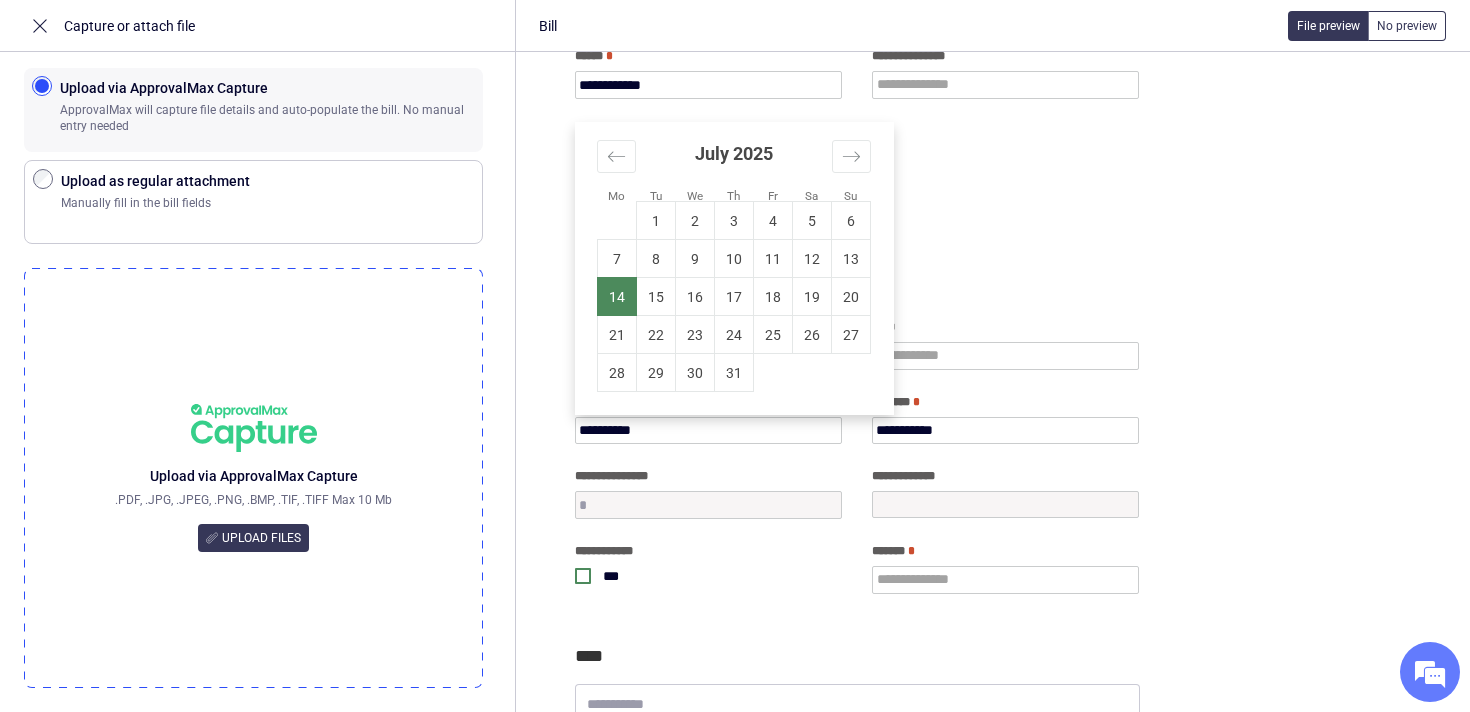type on "**********" 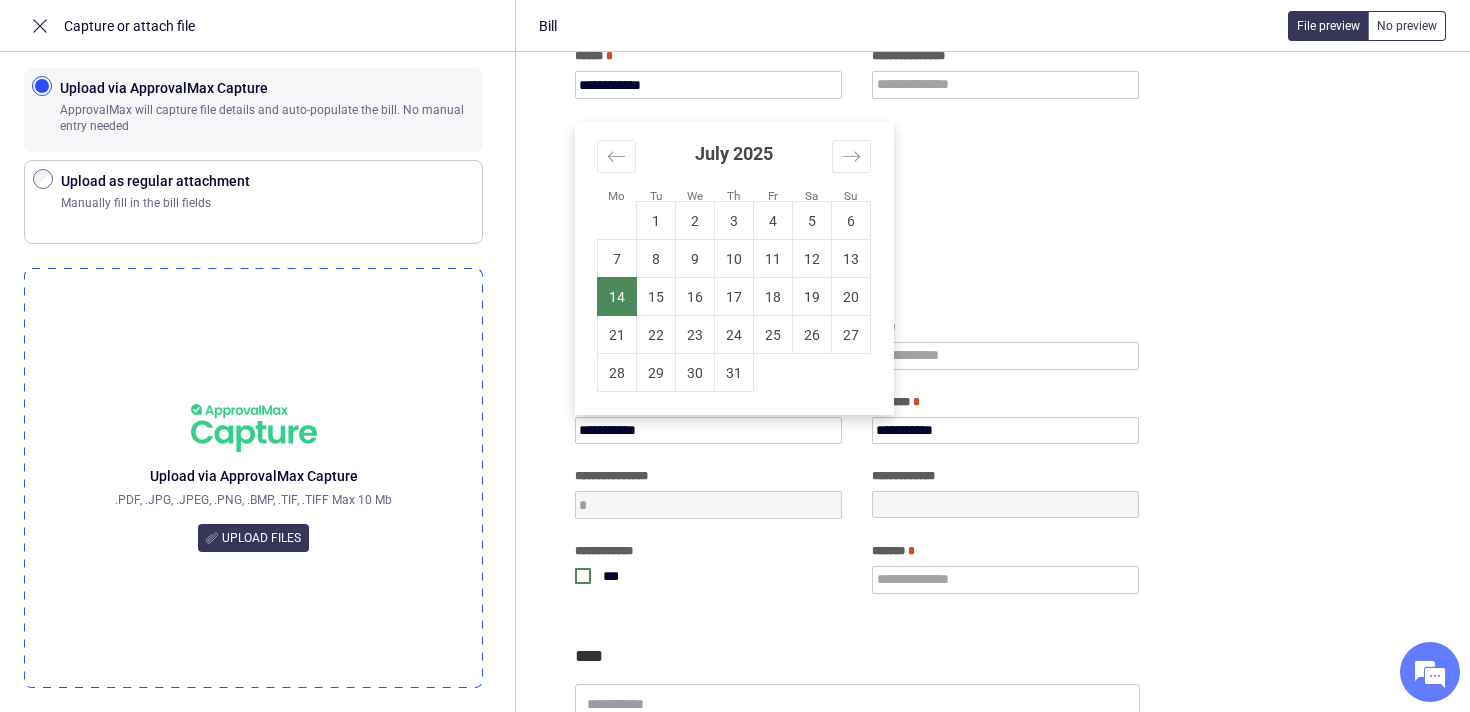 click on "**********" at bounding box center (995, 447) 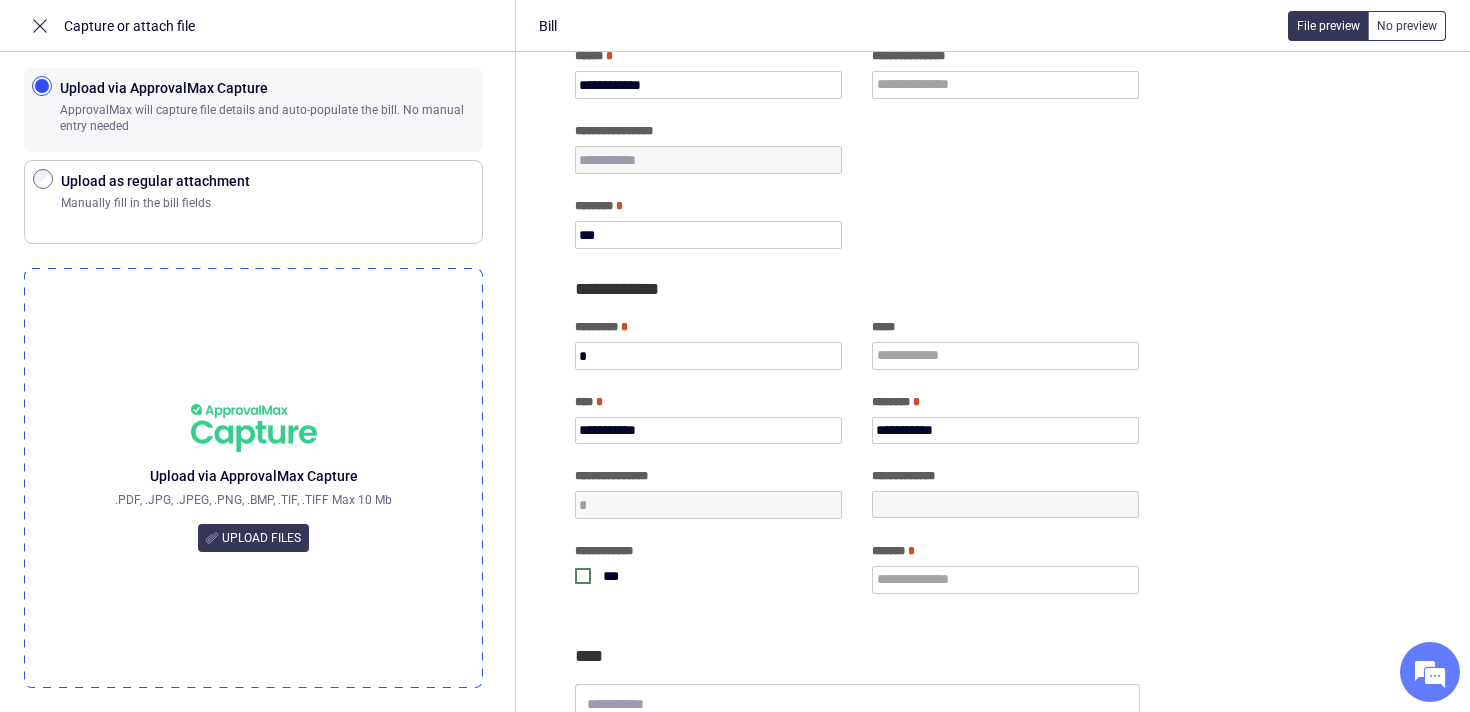 click on "**********" at bounding box center (995, 466) 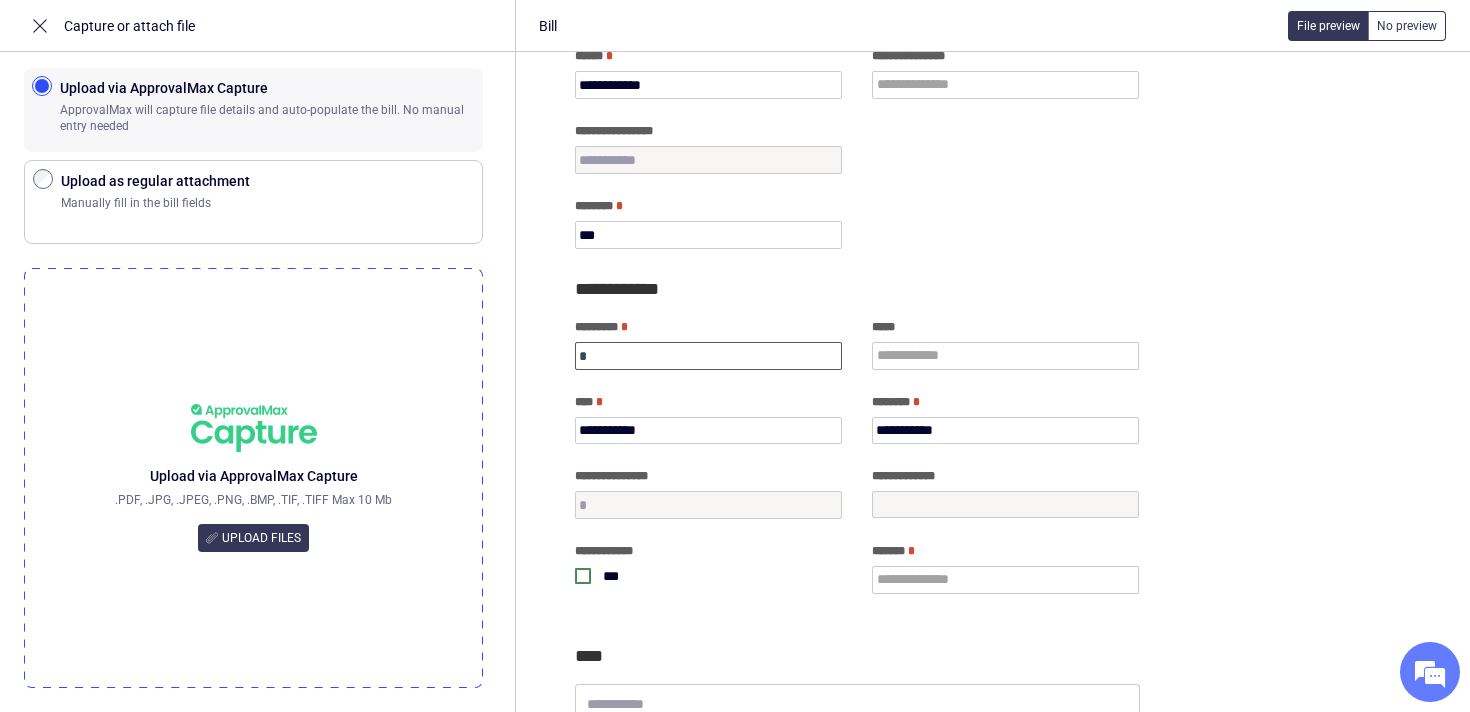 click on "*" at bounding box center [708, 356] 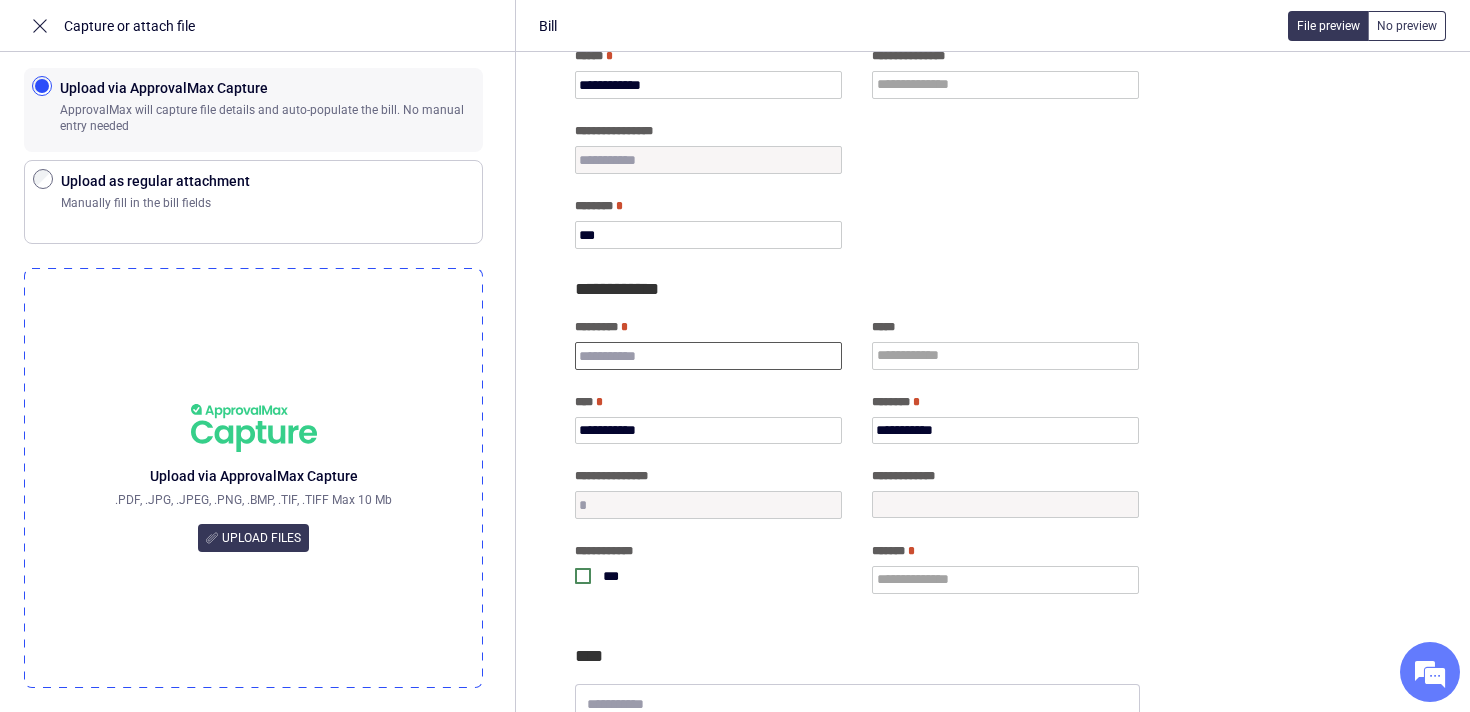 paste on "**********" 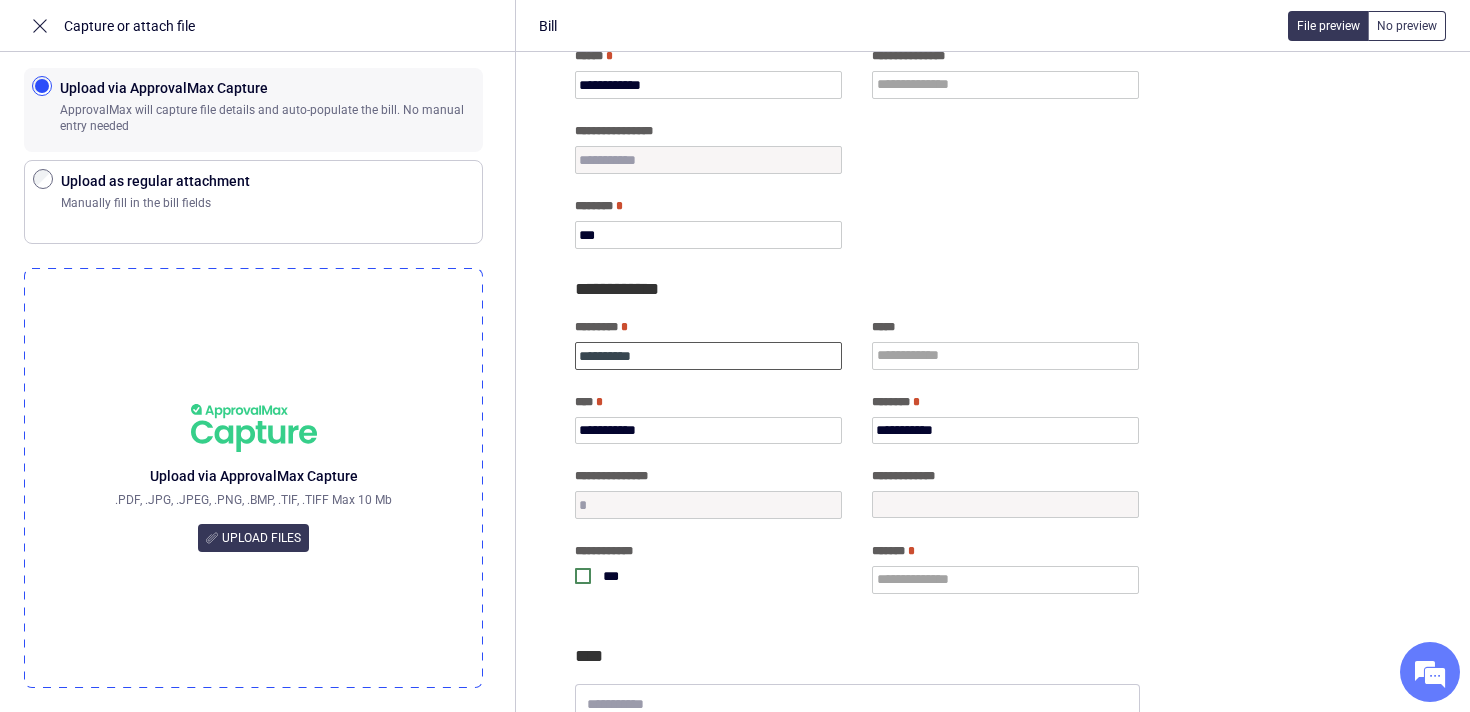 type on "**********" 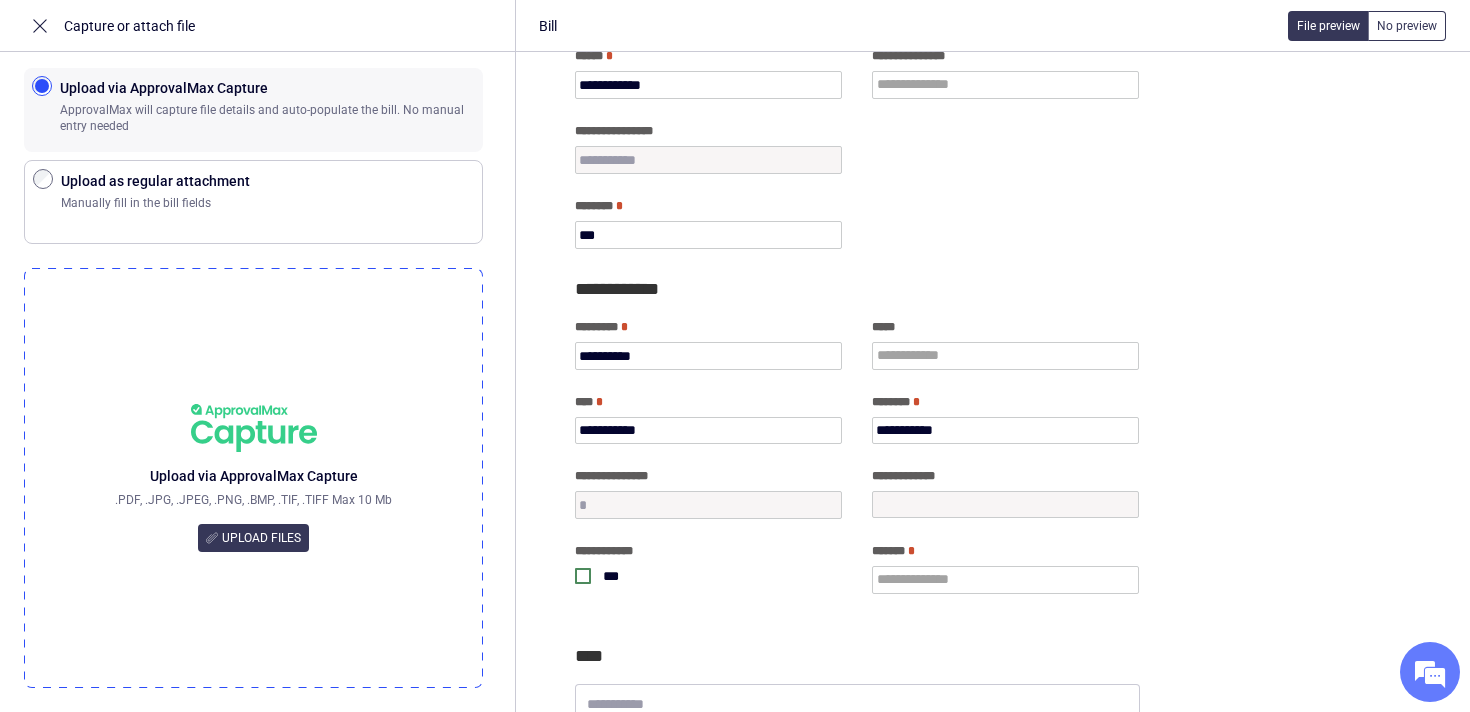 click on "****" at bounding box center (708, 402) 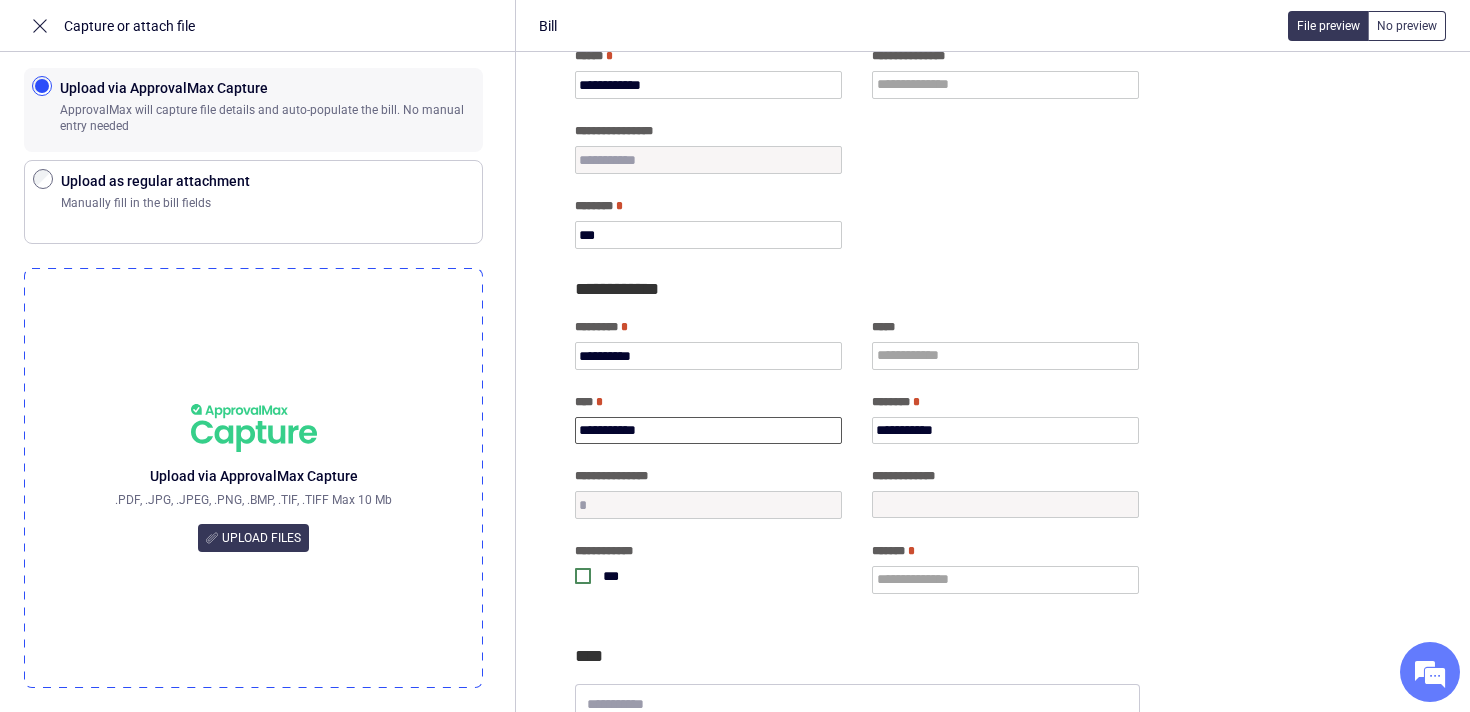 click on "**********" at bounding box center [708, 430] 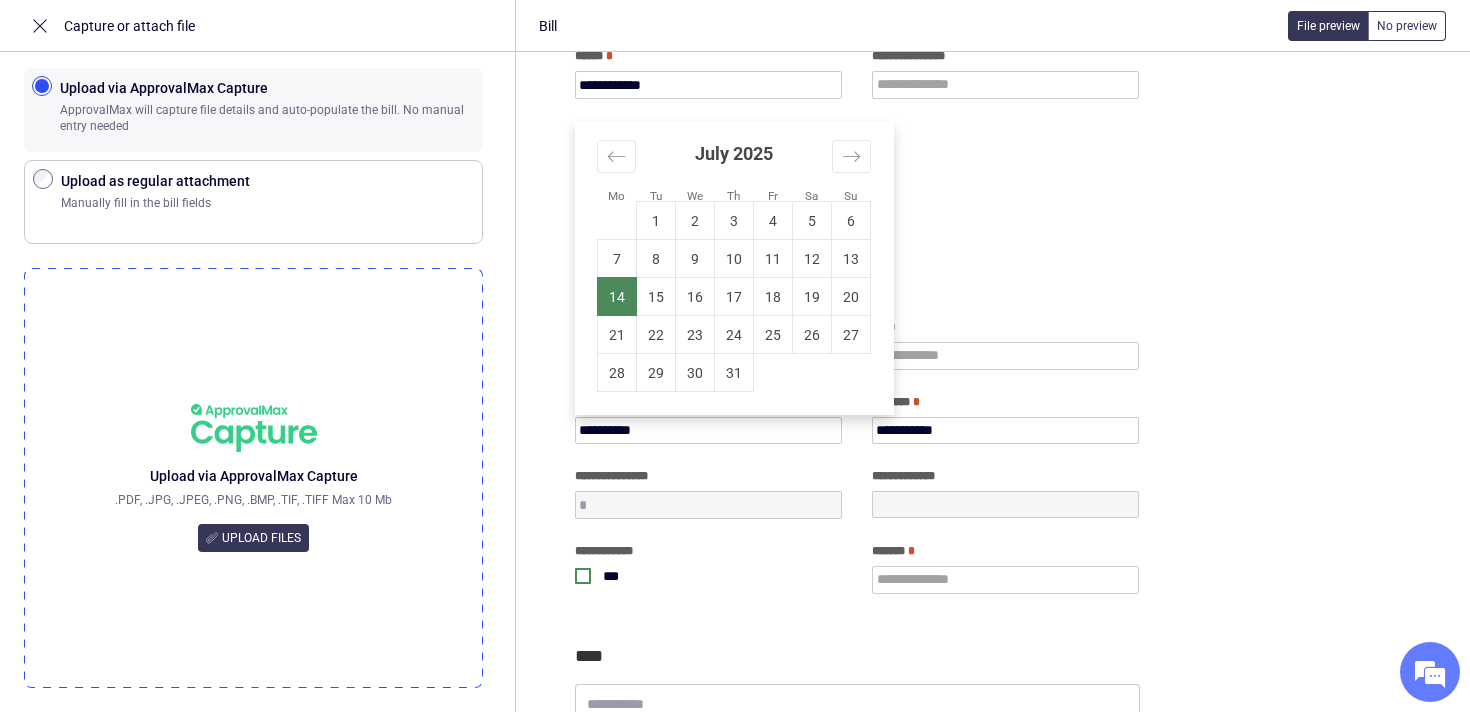type on "**********" 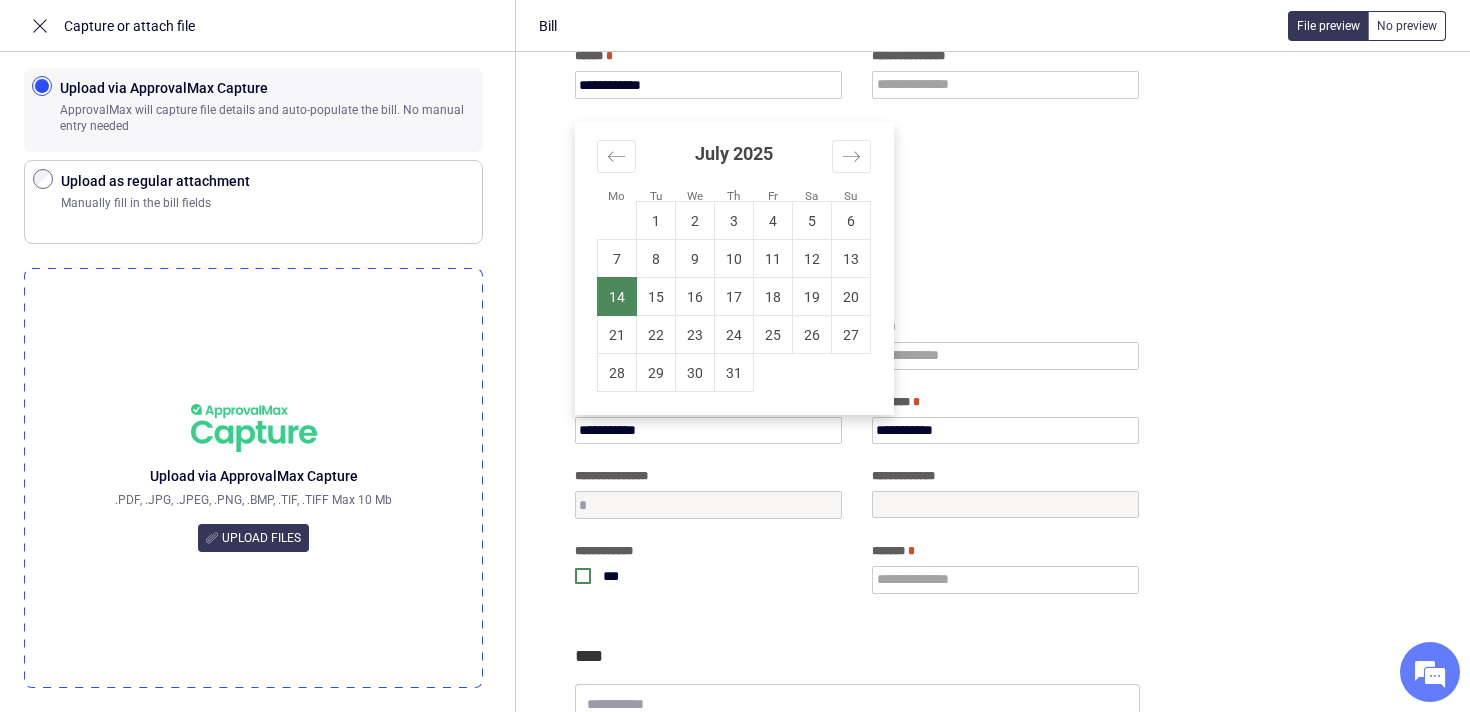click on "**********" at bounding box center [995, 298] 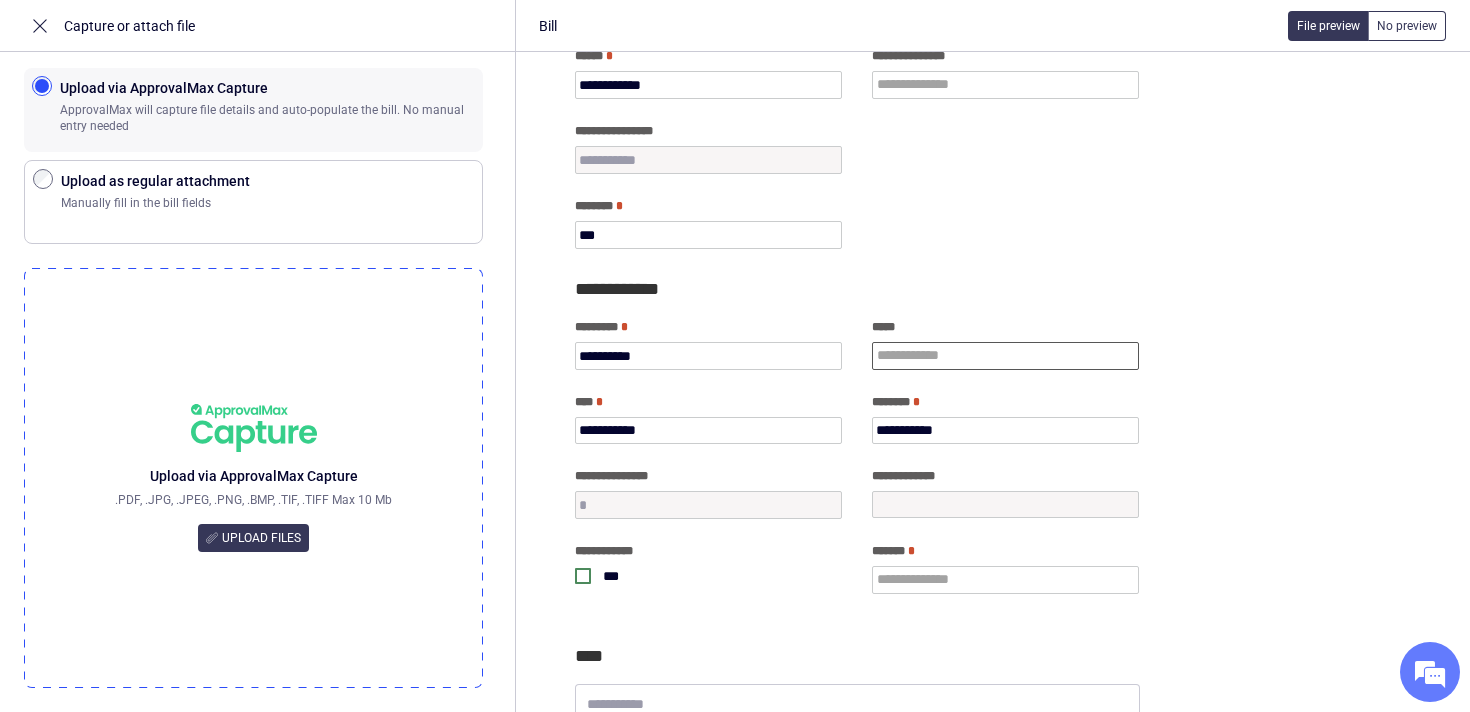 click at bounding box center (1005, 356) 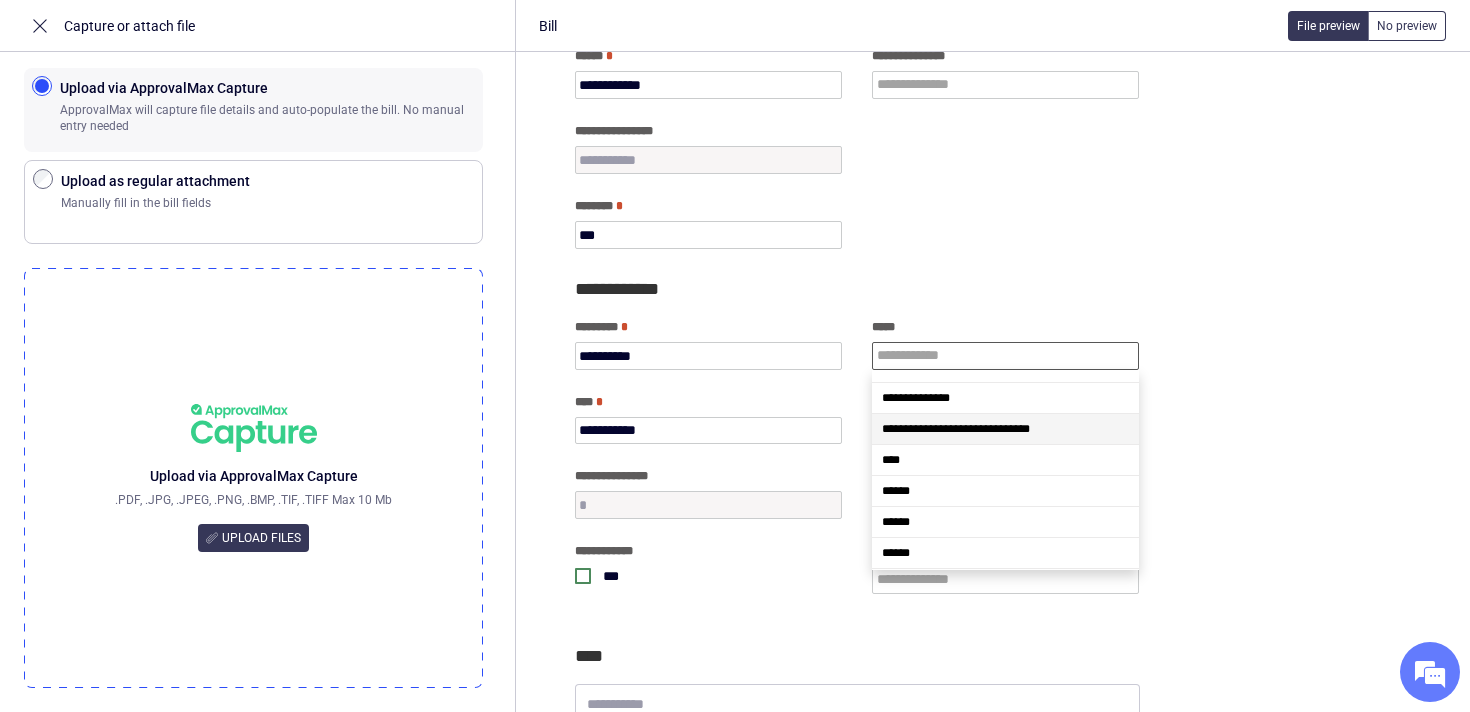 scroll, scrollTop: 0, scrollLeft: 0, axis: both 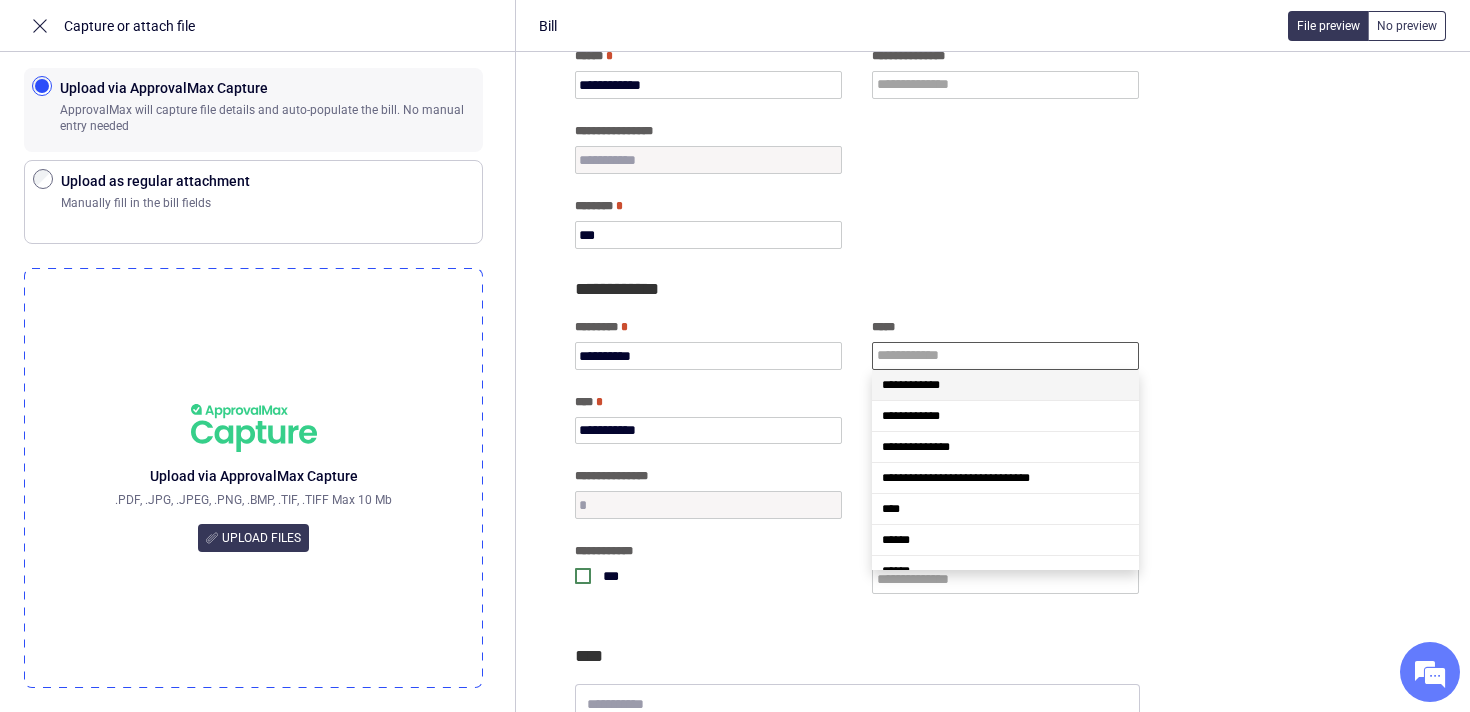 click on "**********" at bounding box center (995, 298) 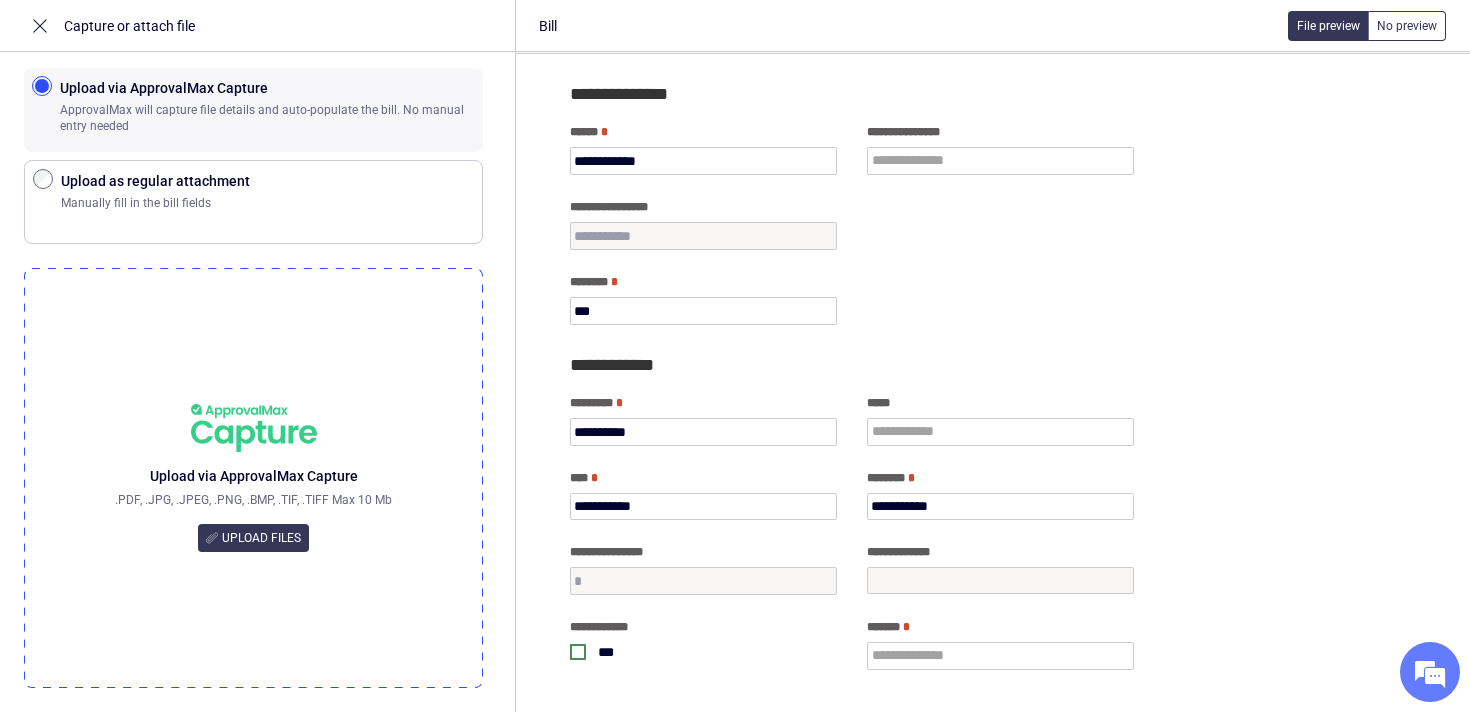 scroll, scrollTop: 0, scrollLeft: 13, axis: horizontal 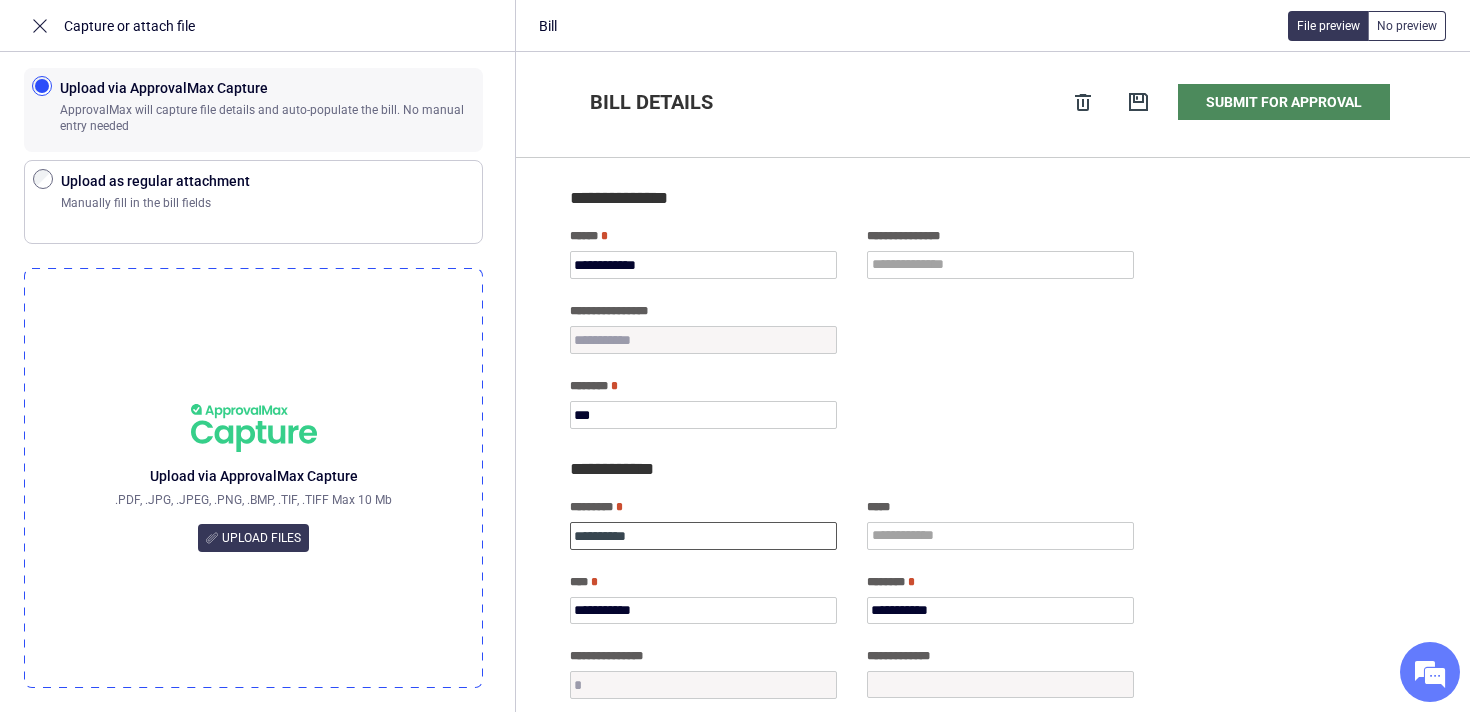 click on "**********" at bounding box center [703, 536] 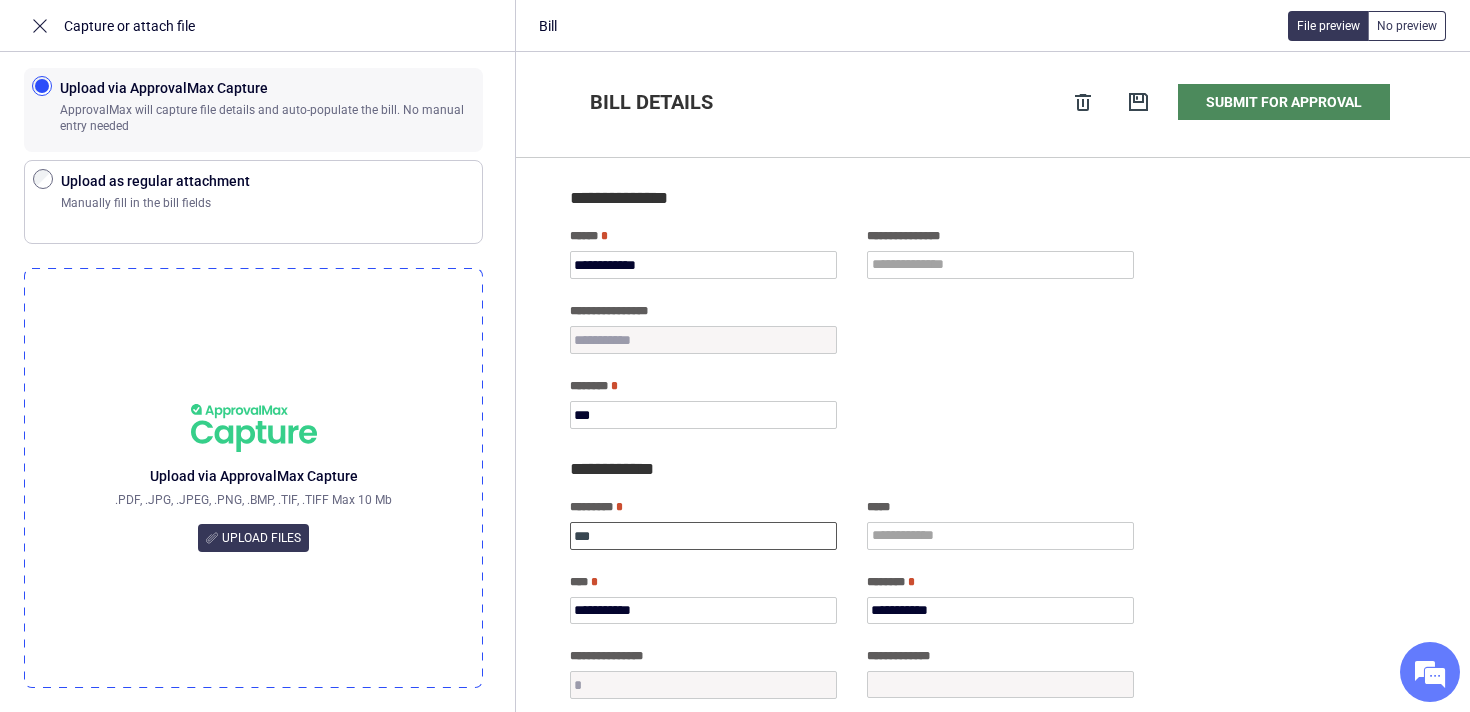 type on "***" 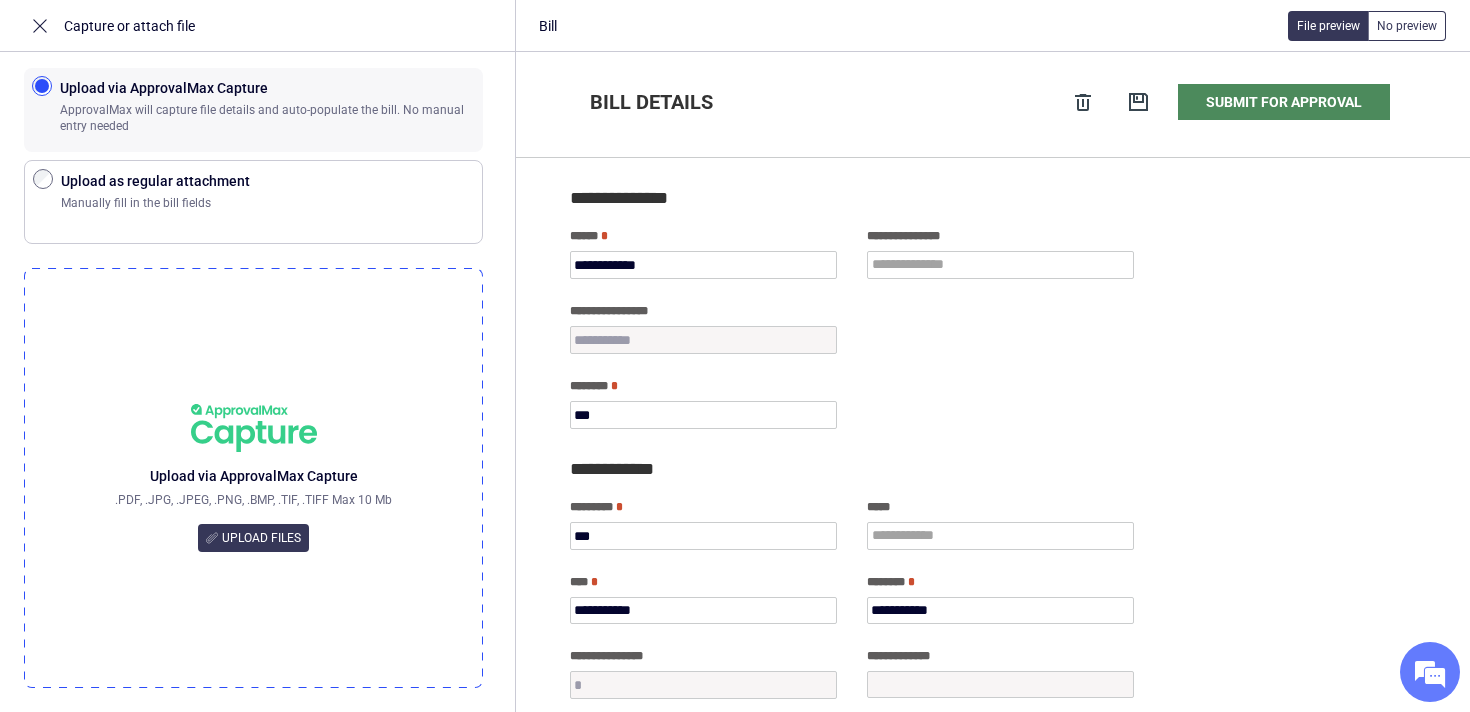 click on "**********" at bounding box center (990, 478) 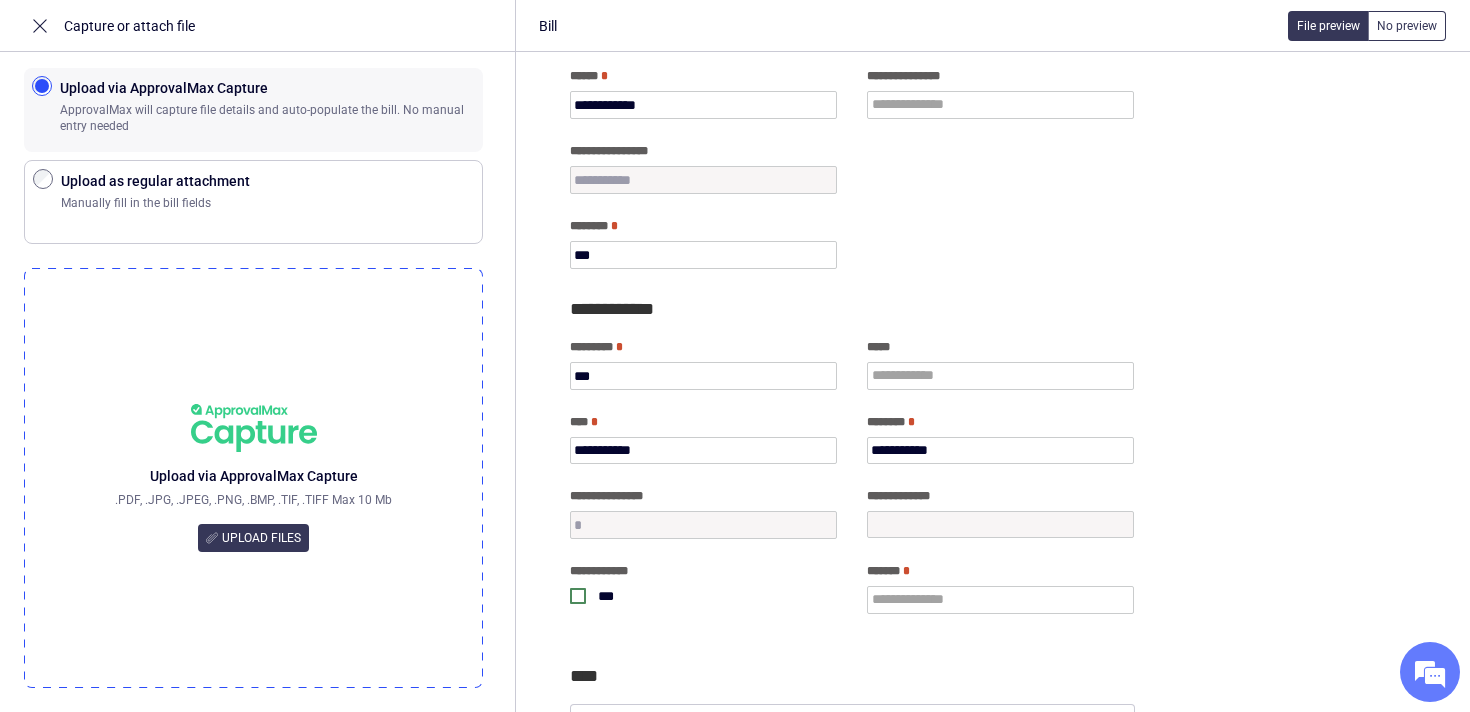 scroll, scrollTop: 173, scrollLeft: 13, axis: both 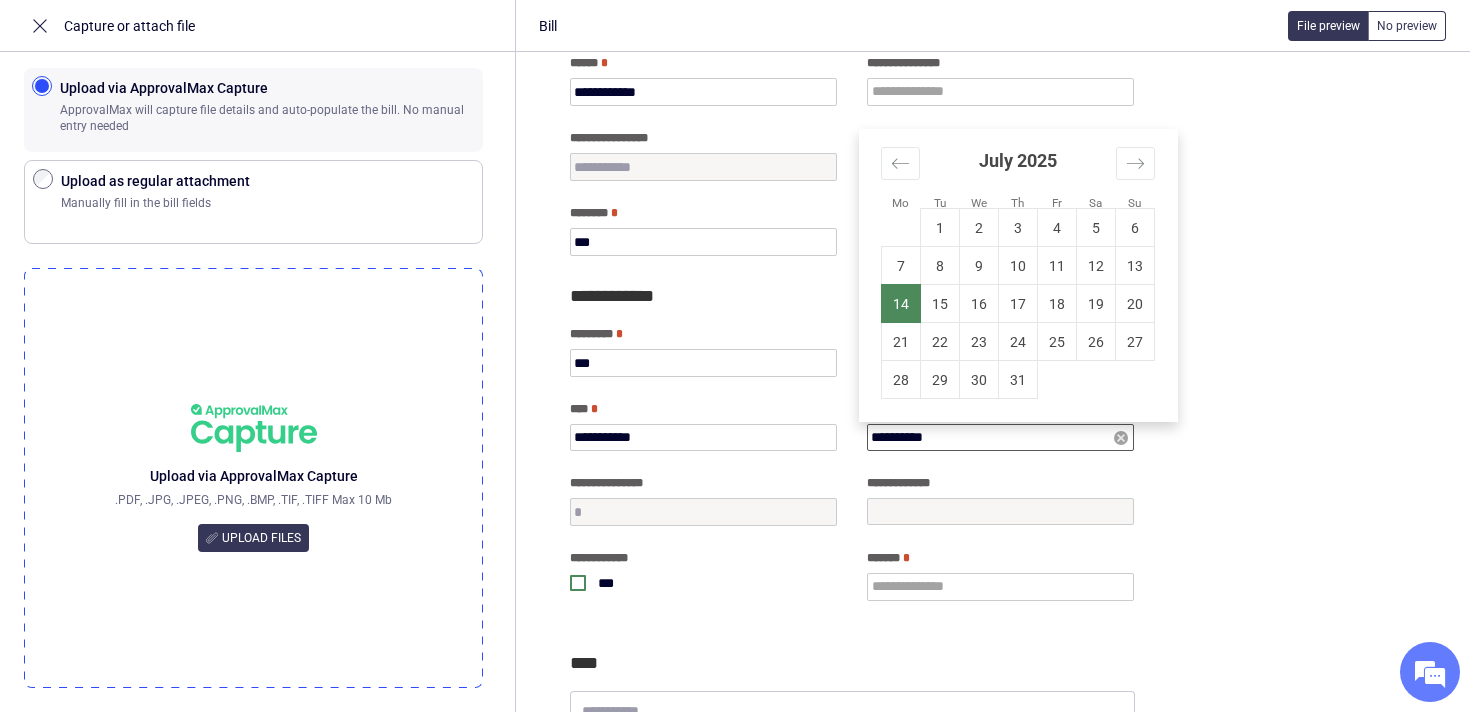 click on "**********" at bounding box center (1000, 437) 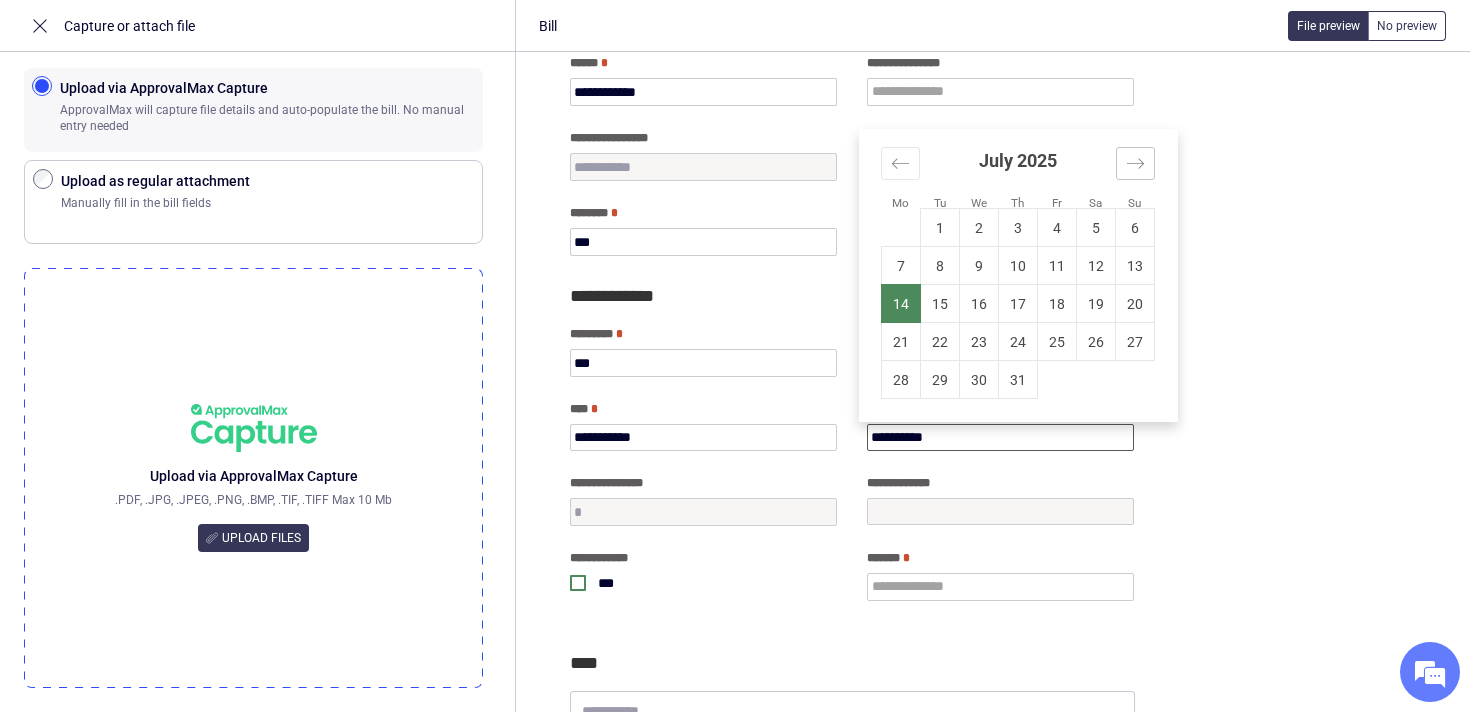 click 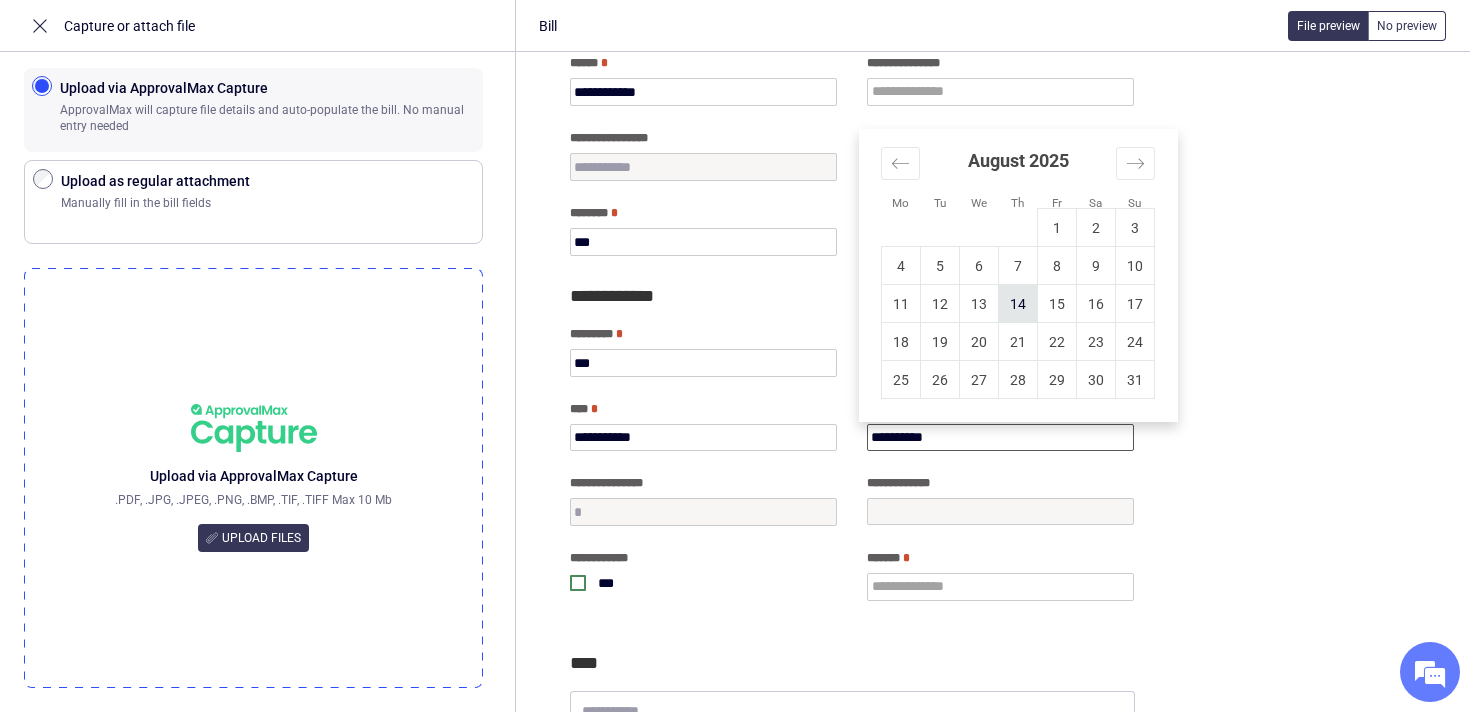 click on "14" at bounding box center (1018, 304) 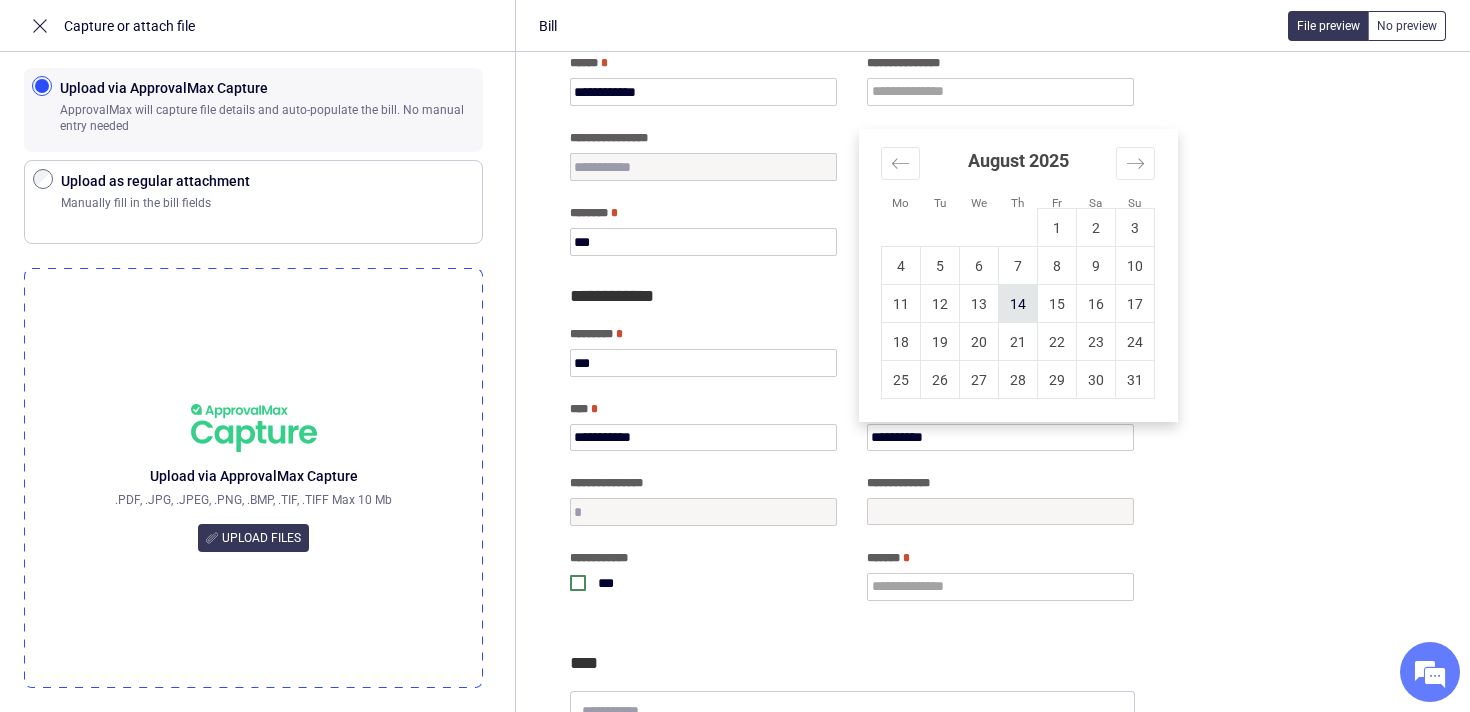 type on "**********" 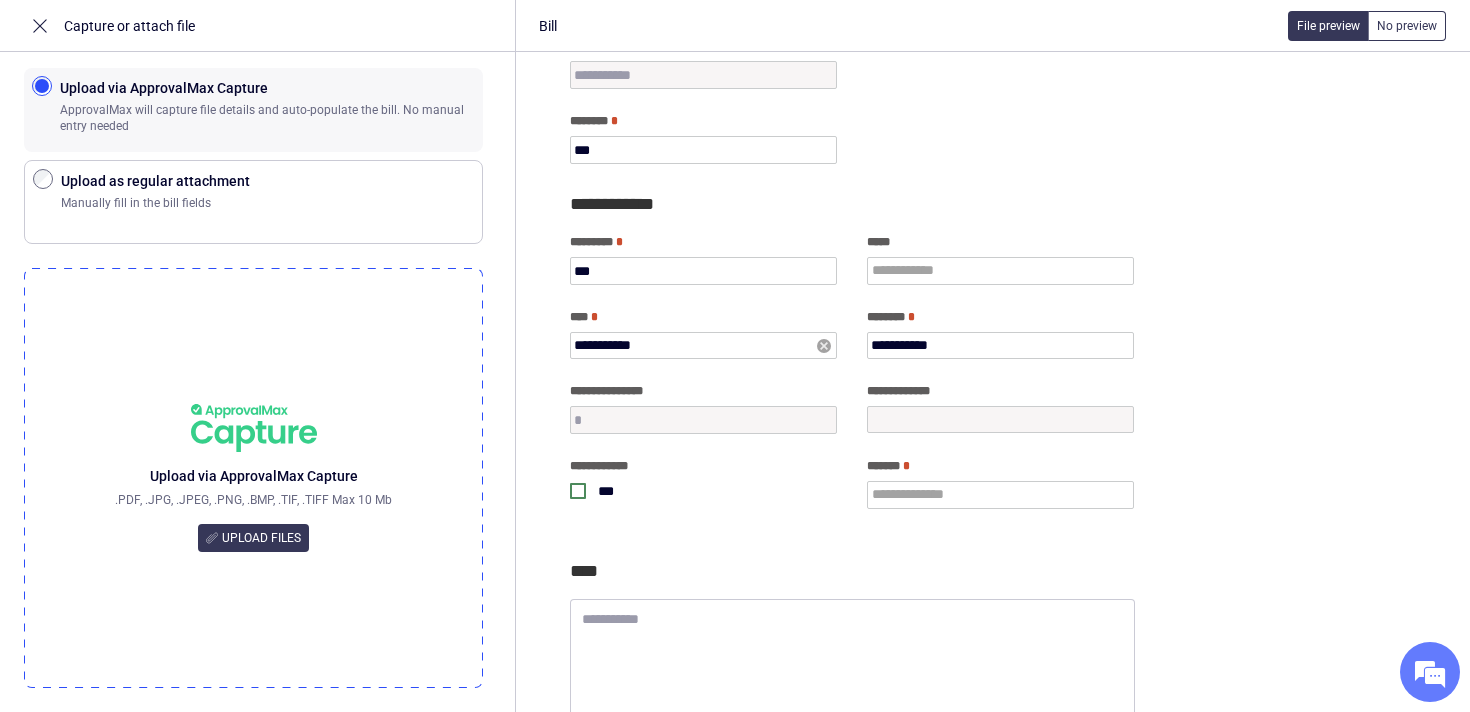 scroll, scrollTop: 274, scrollLeft: 13, axis: both 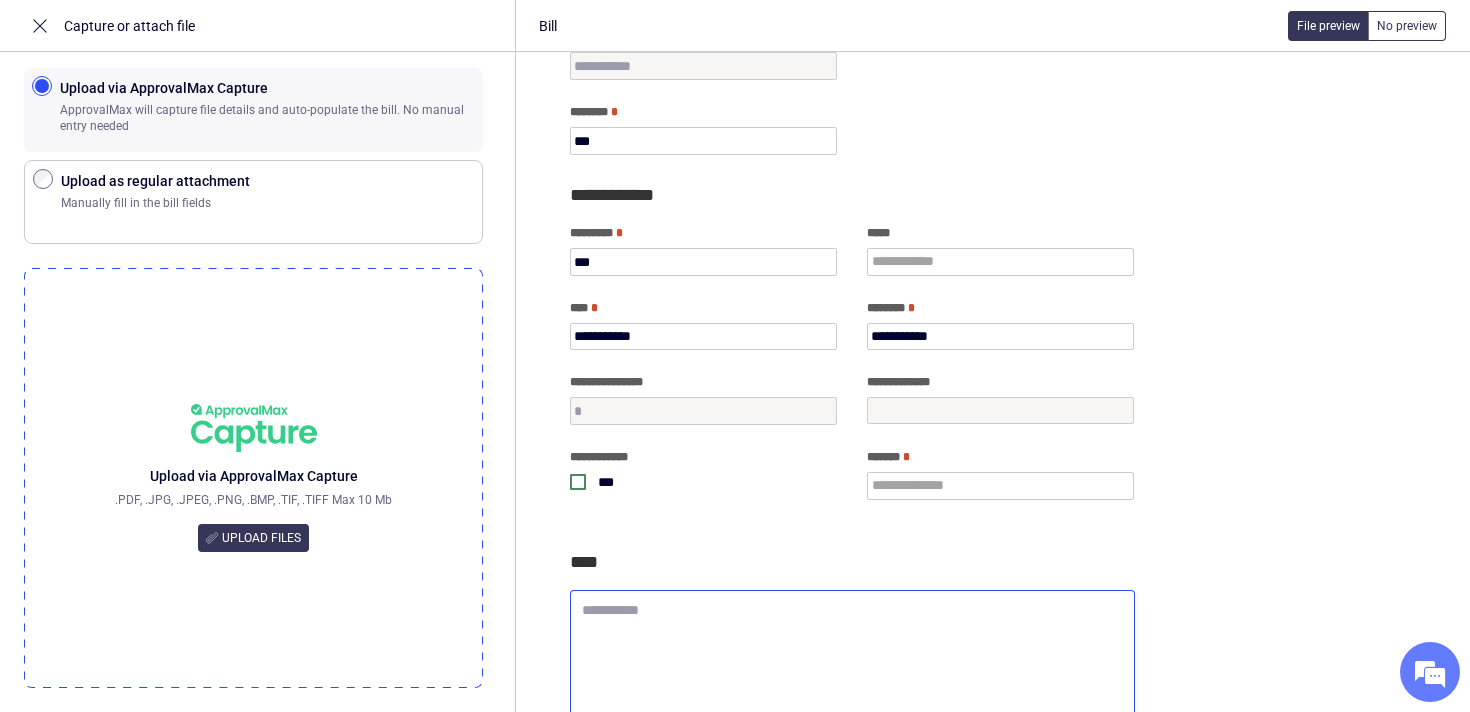 click at bounding box center [852, 653] 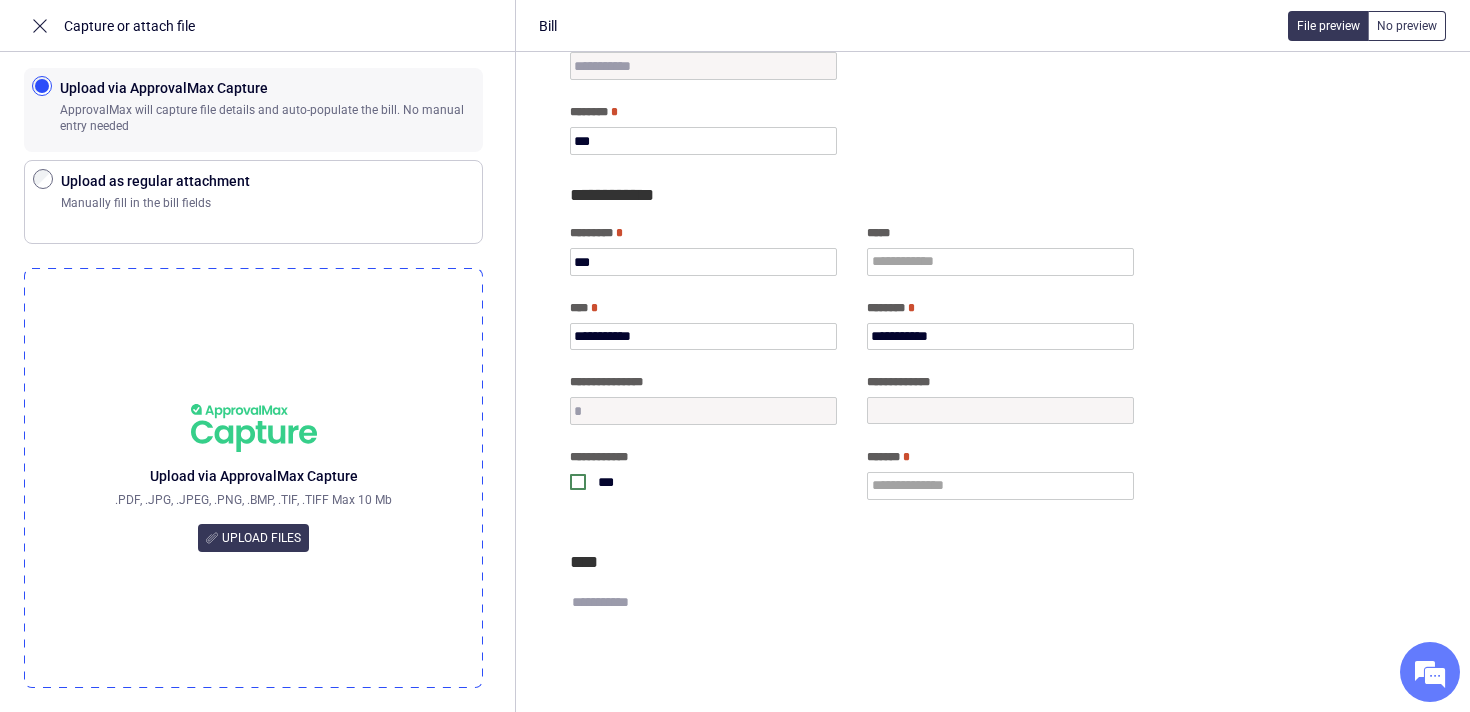 paste on "**********" 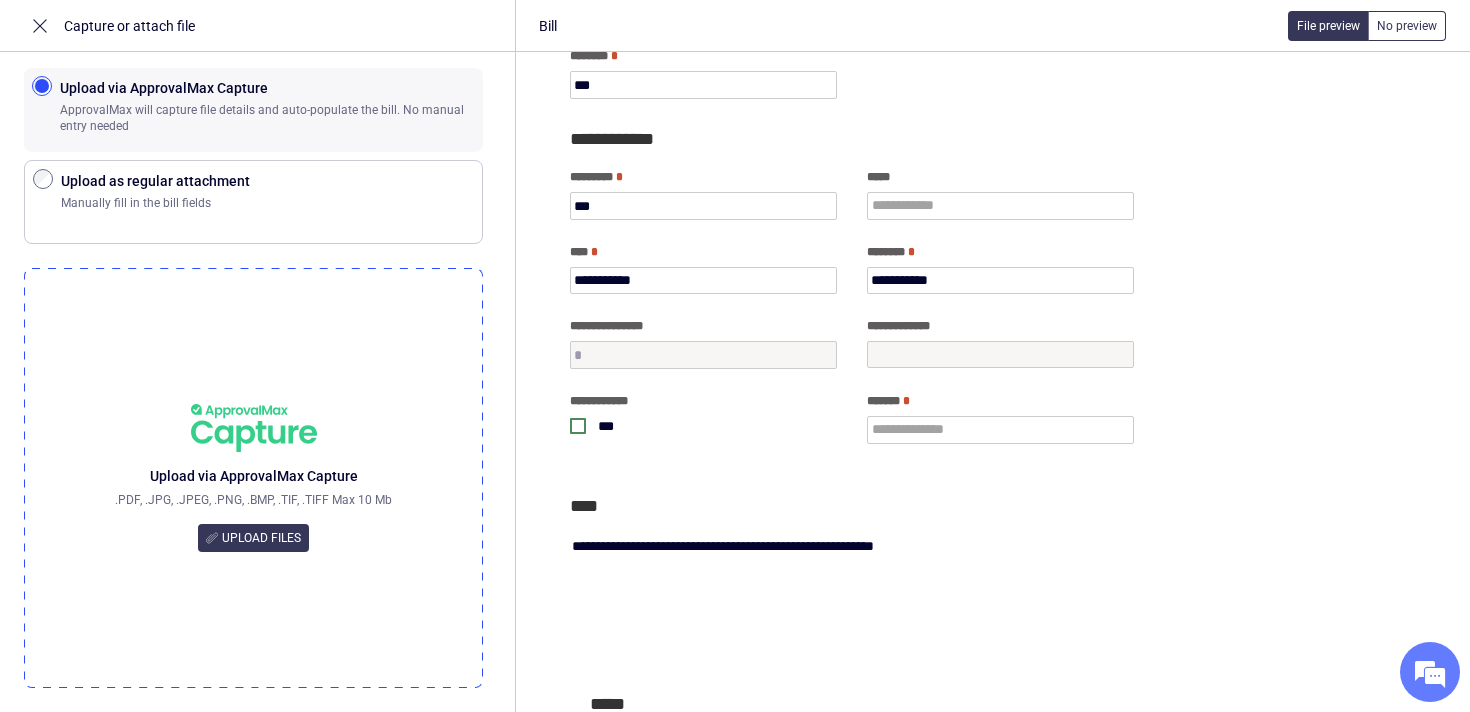 scroll, scrollTop: 346, scrollLeft: 13, axis: both 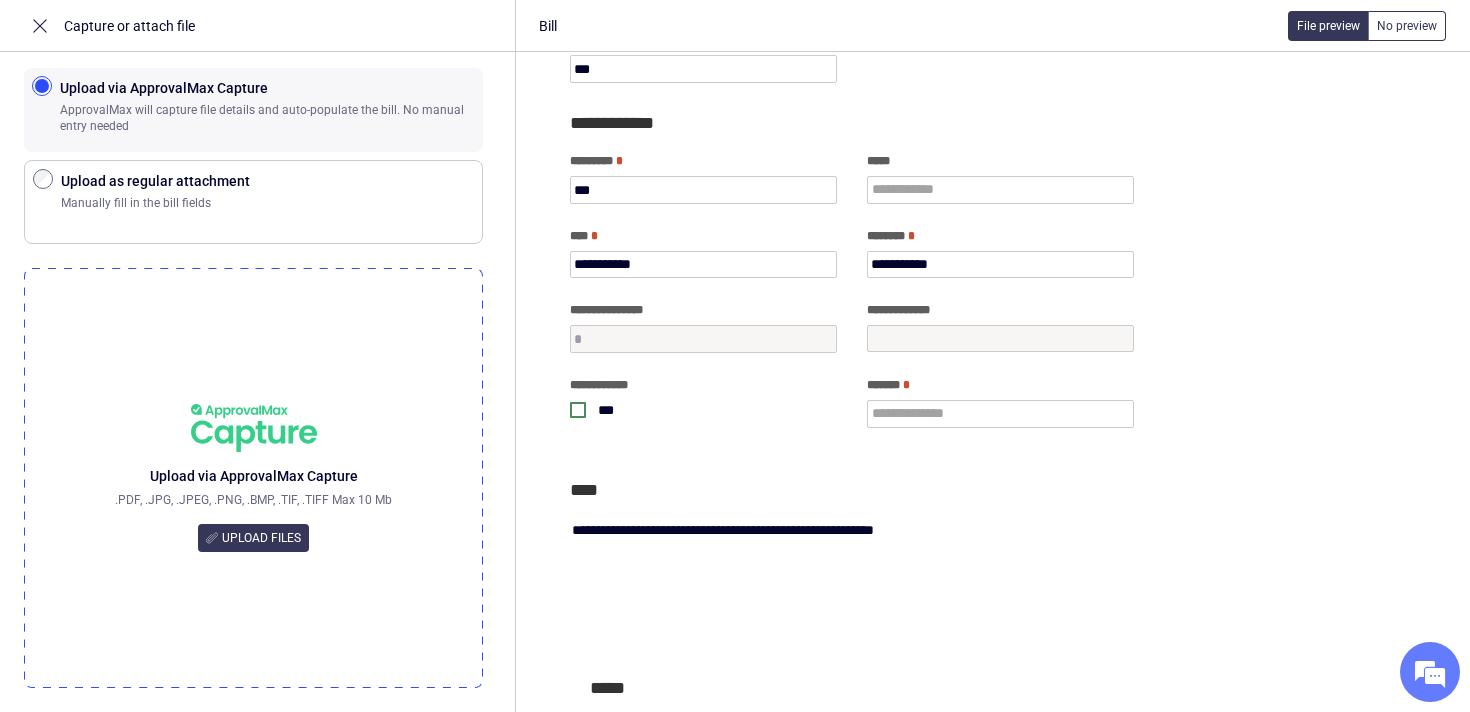 click on "**********" at bounding box center (851, 580) 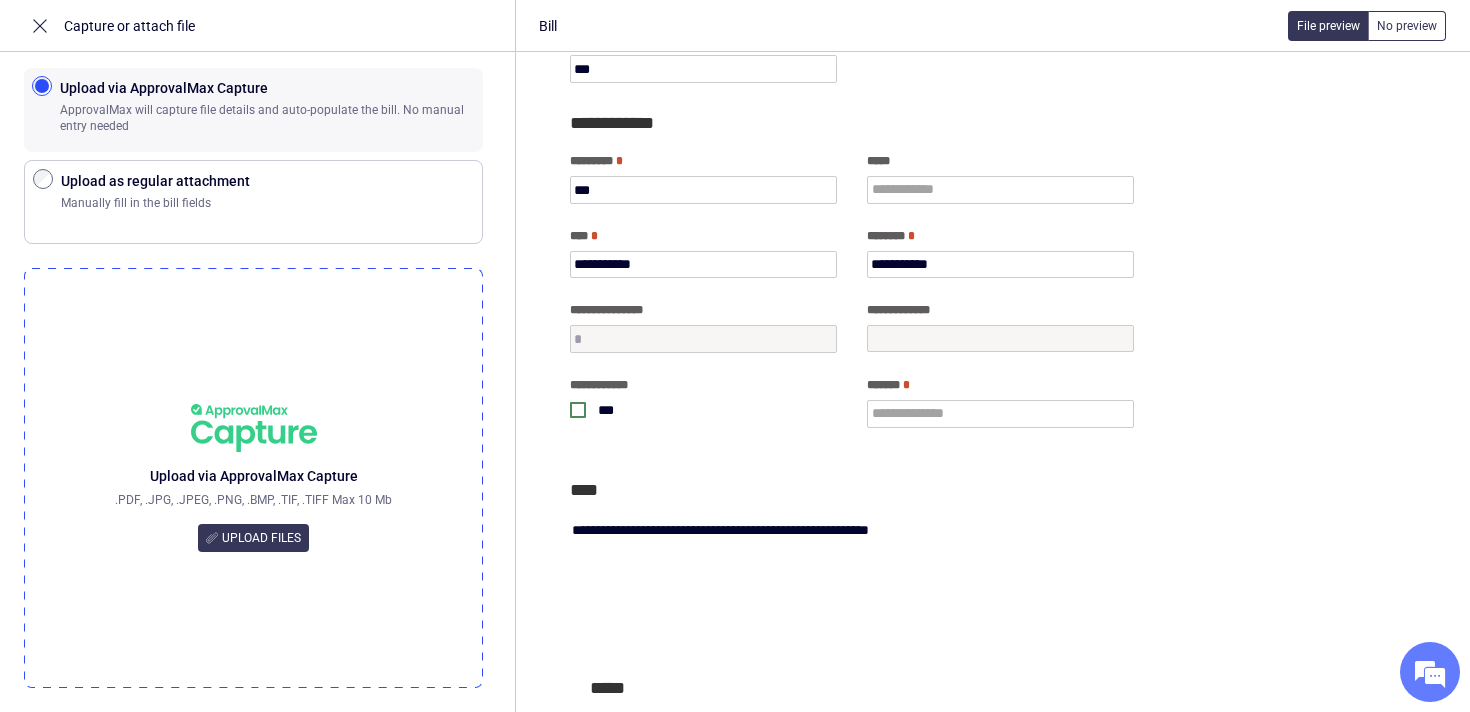 drag, startPoint x: 803, startPoint y: 535, endPoint x: 835, endPoint y: 538, distance: 32.140316 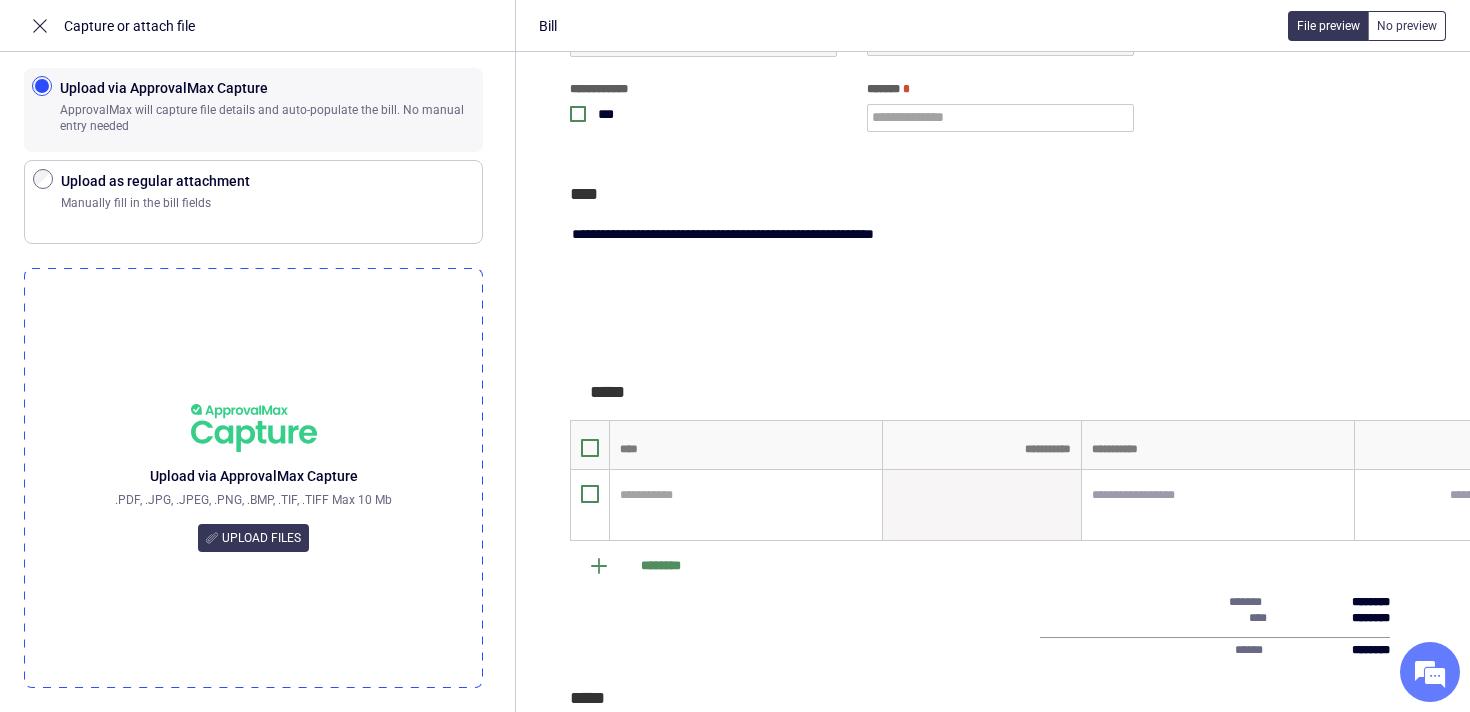 scroll, scrollTop: 641, scrollLeft: 13, axis: both 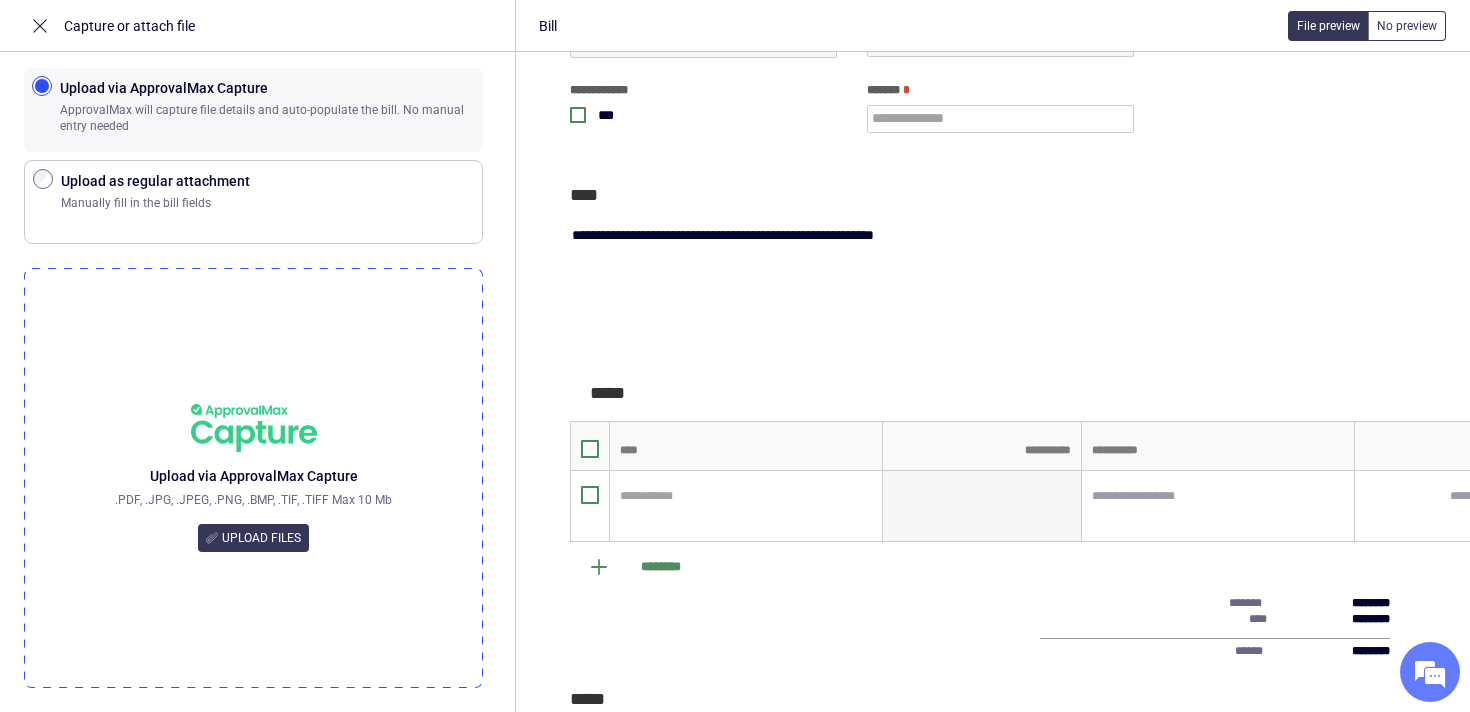 type on "**********" 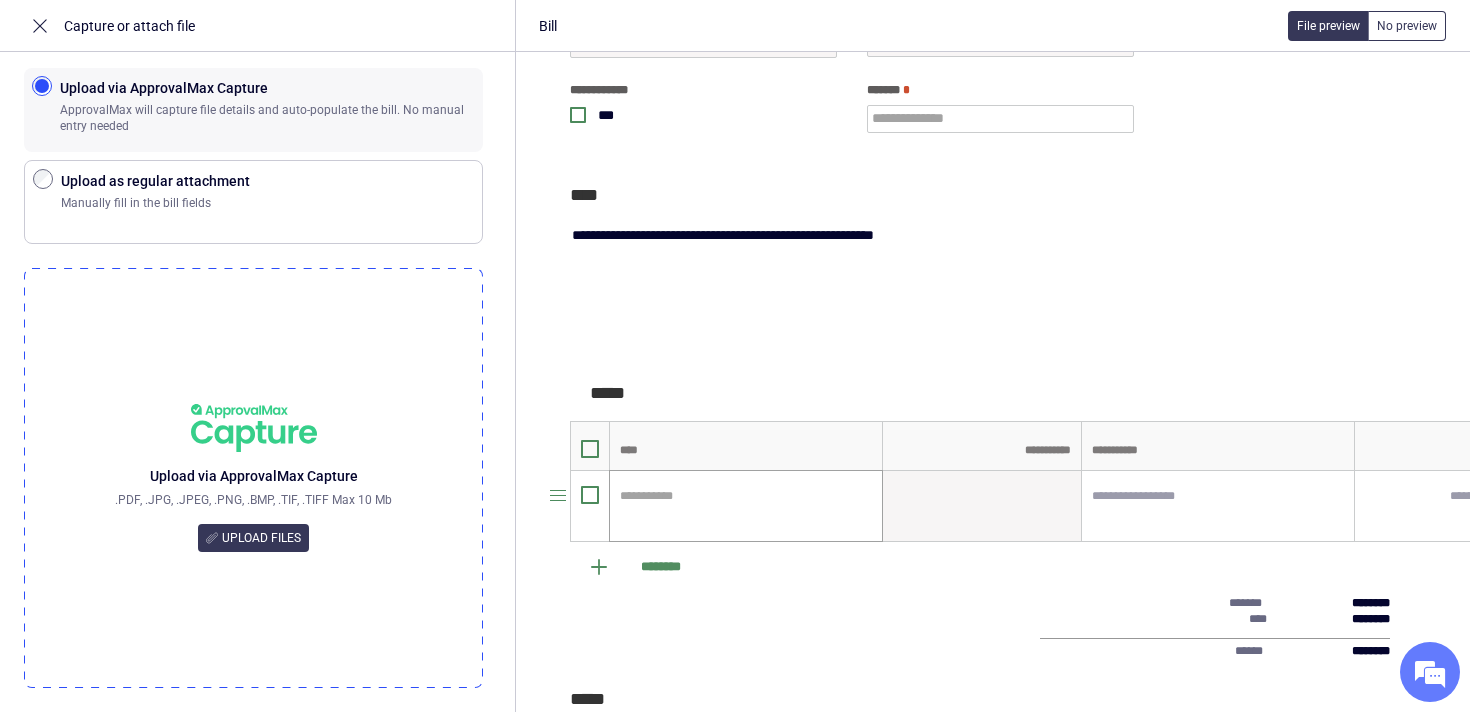 click on "**********" at bounding box center (746, 506) 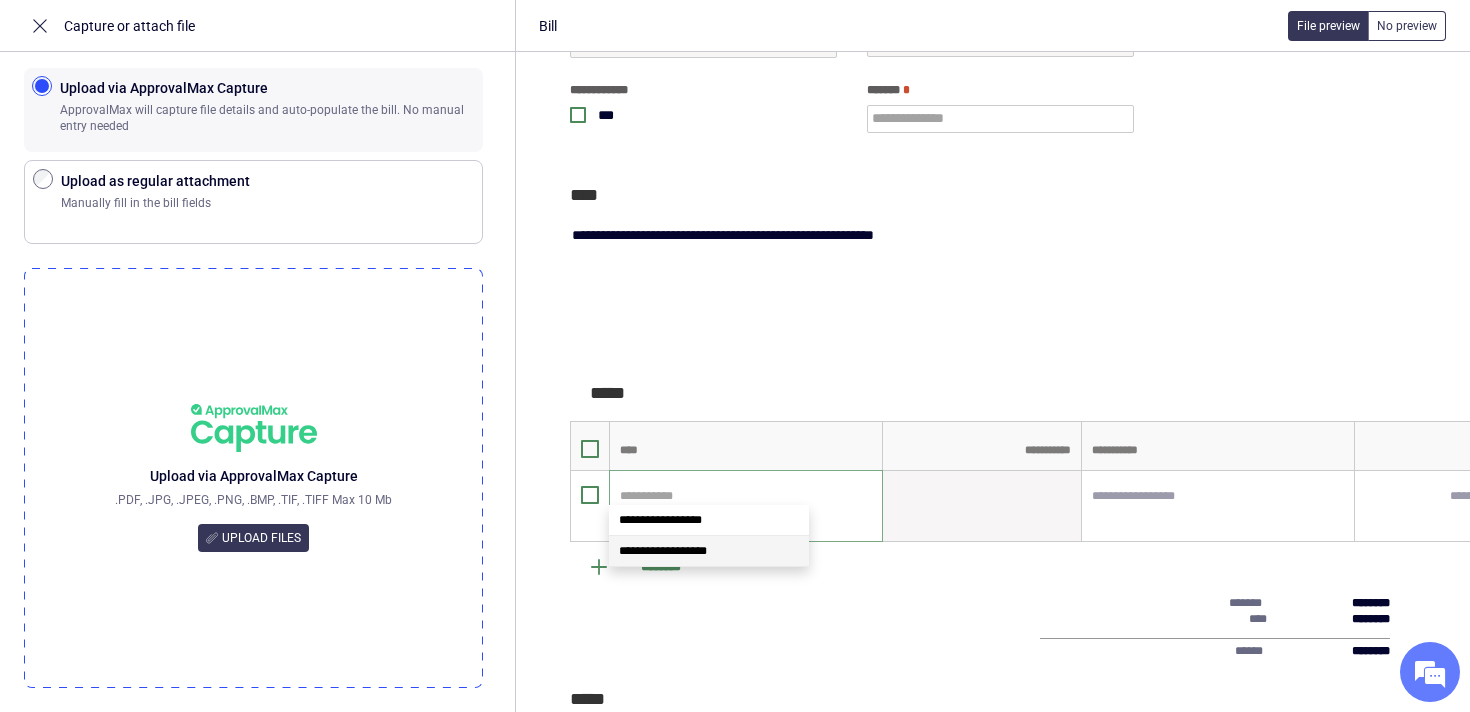 click on "**********" at bounding box center (709, 551) 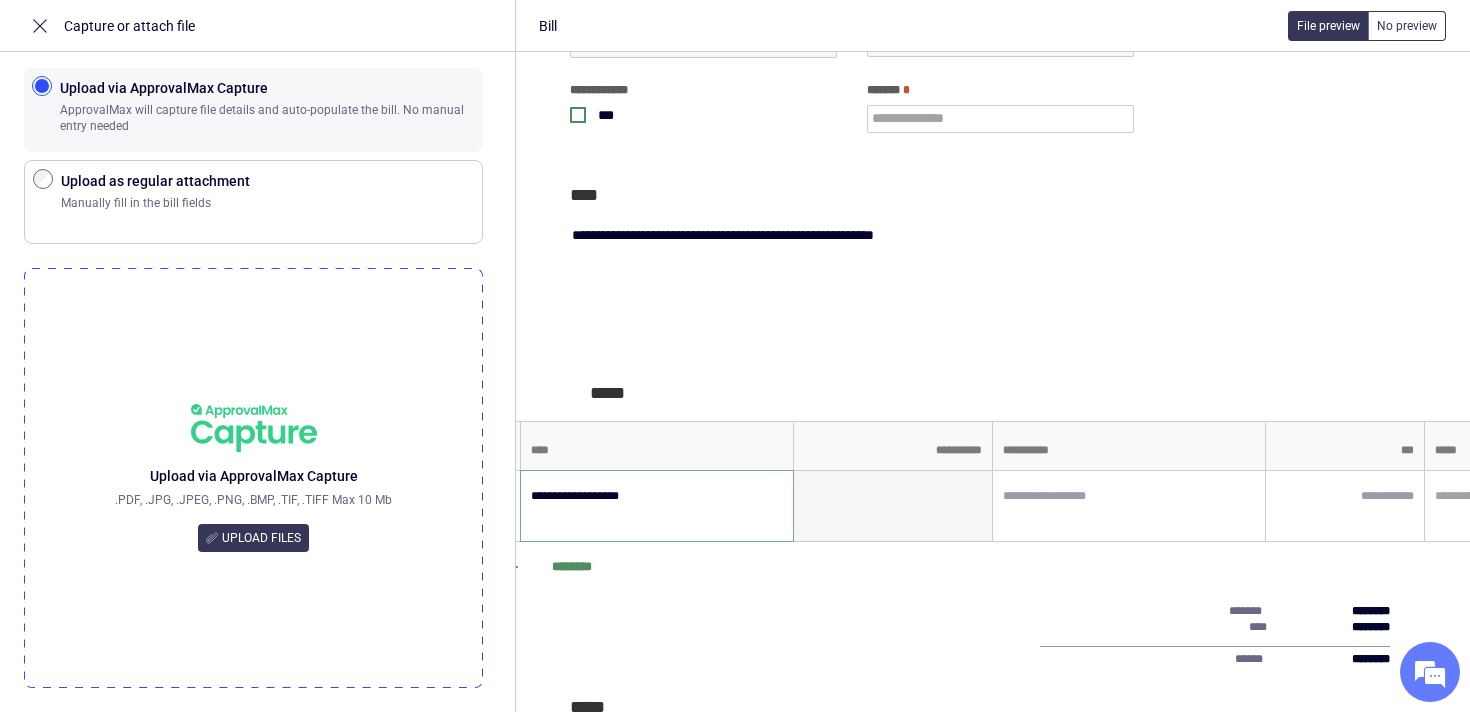 scroll, scrollTop: 0, scrollLeft: 101, axis: horizontal 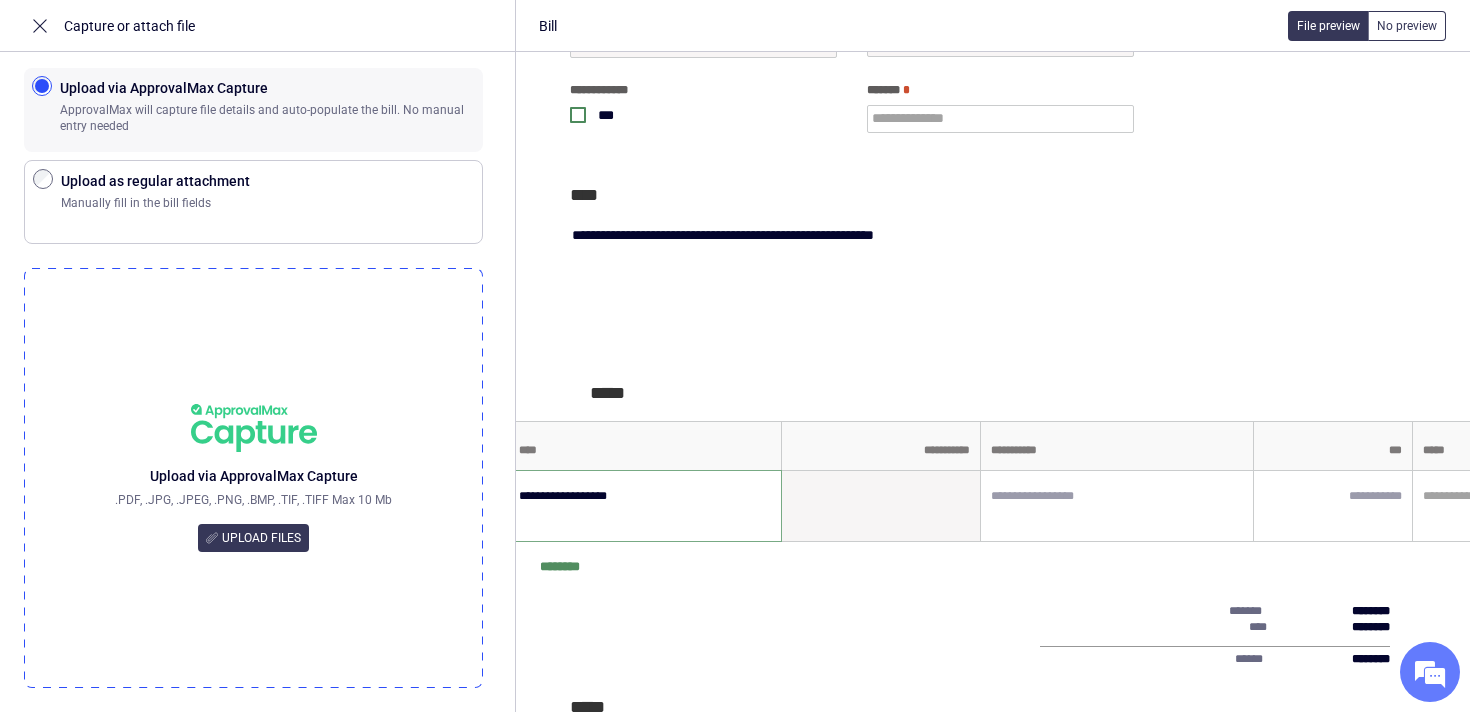 type on "**********" 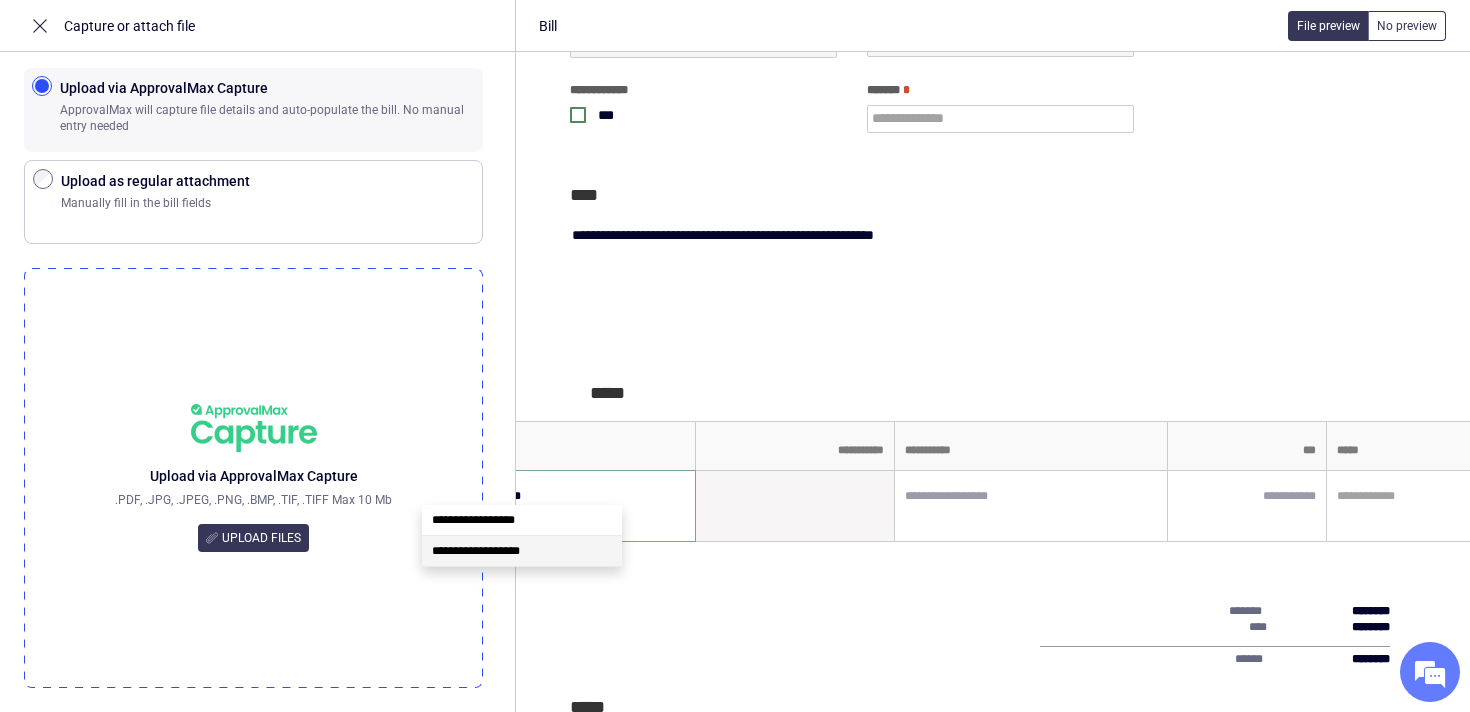 scroll, scrollTop: 0, scrollLeft: 351, axis: horizontal 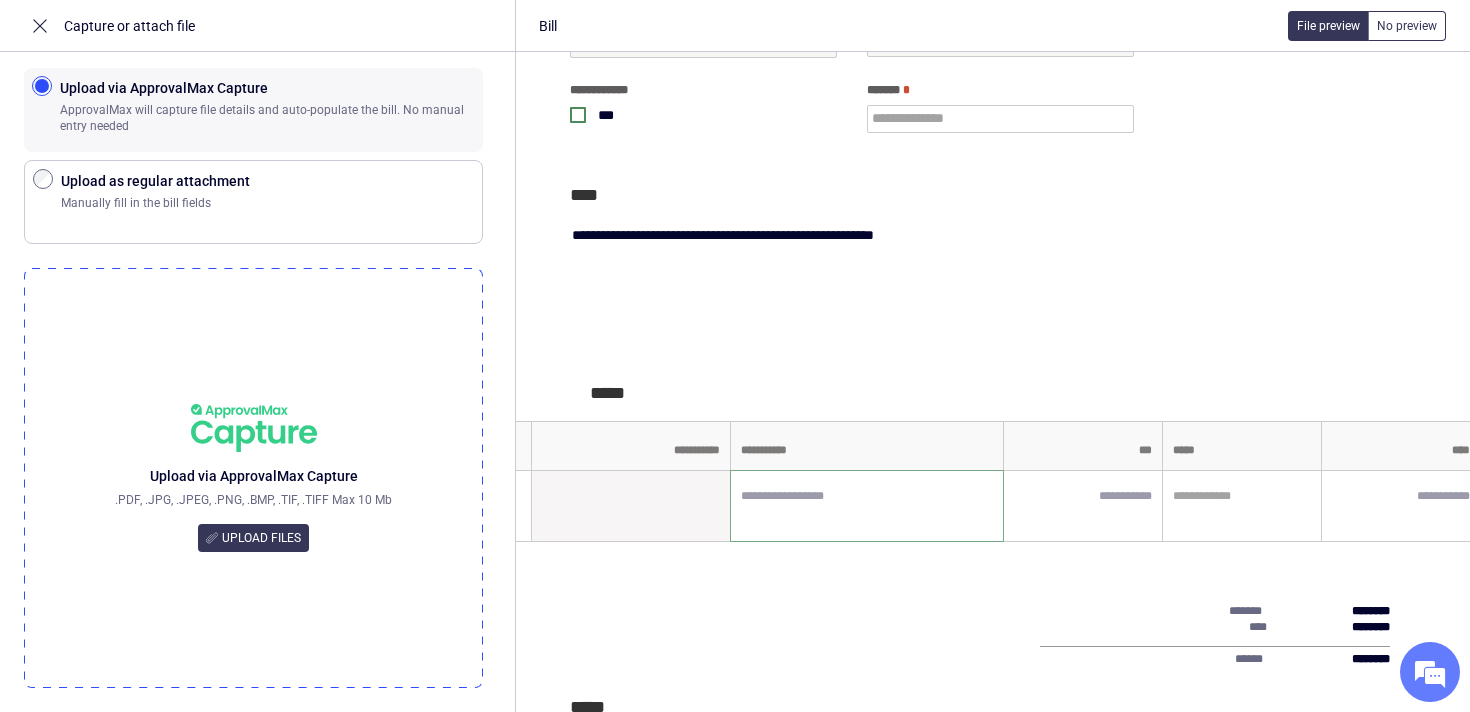 click at bounding box center [867, 506] 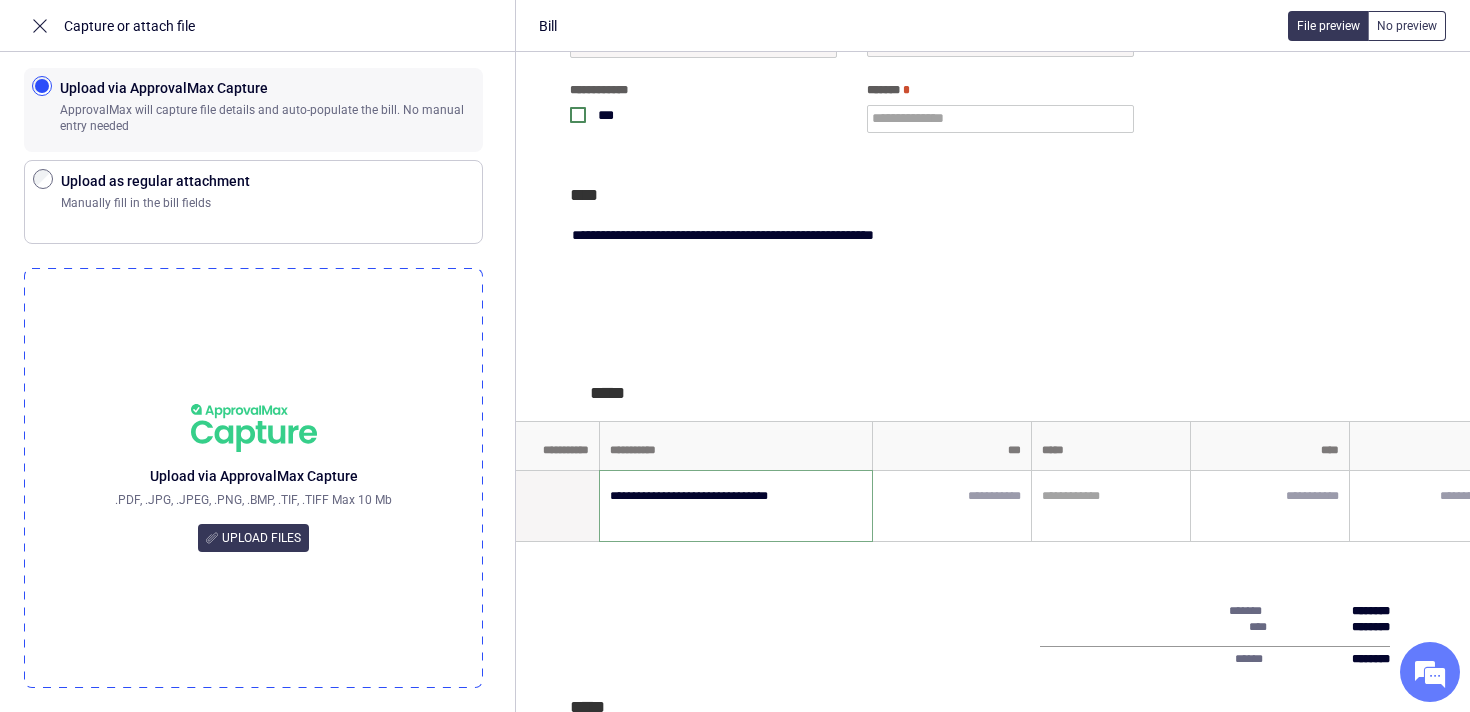 scroll, scrollTop: 0, scrollLeft: 490, axis: horizontal 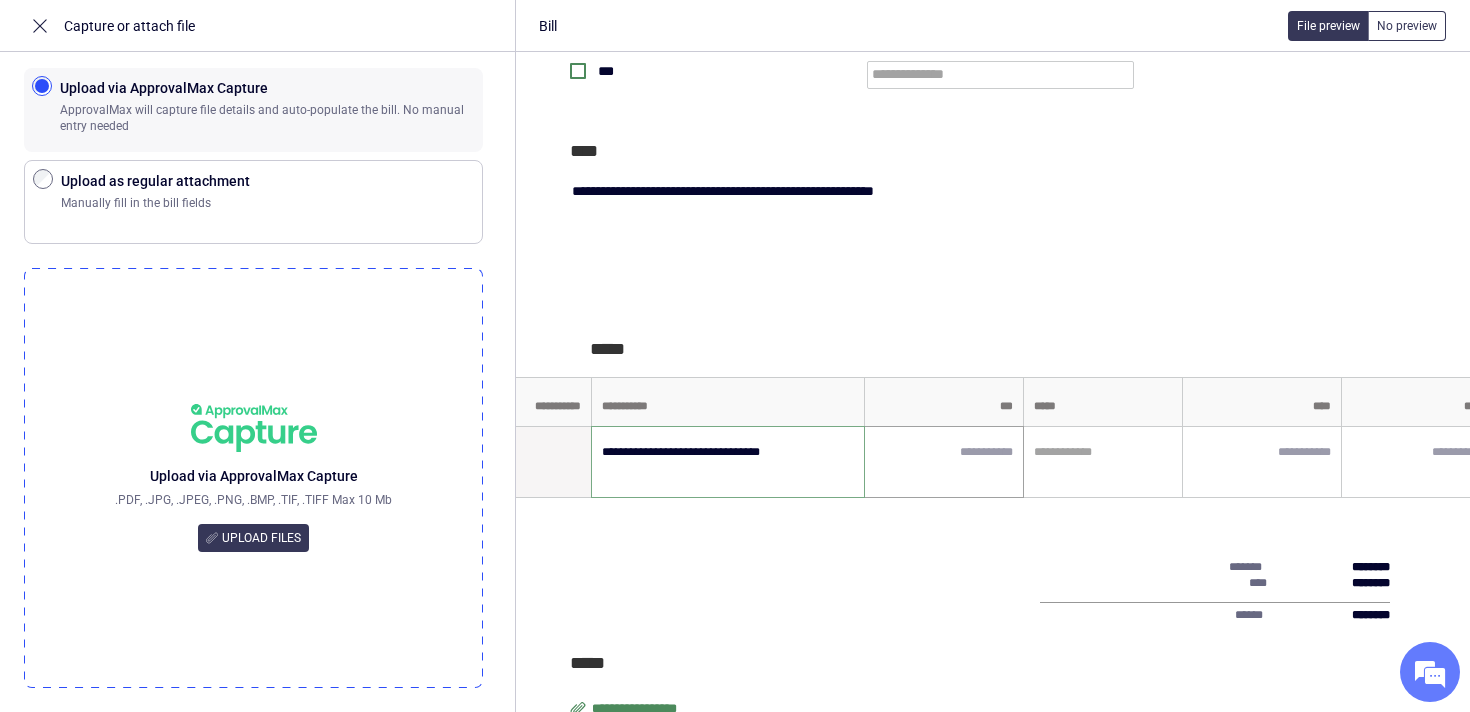 type on "**********" 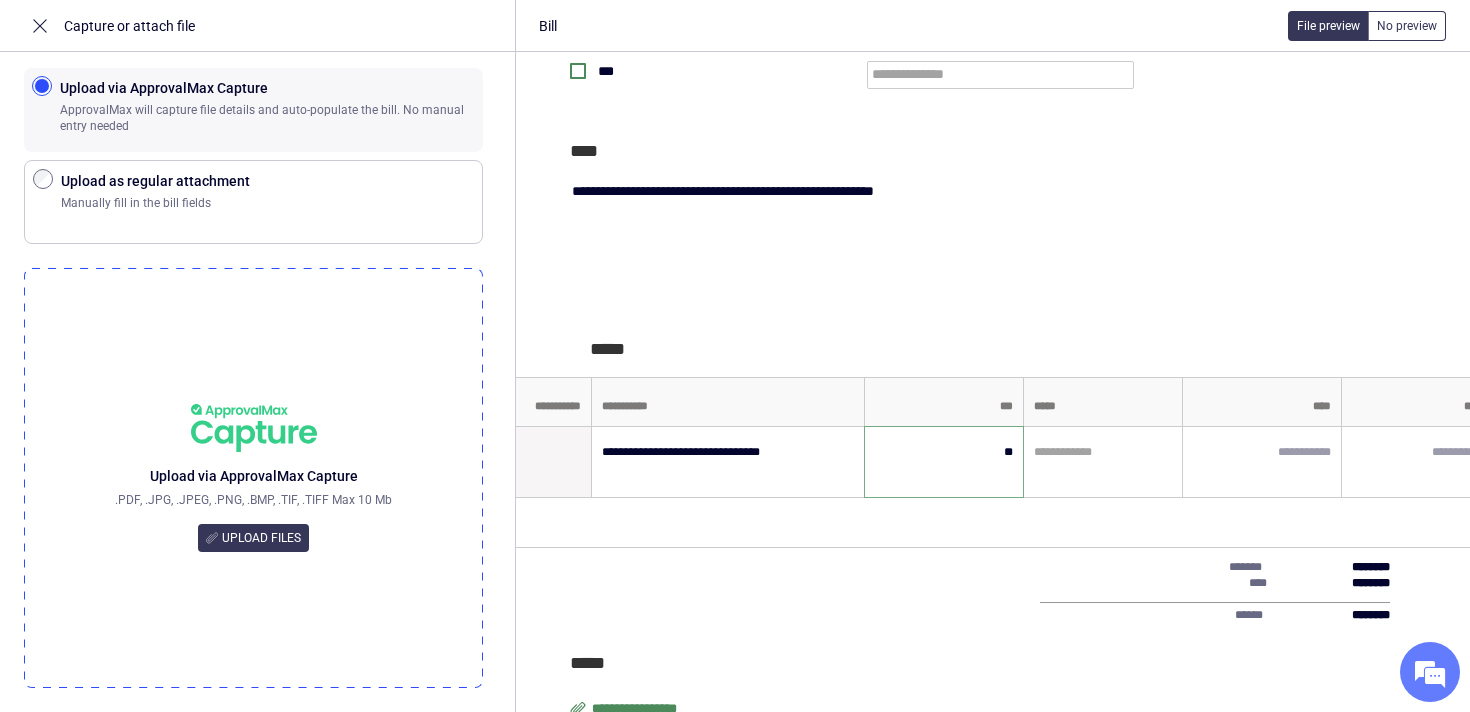 type on "*****" 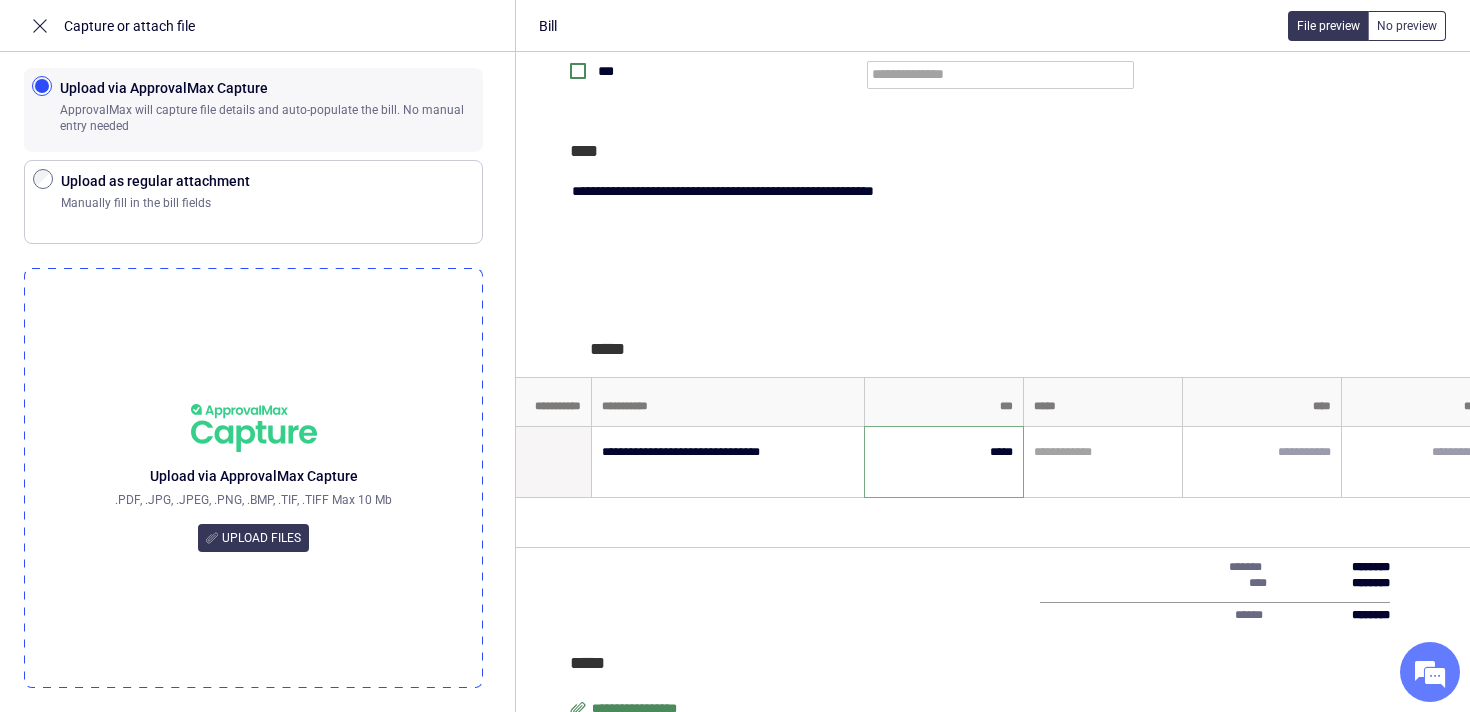 click on "********" at bounding box center (1334, 523) 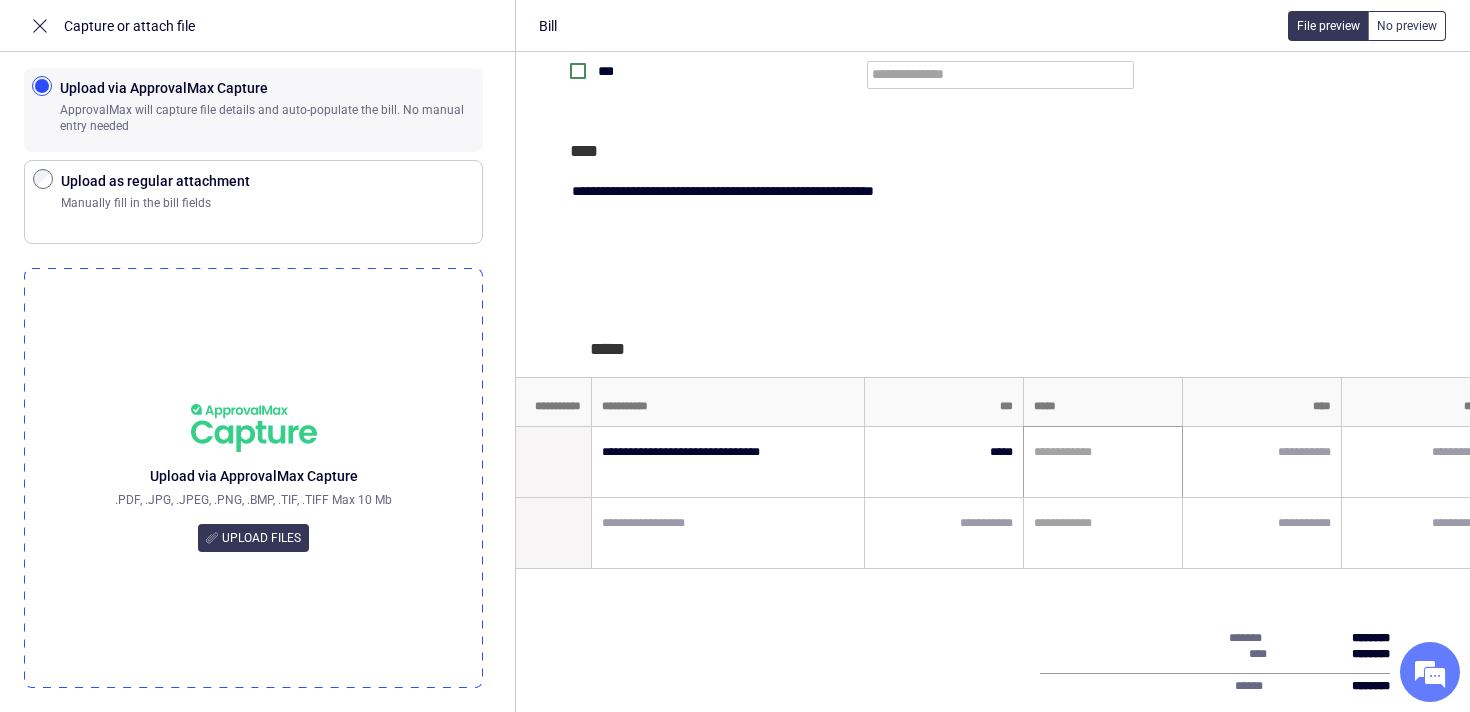 click on "**********" at bounding box center [1103, 462] 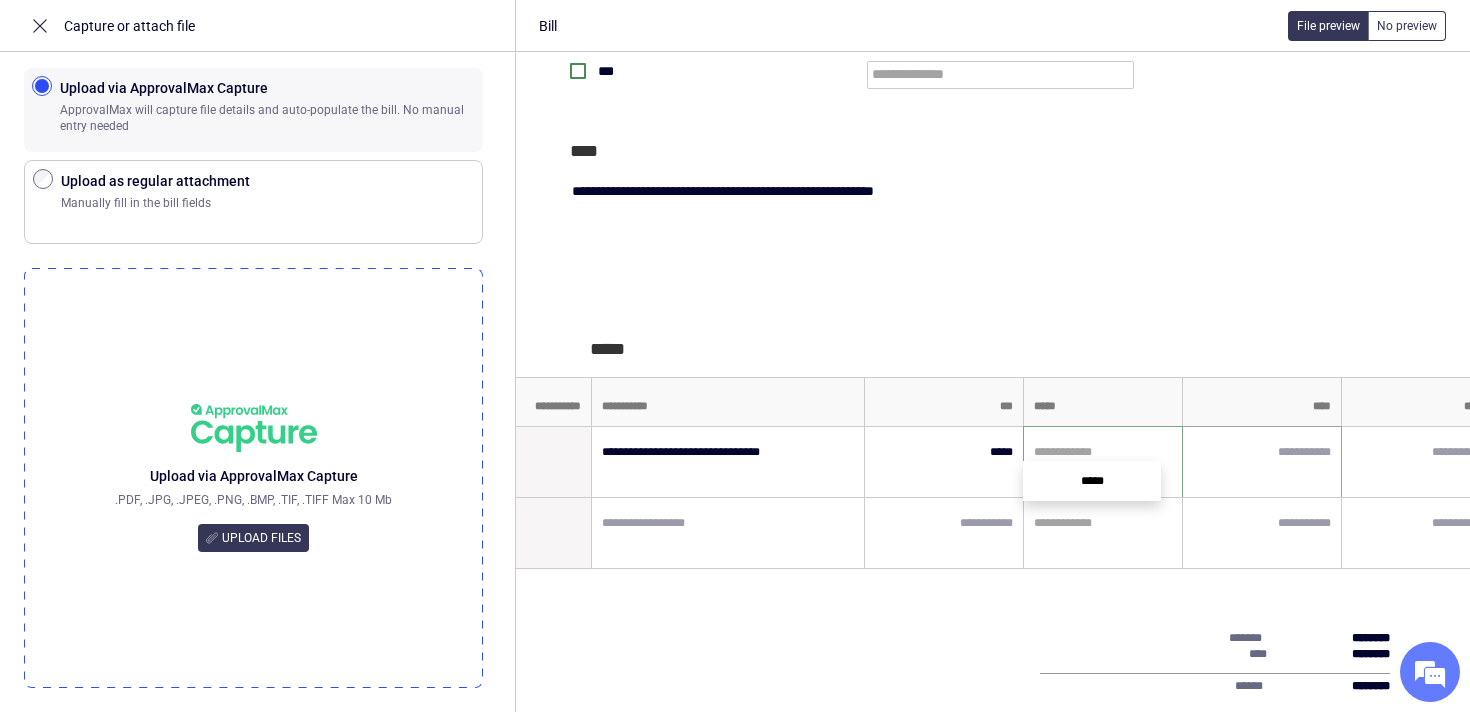 click at bounding box center (1262, 462) 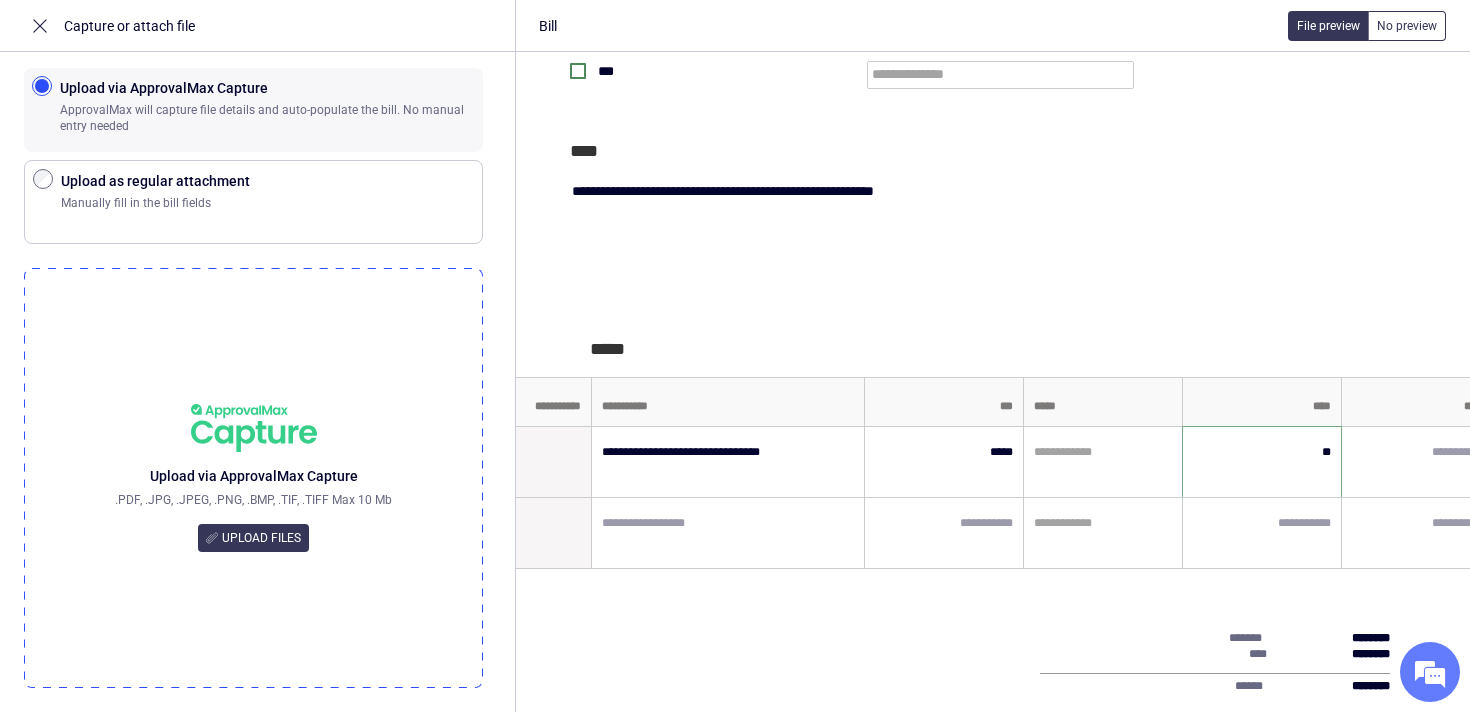 type on "*****" 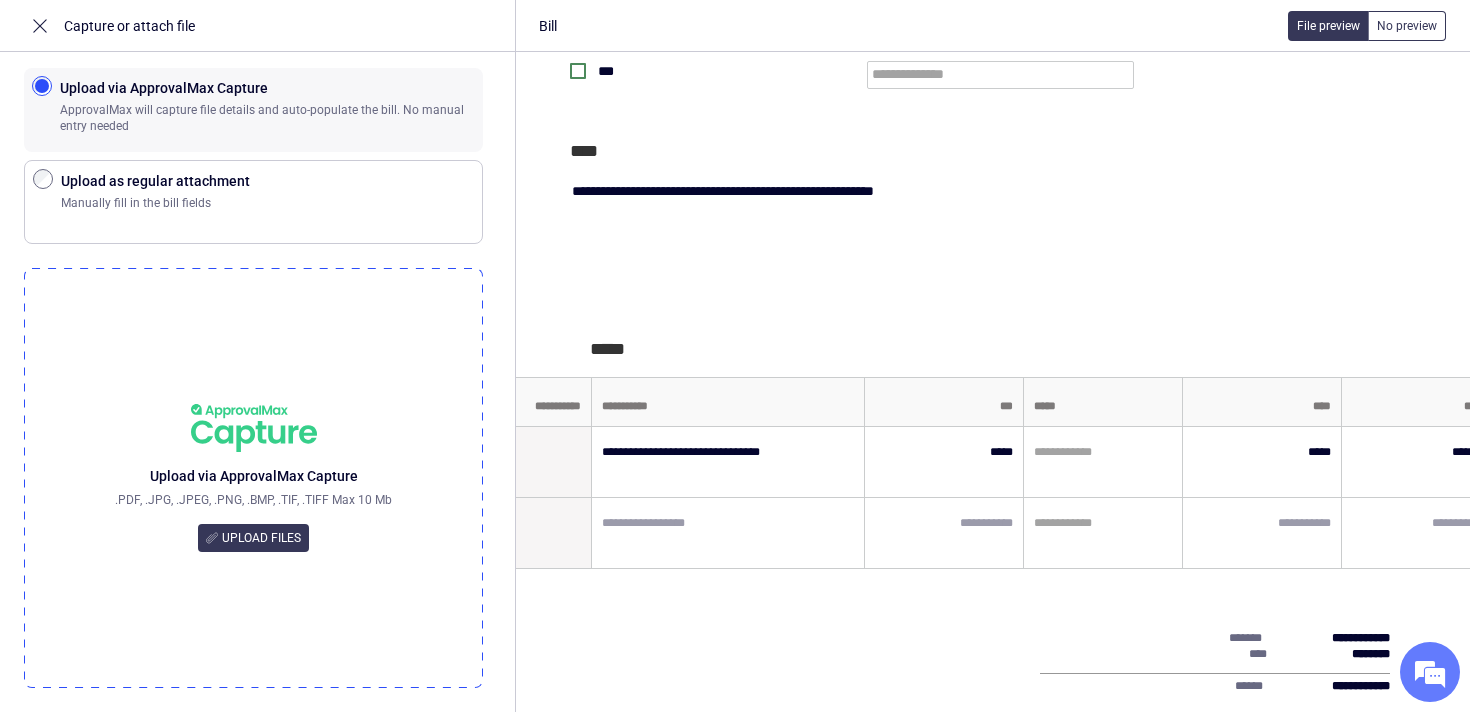 click on "**********" at bounding box center [990, 160] 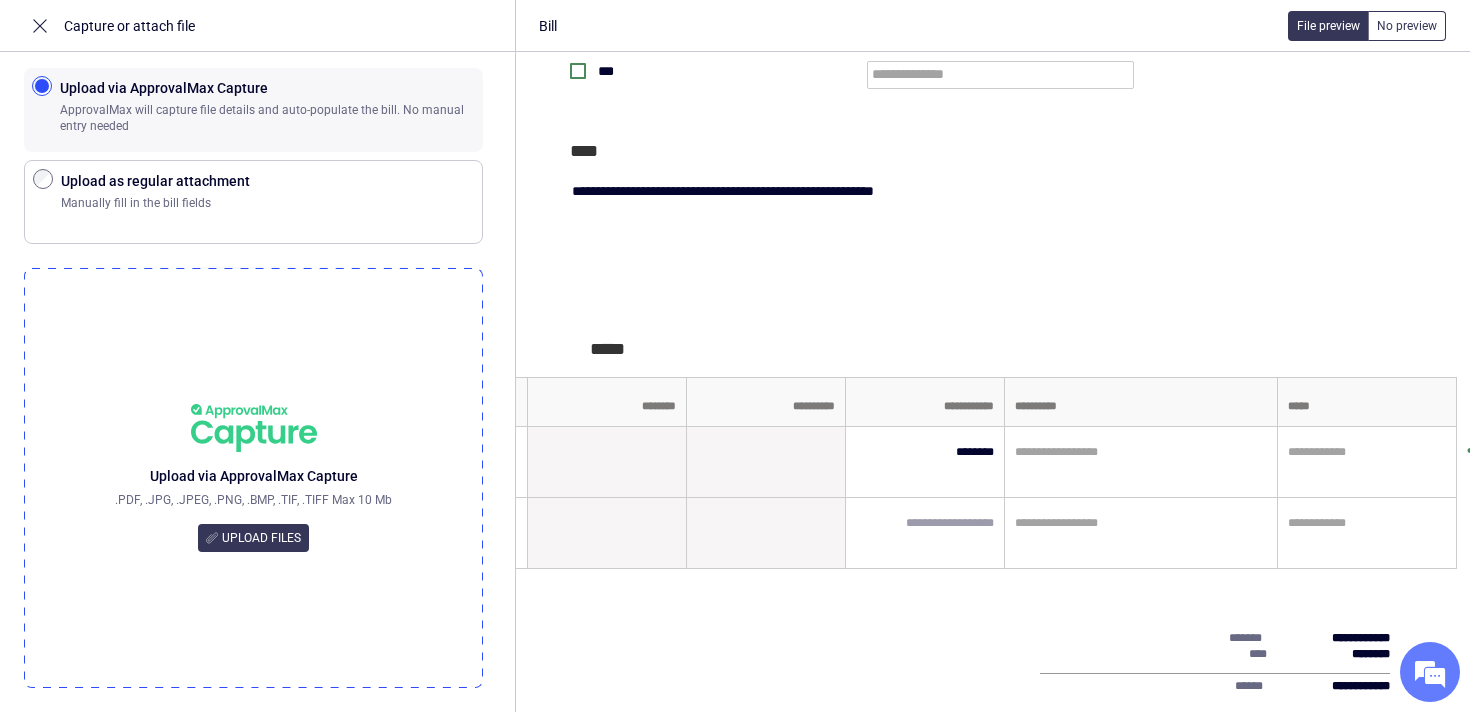 scroll, scrollTop: 0, scrollLeft: 1621, axis: horizontal 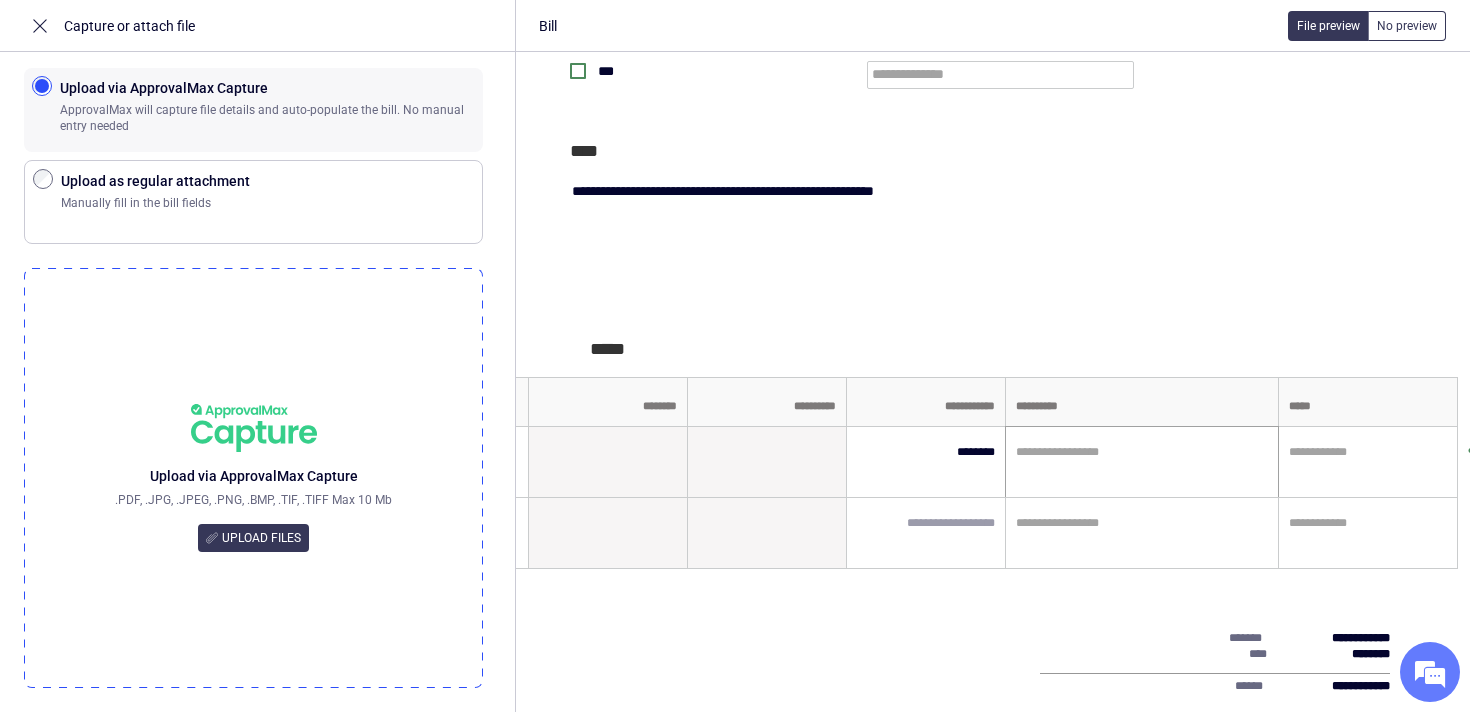 click on "**********" at bounding box center [1142, 462] 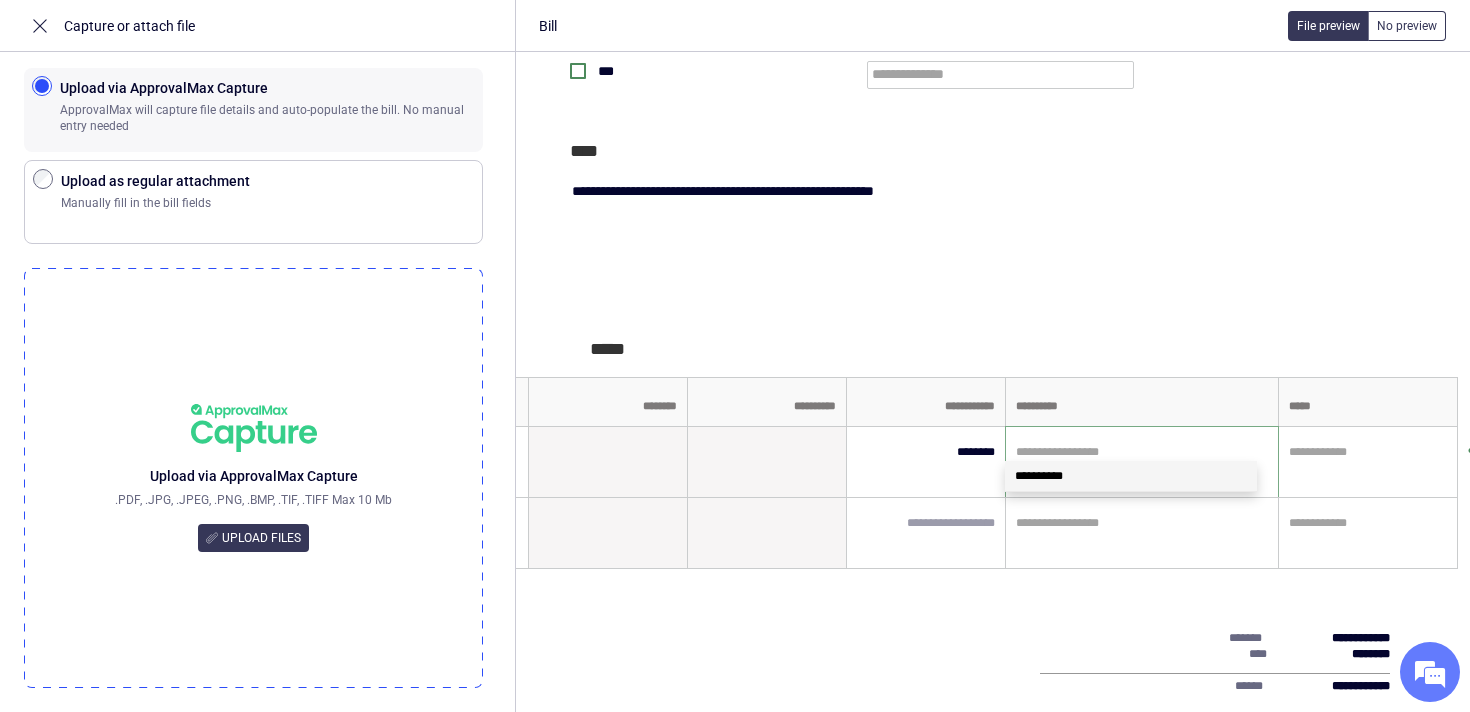 click at bounding box center [1139, 452] 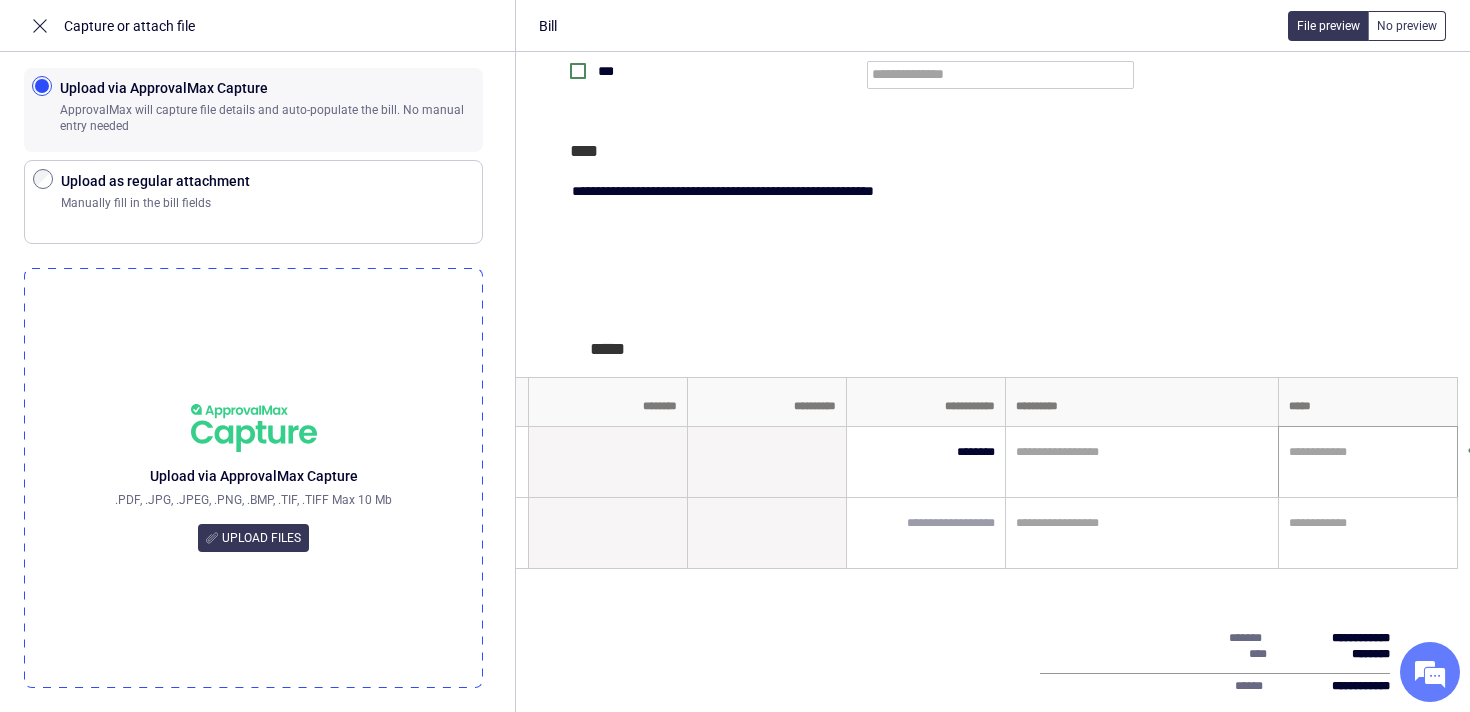 click on "**********" at bounding box center [1368, 462] 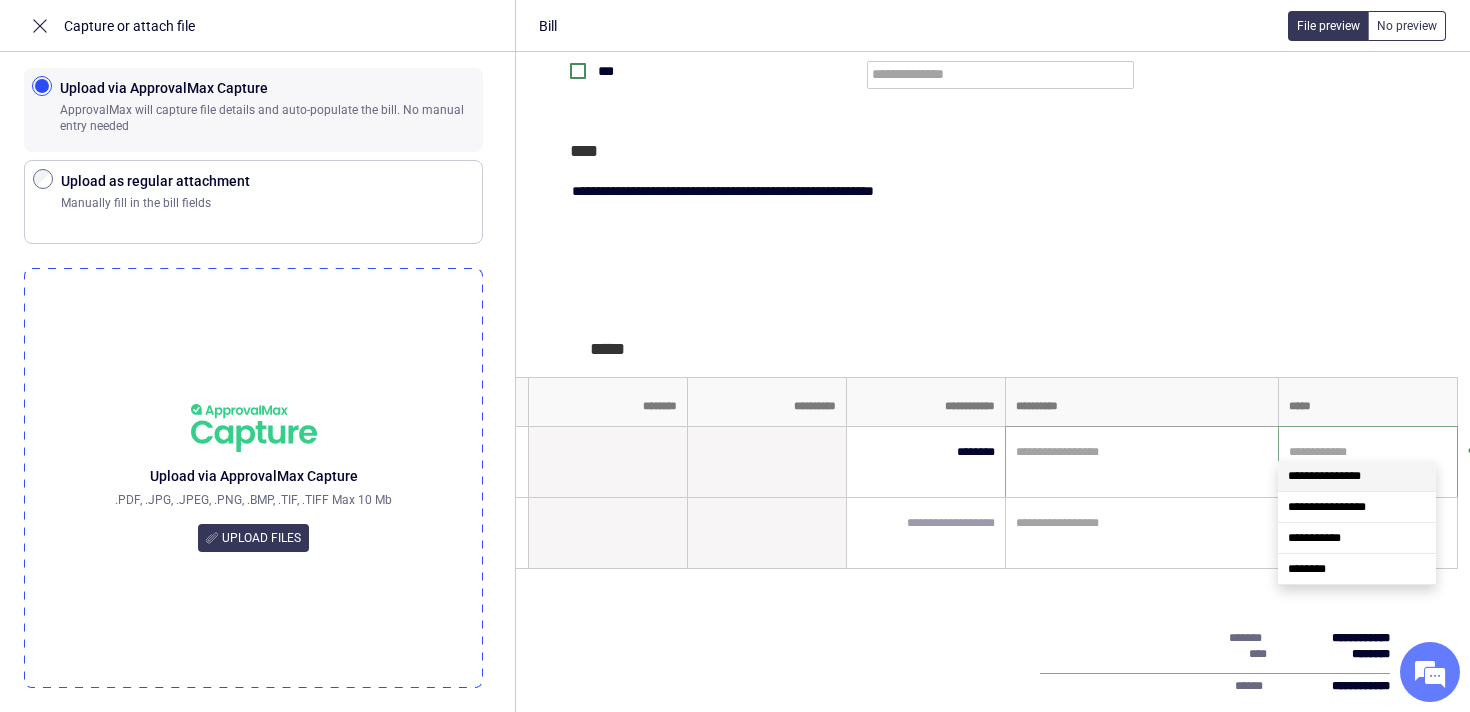 click at bounding box center [1139, 452] 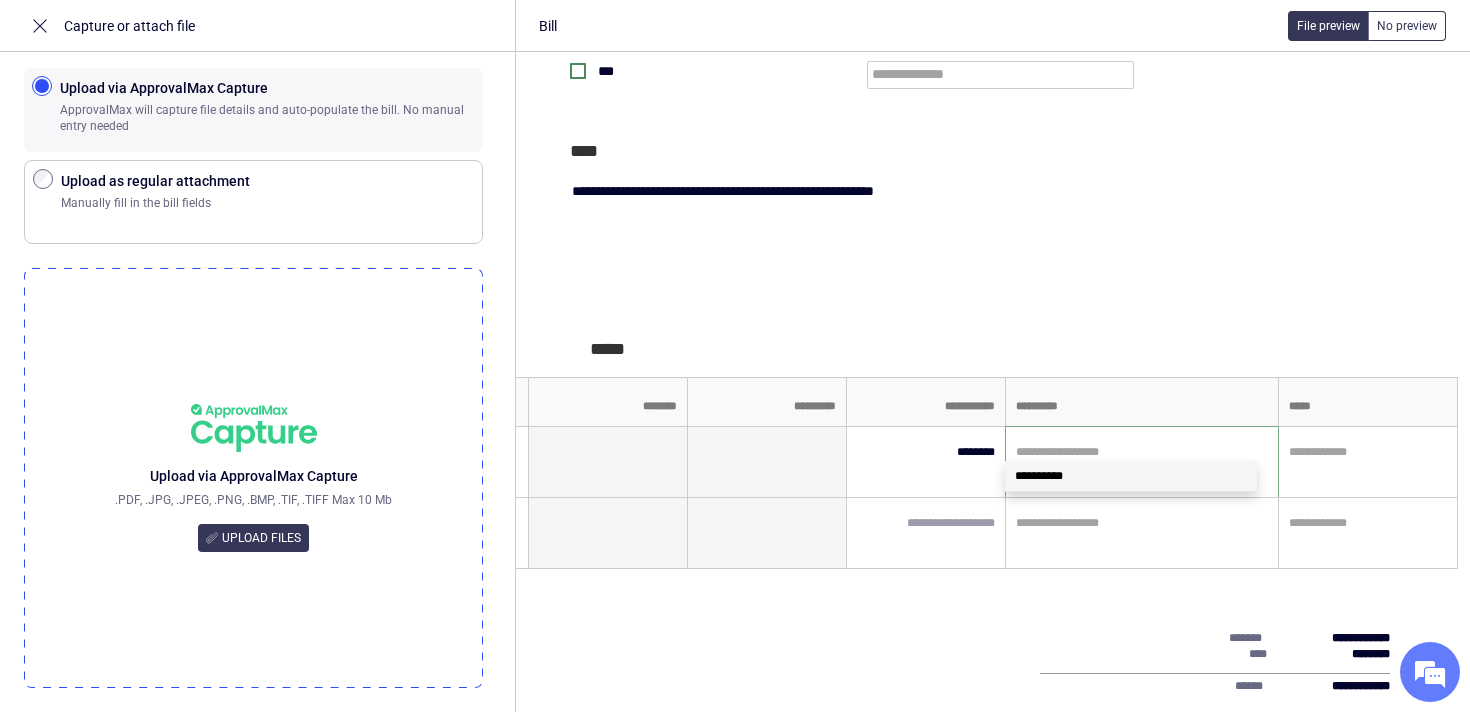 click on "**********" at bounding box center (990, 160) 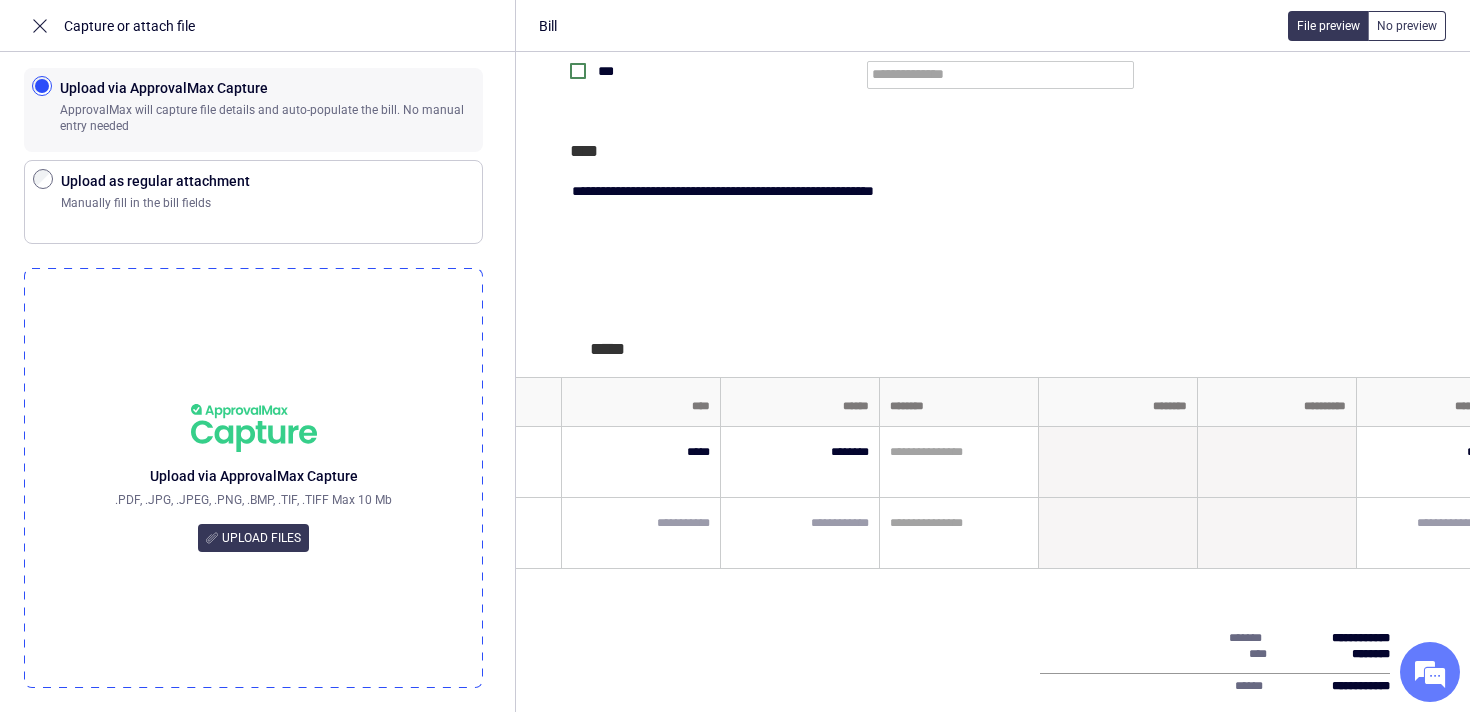 scroll, scrollTop: 0, scrollLeft: 1109, axis: horizontal 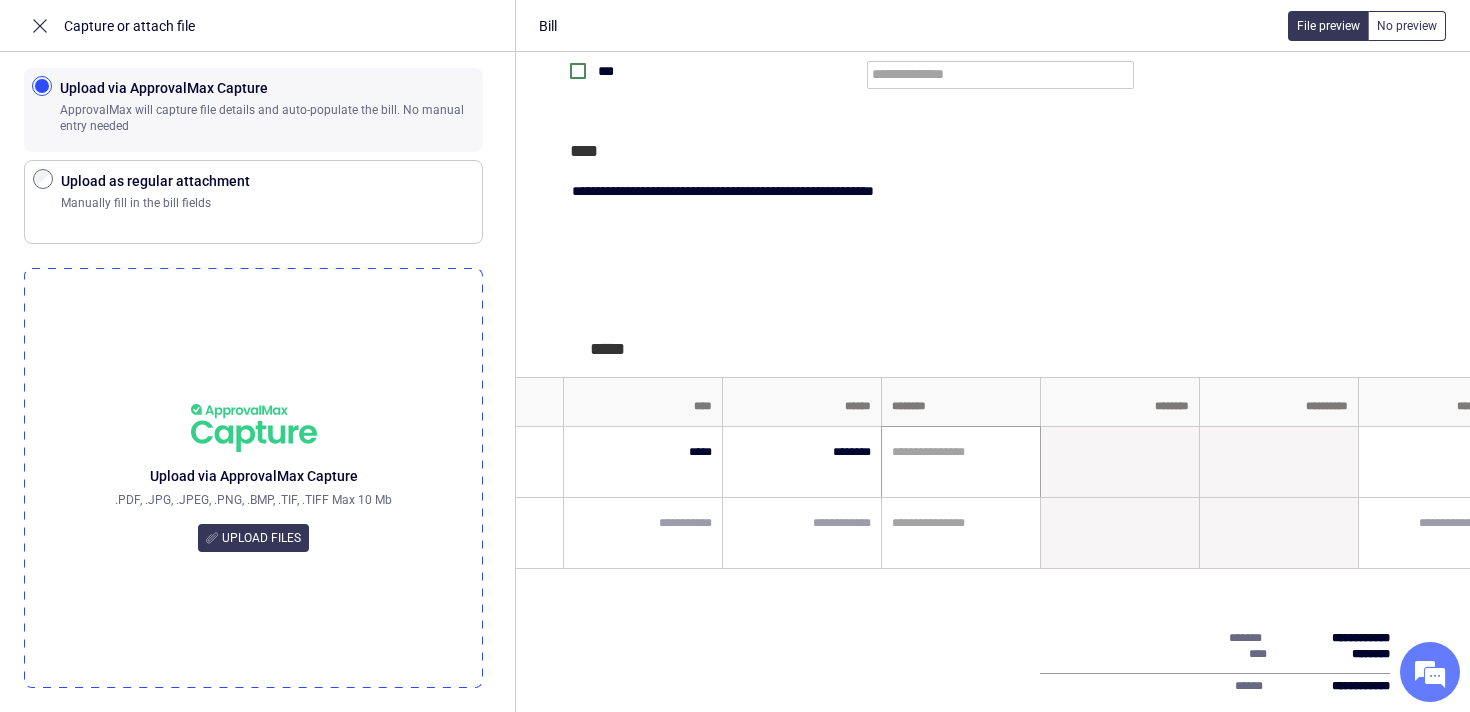 click at bounding box center (958, 452) 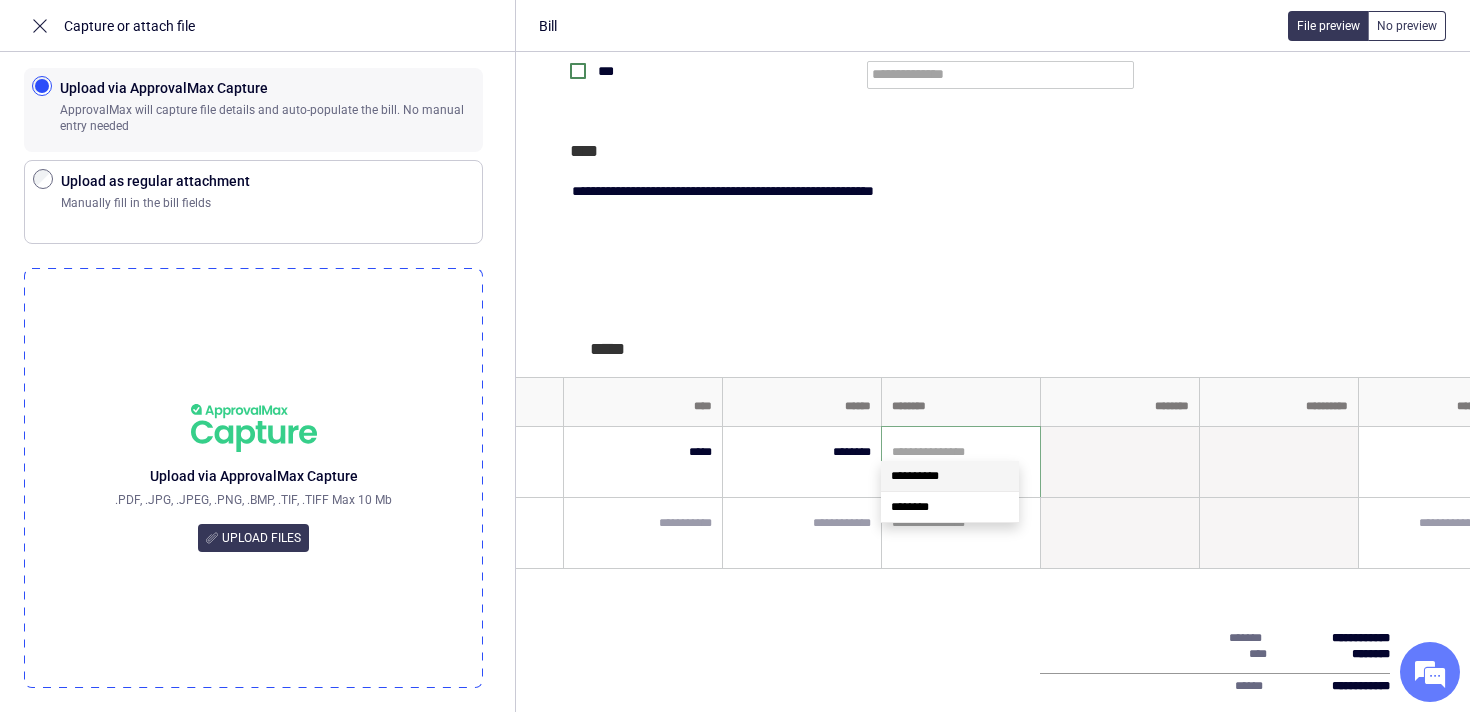 click on "**********" at bounding box center (915, 476) 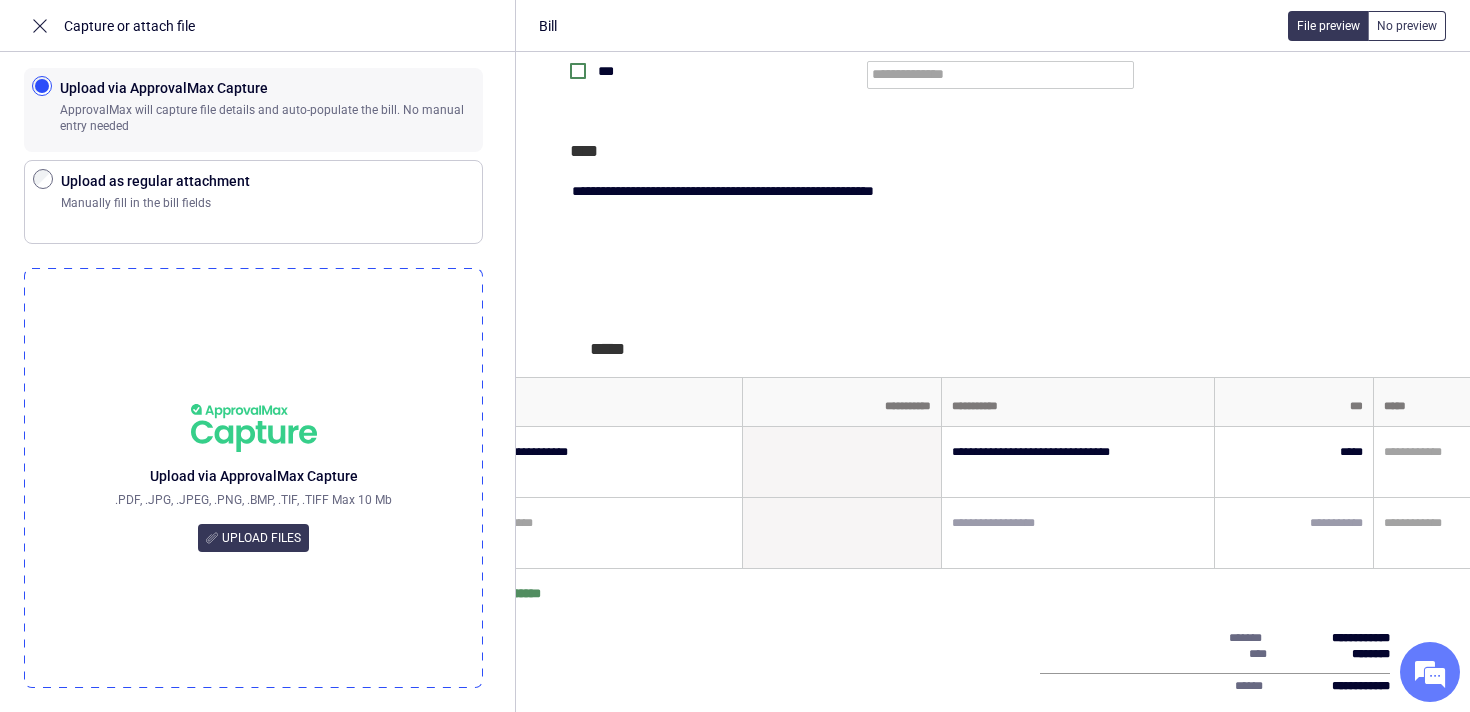 scroll, scrollTop: 0, scrollLeft: 0, axis: both 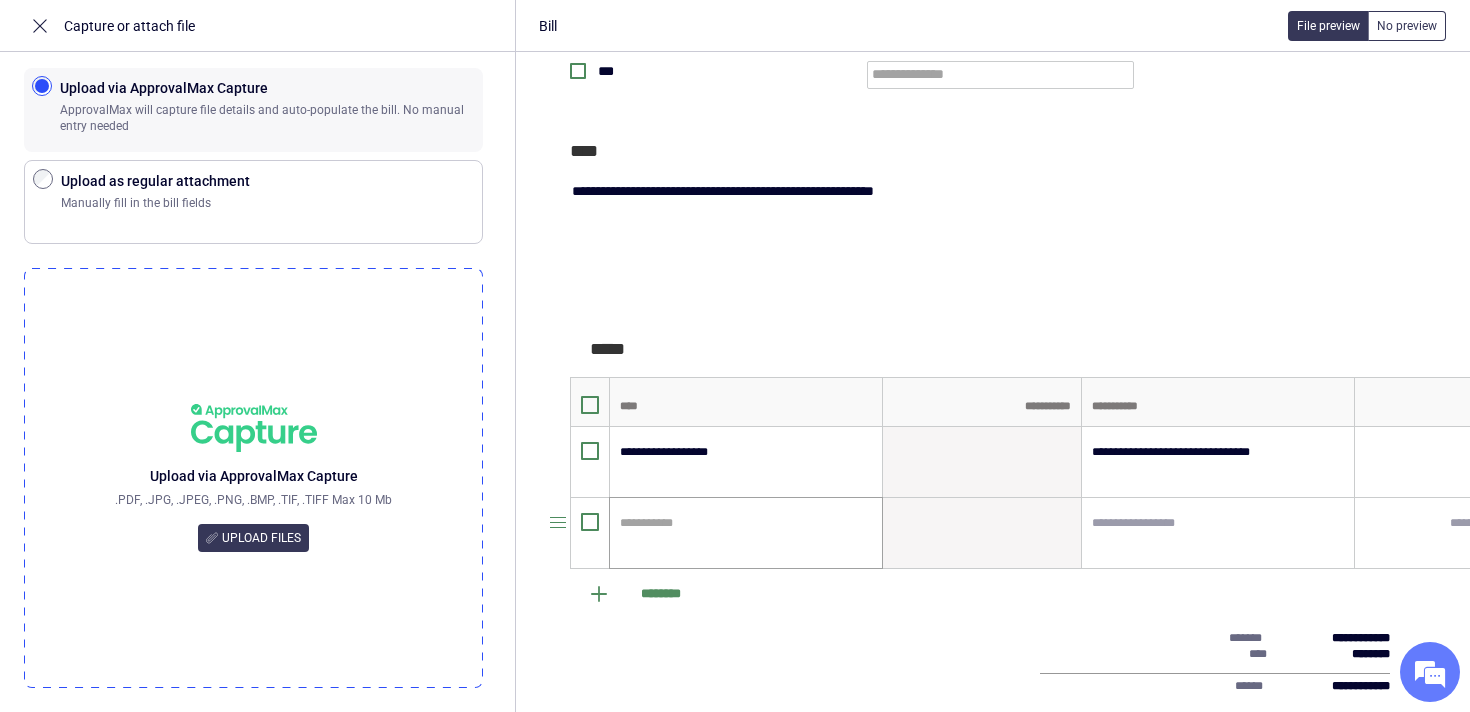 type on "**********" 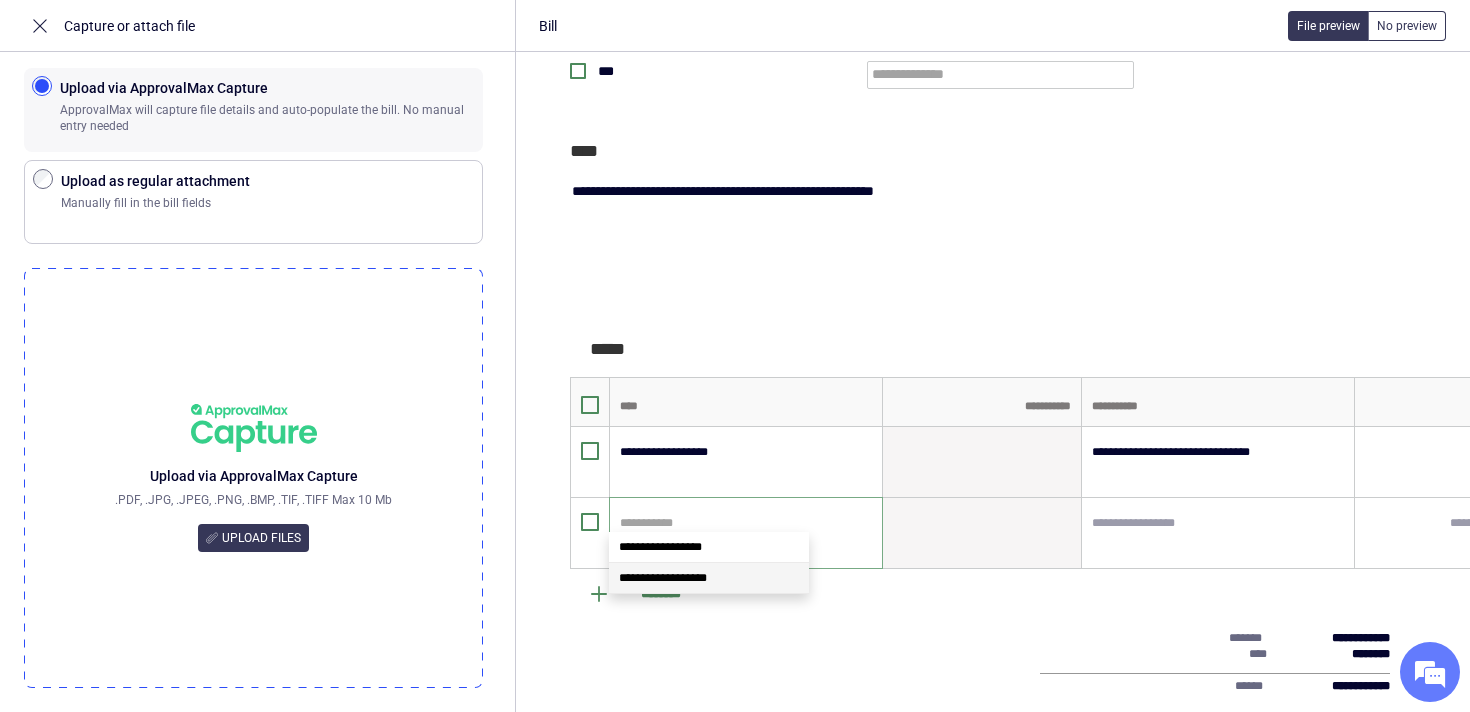 click on "**********" at bounding box center (709, 578) 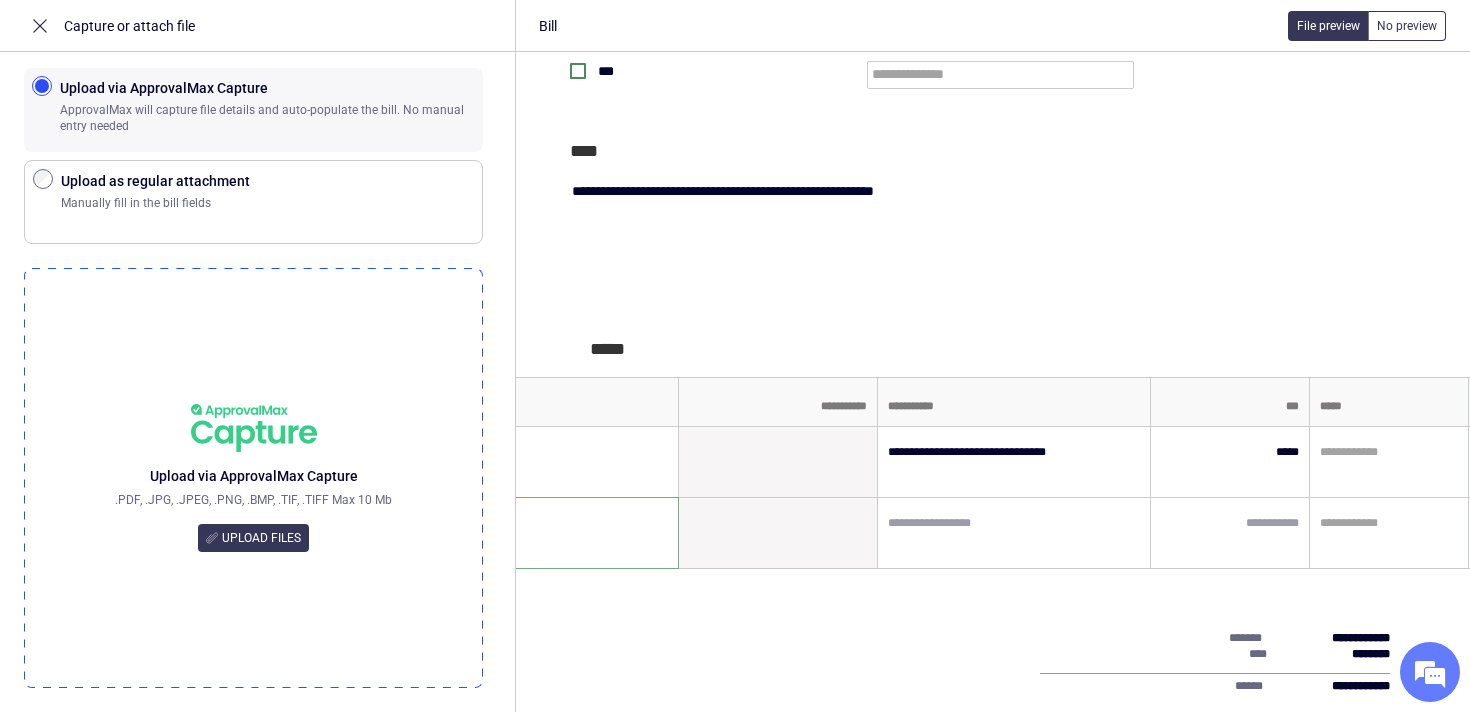 scroll, scrollTop: 0, scrollLeft: 319, axis: horizontal 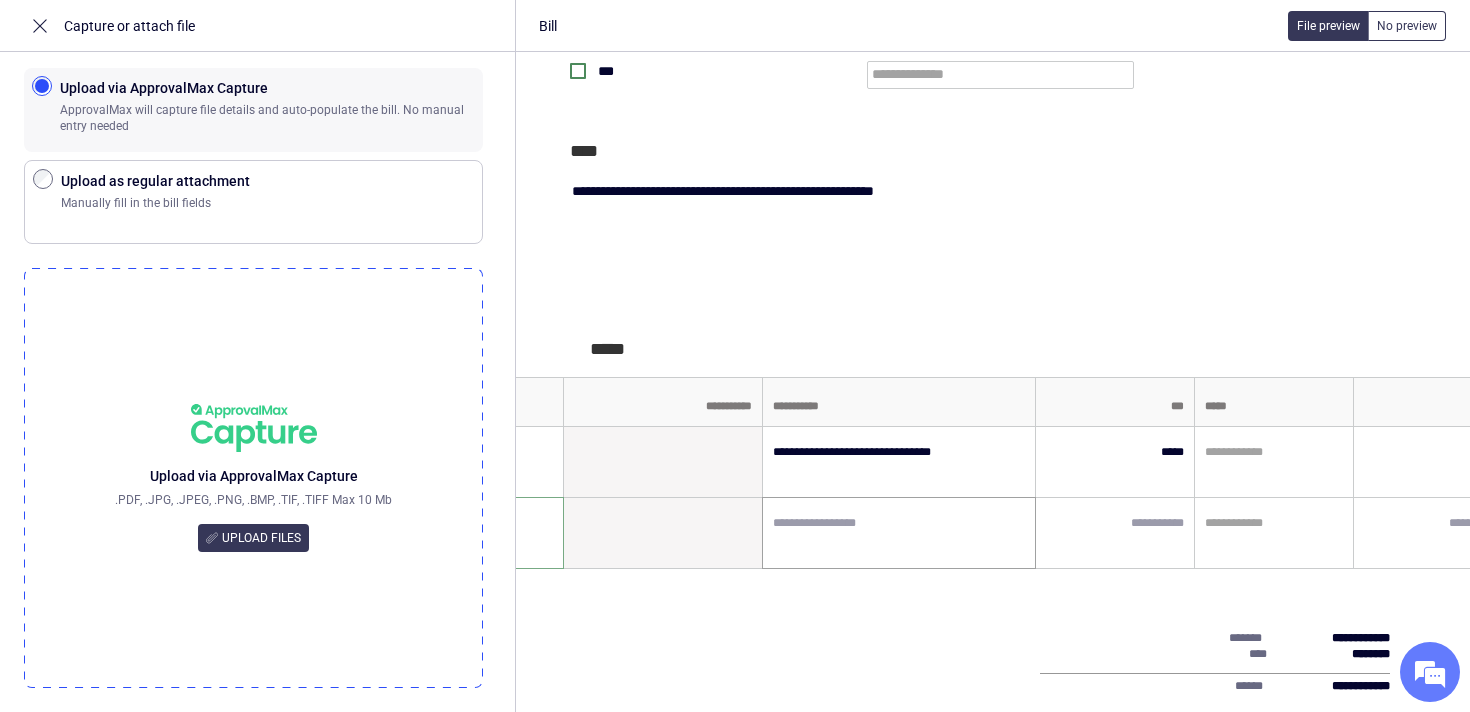 type on "**********" 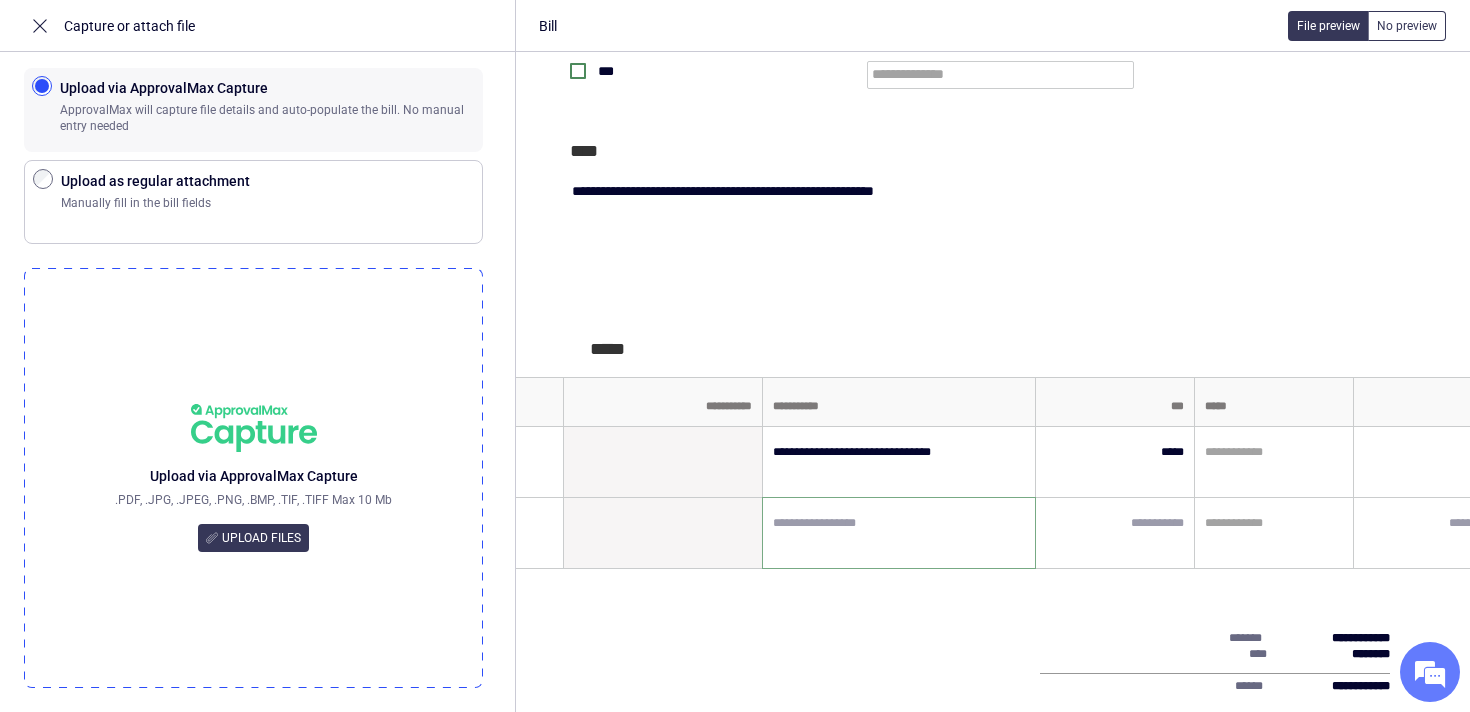 paste on "**********" 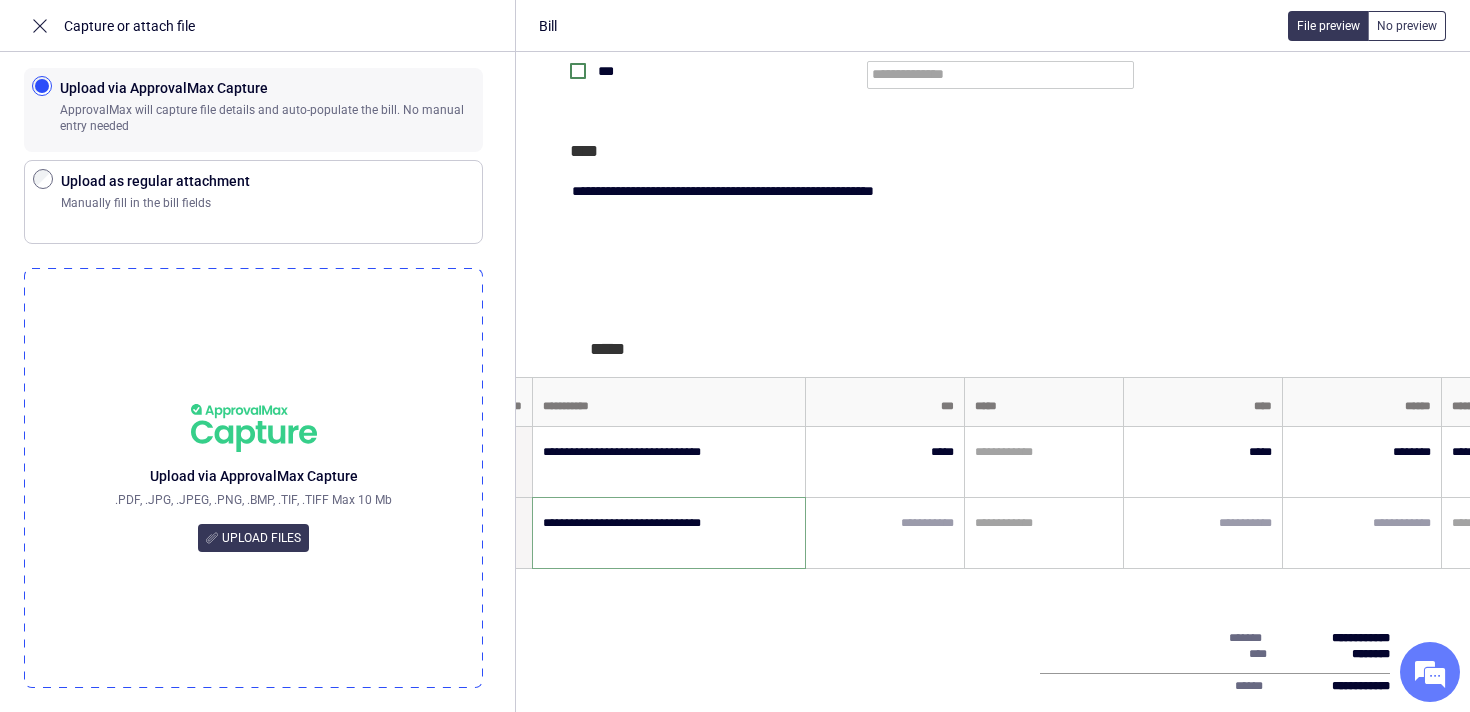 scroll, scrollTop: 0, scrollLeft: 572, axis: horizontal 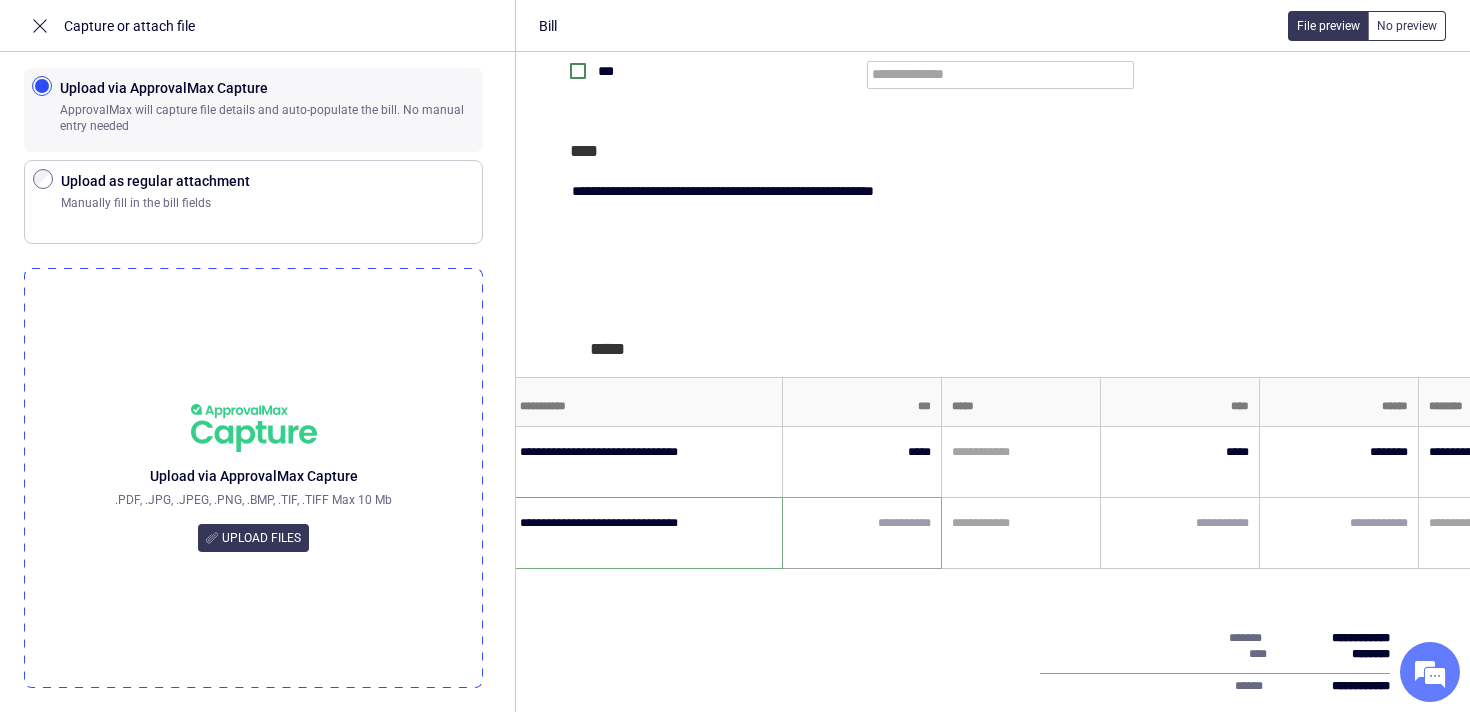 type on "**********" 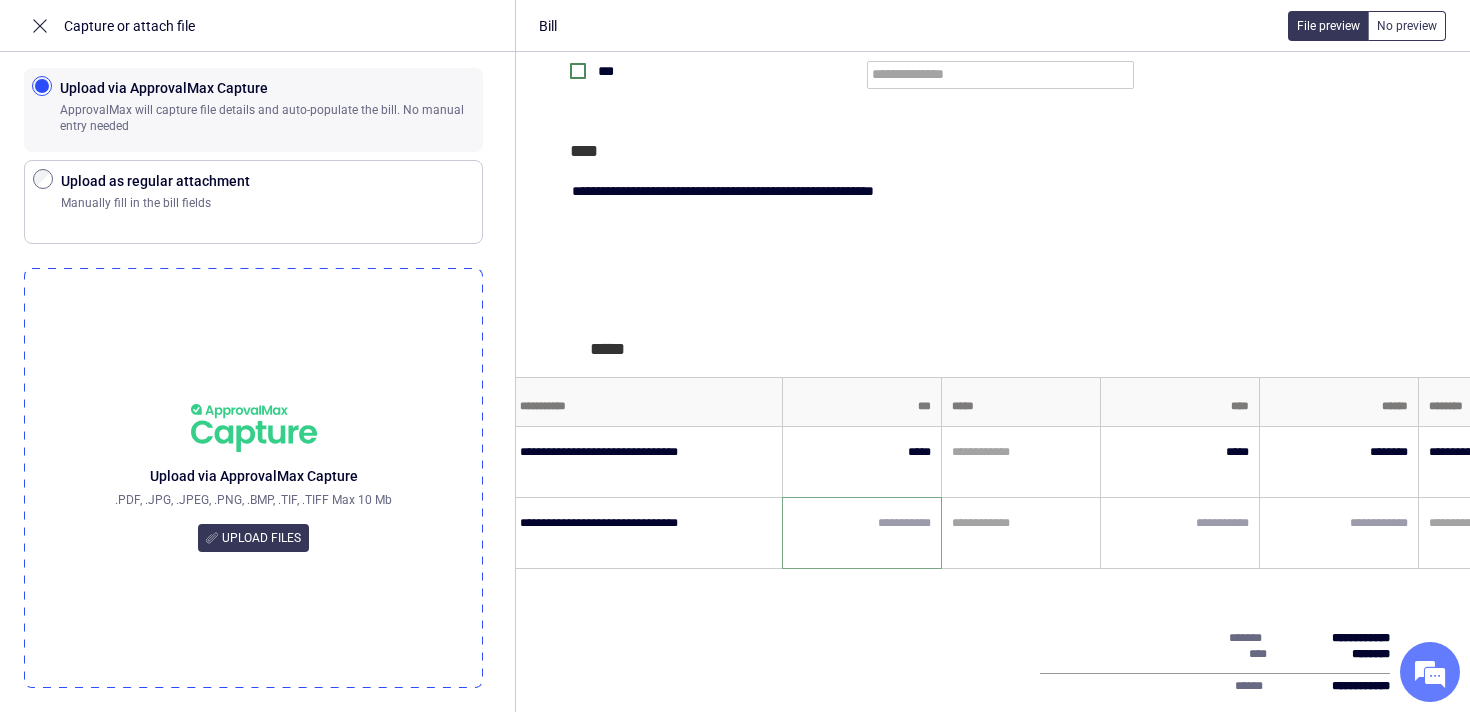 click at bounding box center (862, 523) 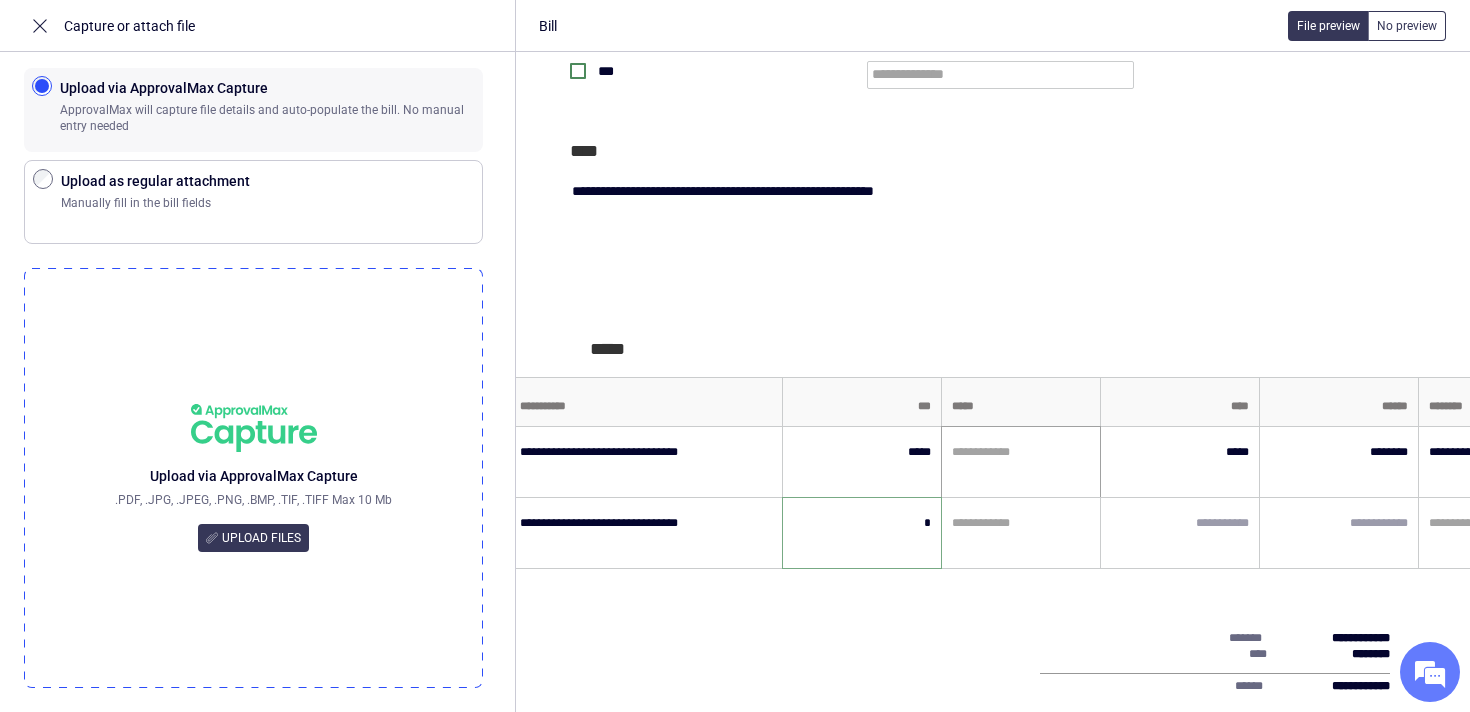 type on "****" 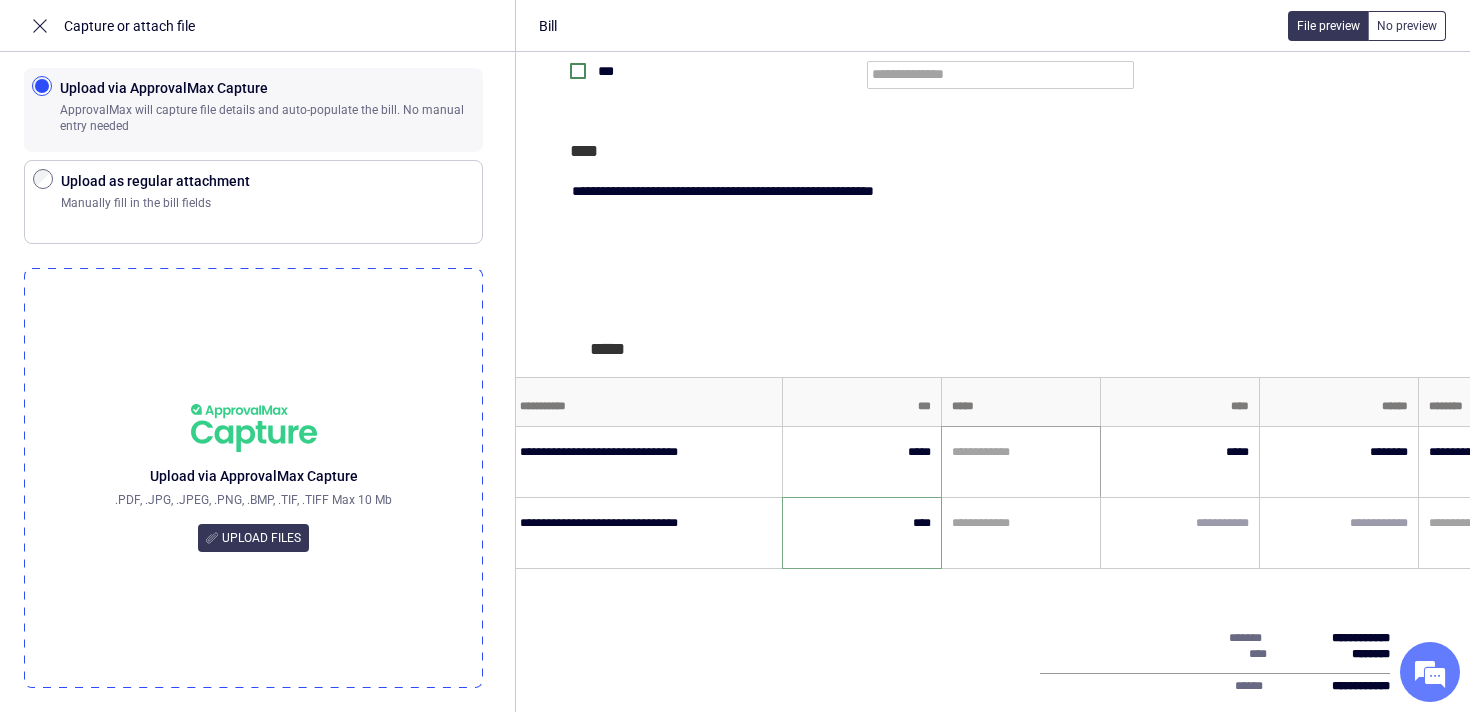 click at bounding box center [1018, 452] 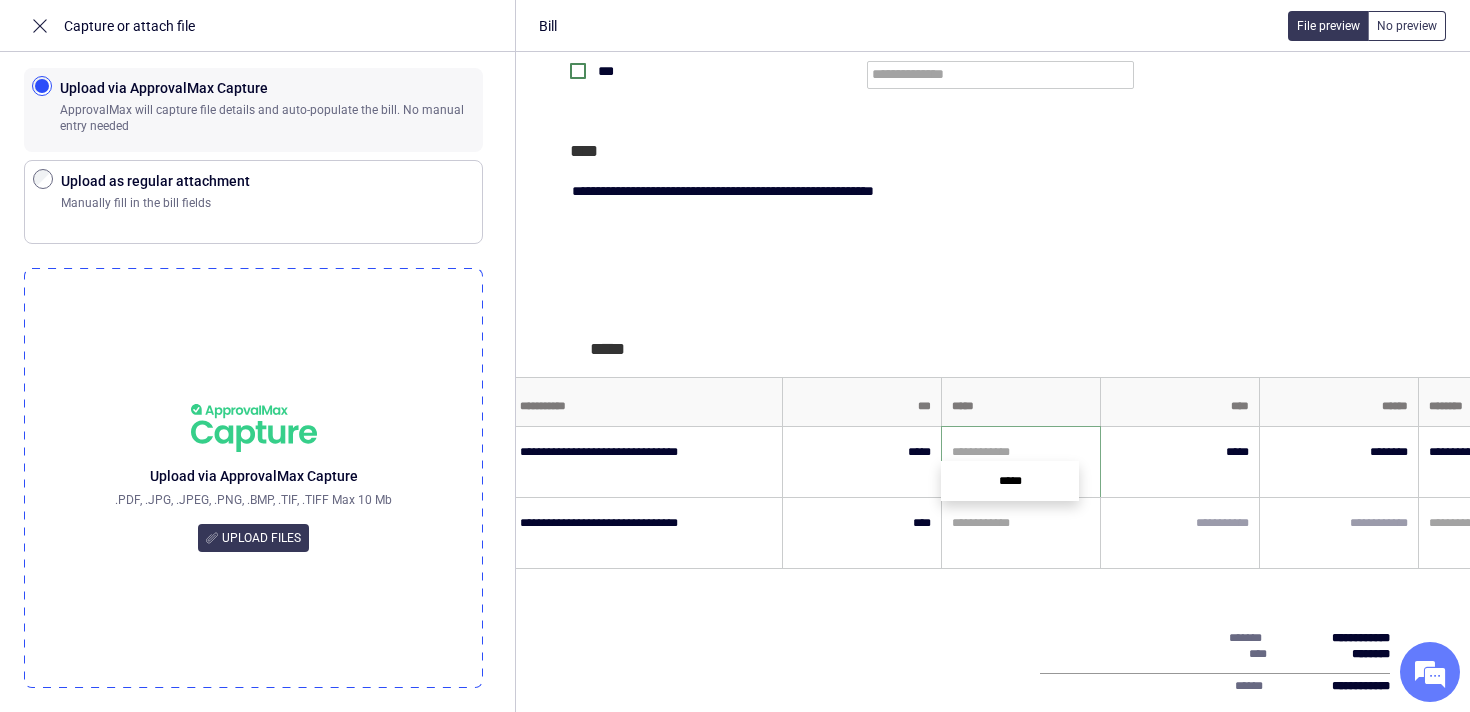click on "*****" at bounding box center (1010, 481) 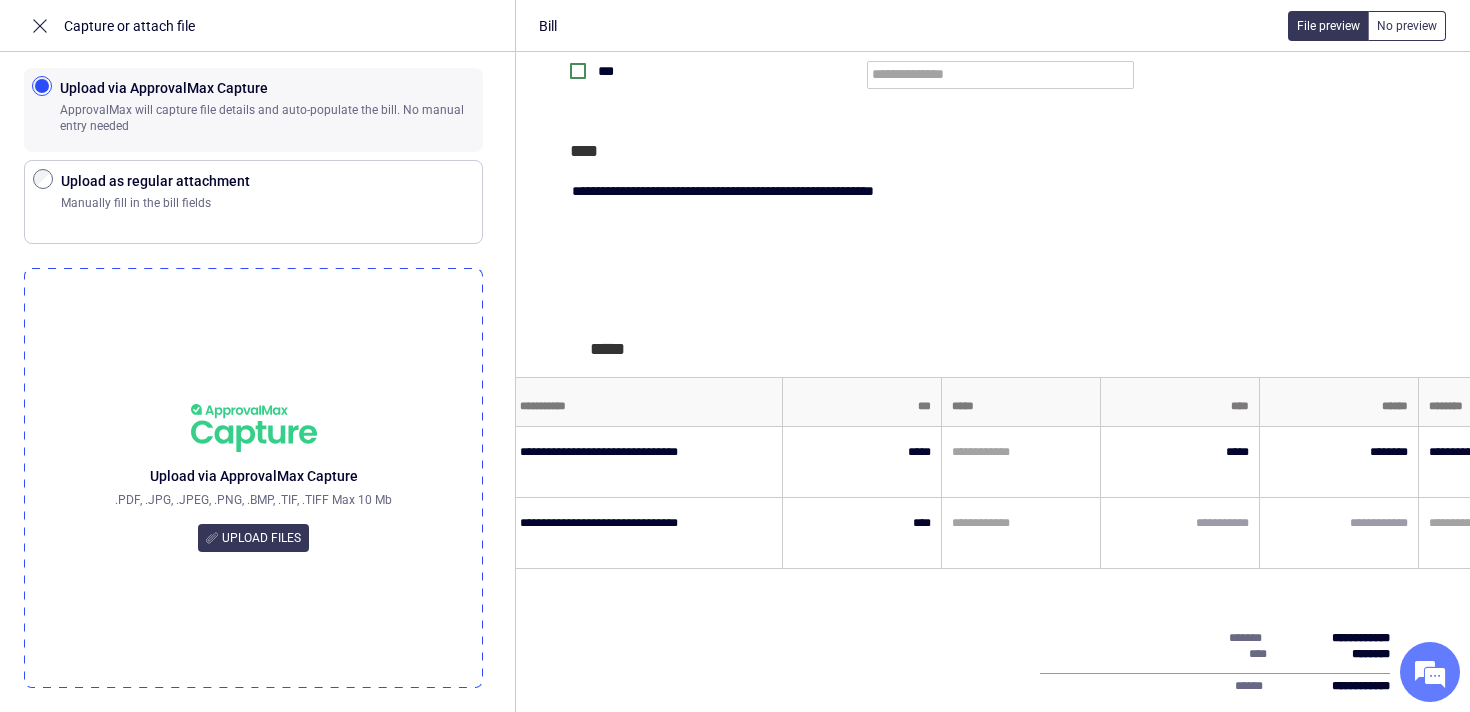 click on "*****" at bounding box center (990, 349) 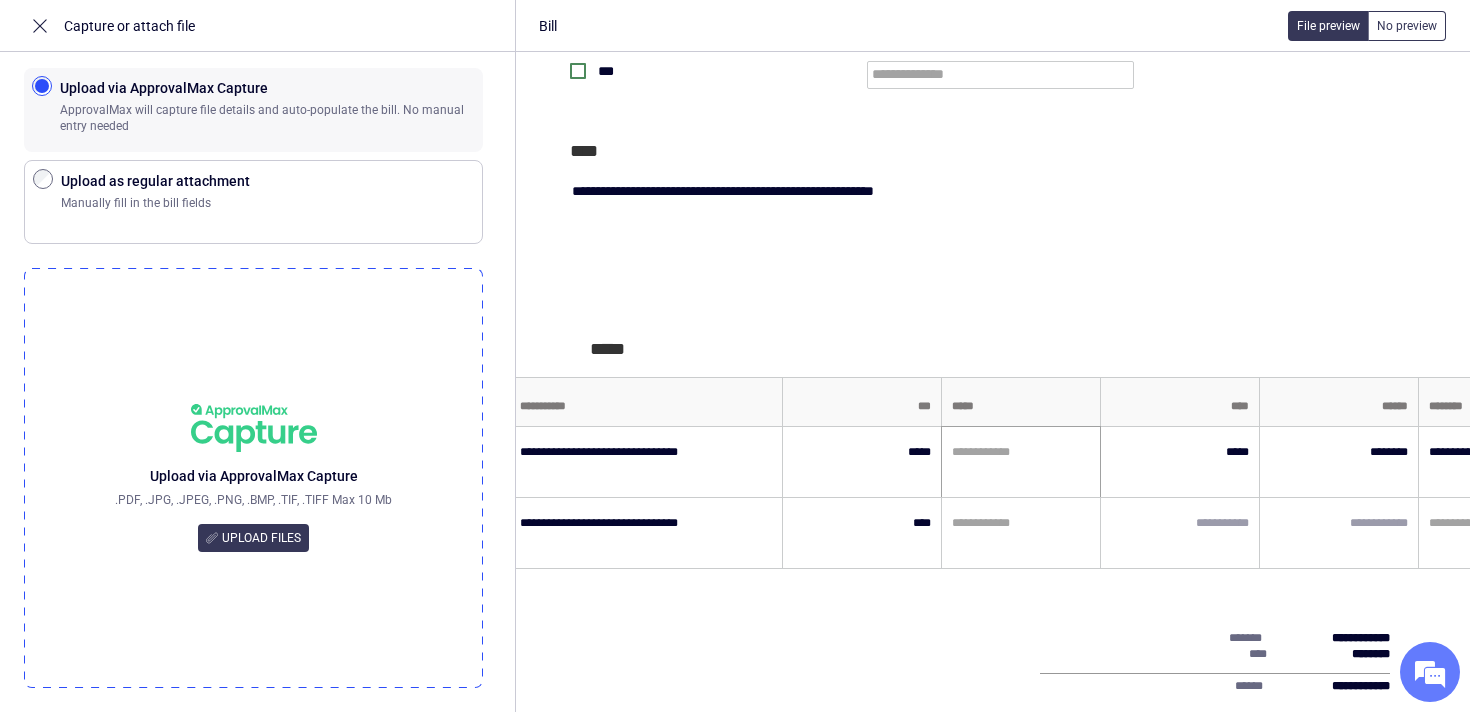 click at bounding box center (1018, 452) 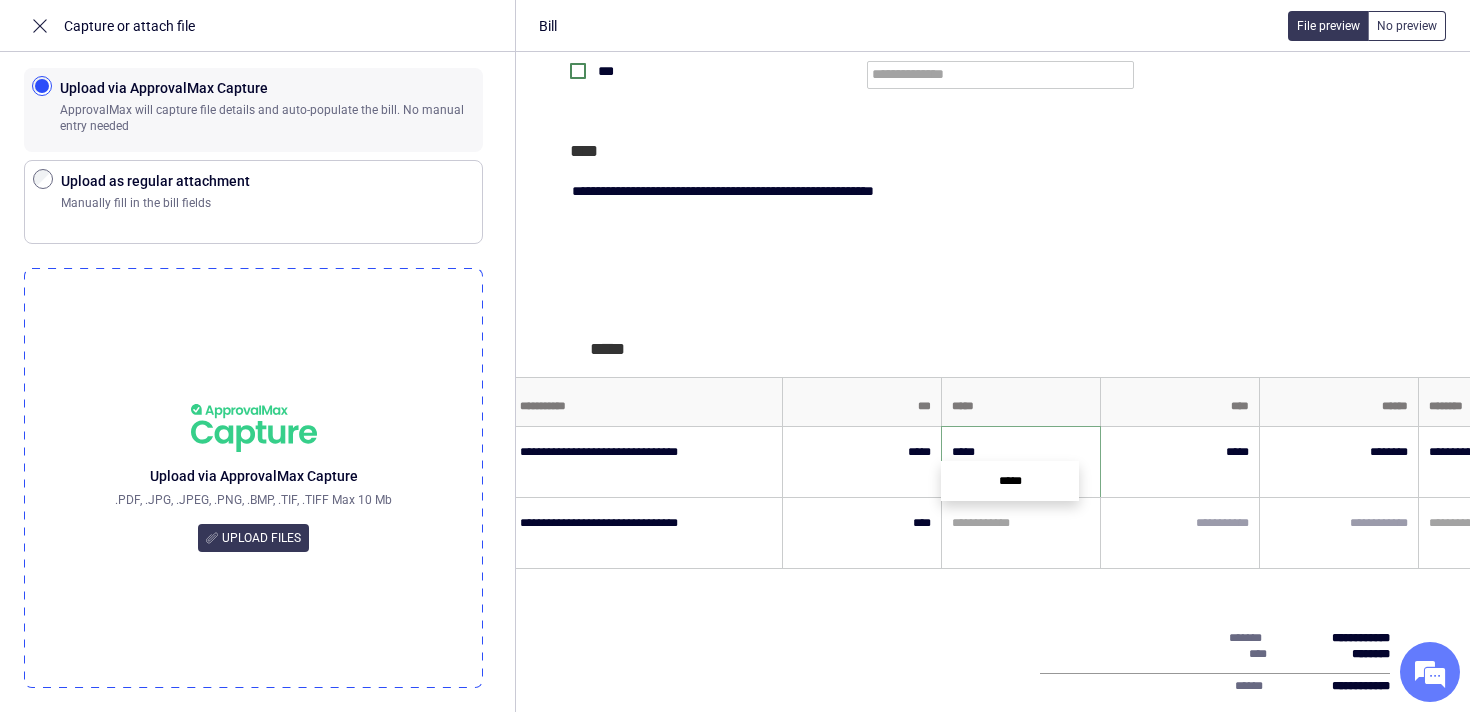 type on "*****" 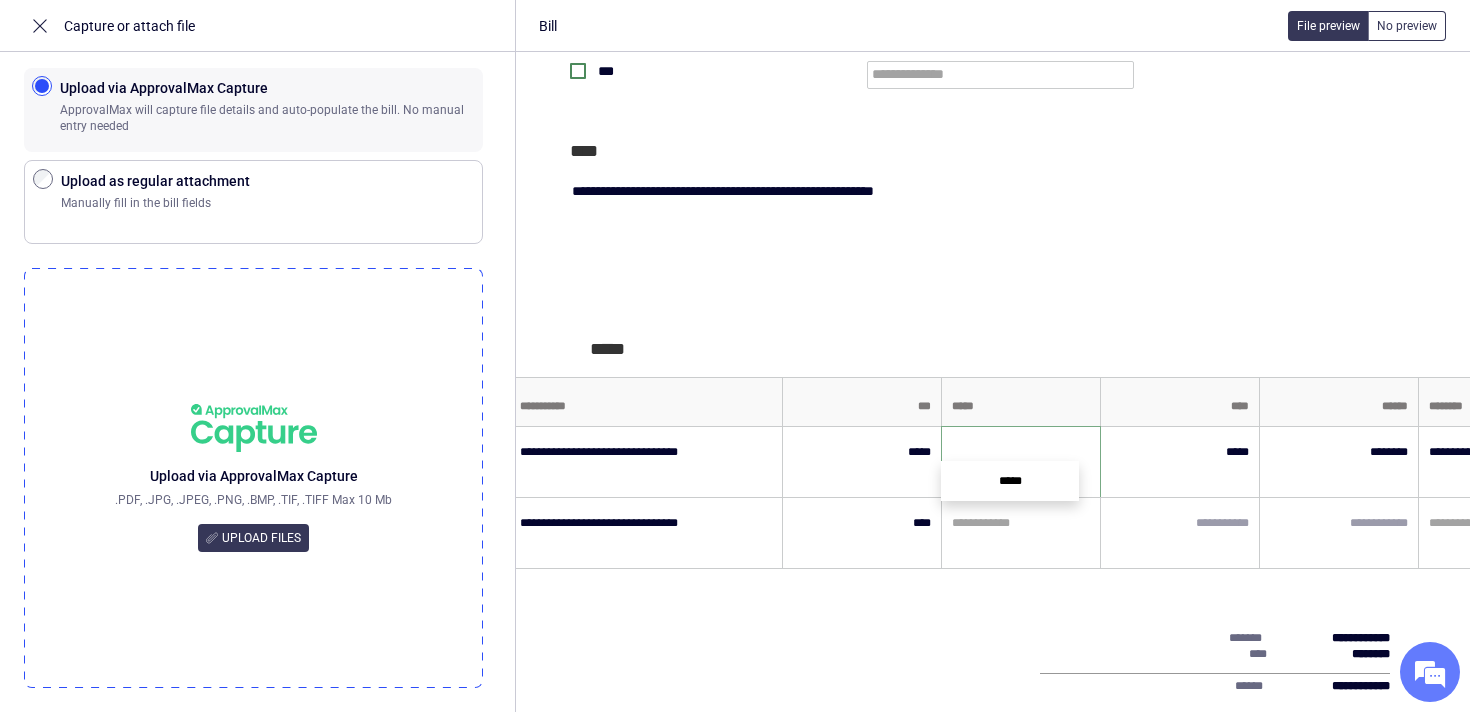 click on "*****" at bounding box center (990, 349) 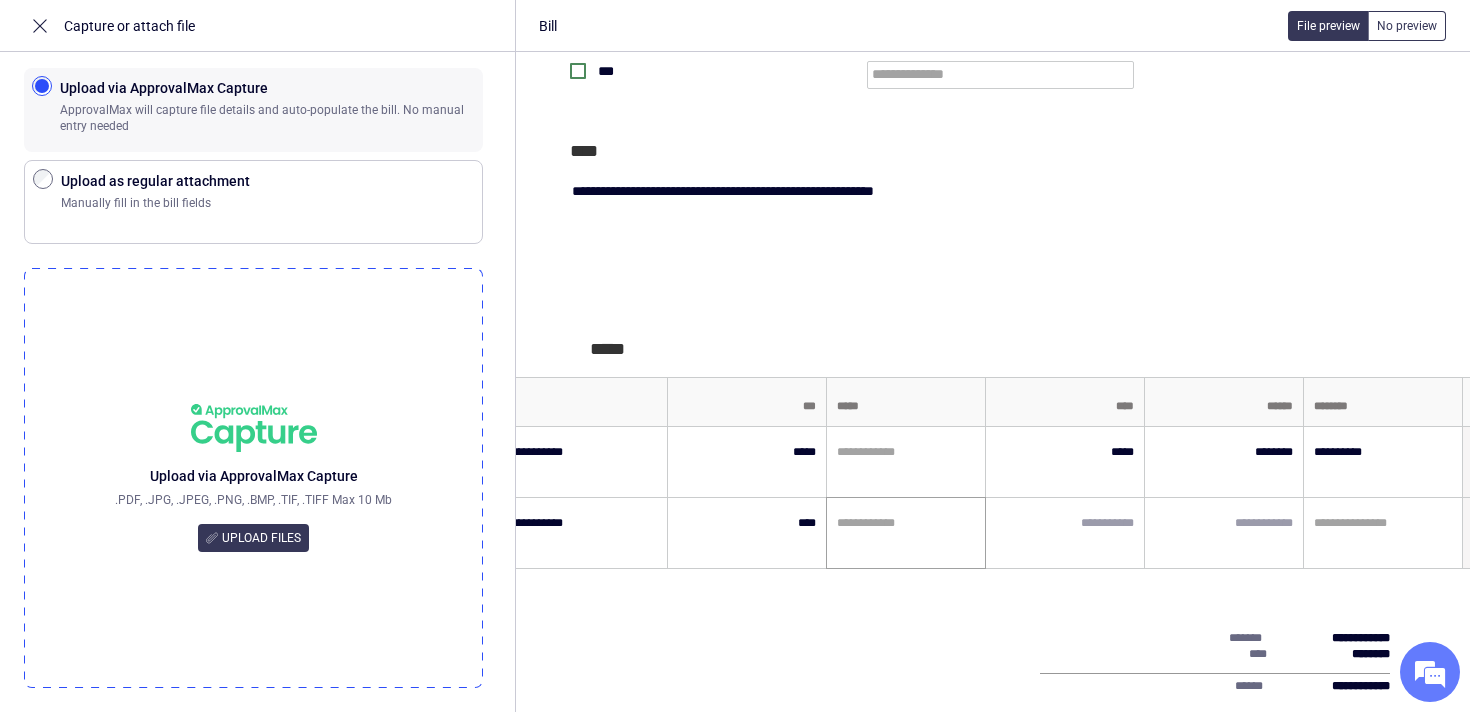 scroll, scrollTop: 0, scrollLeft: 700, axis: horizontal 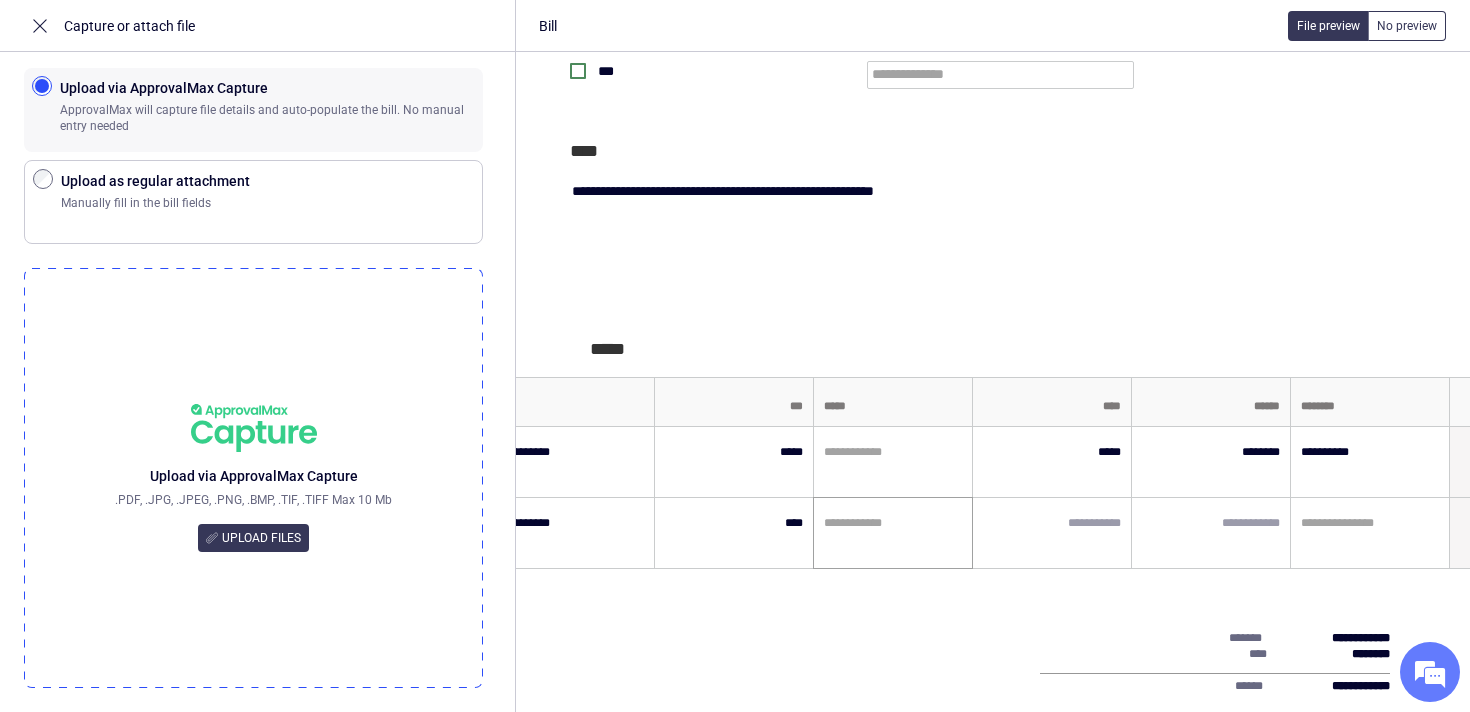 click at bounding box center (1052, 533) 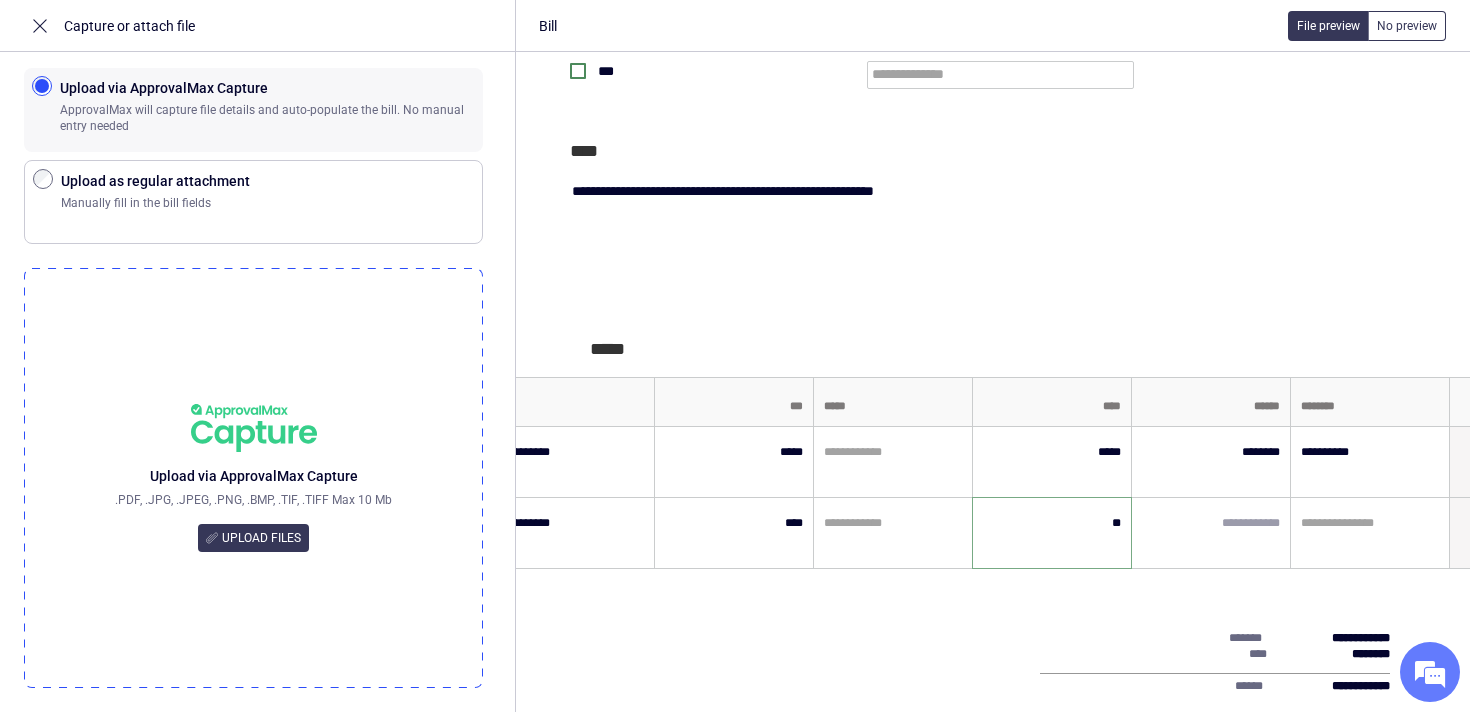 type on "*****" 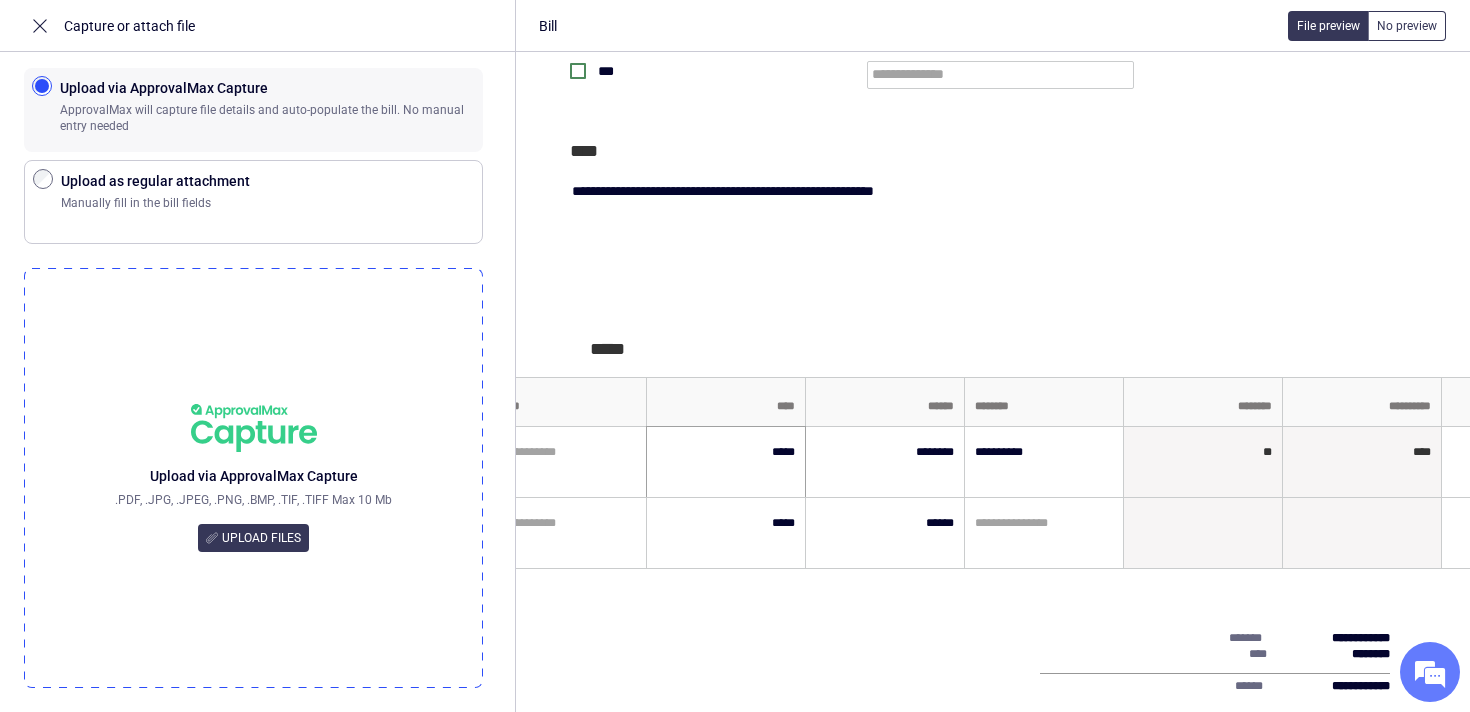 scroll, scrollTop: 0, scrollLeft: 1049, axis: horizontal 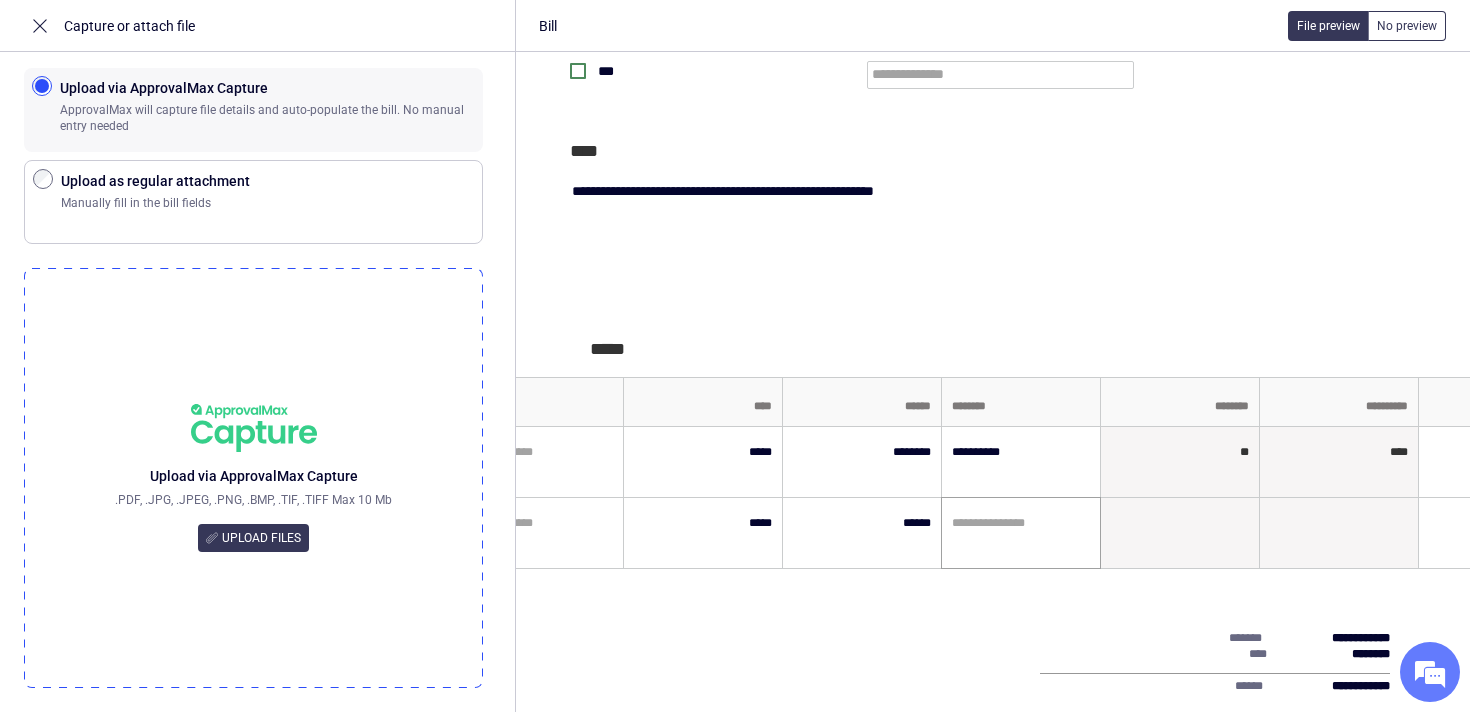 click at bounding box center (1018, 523) 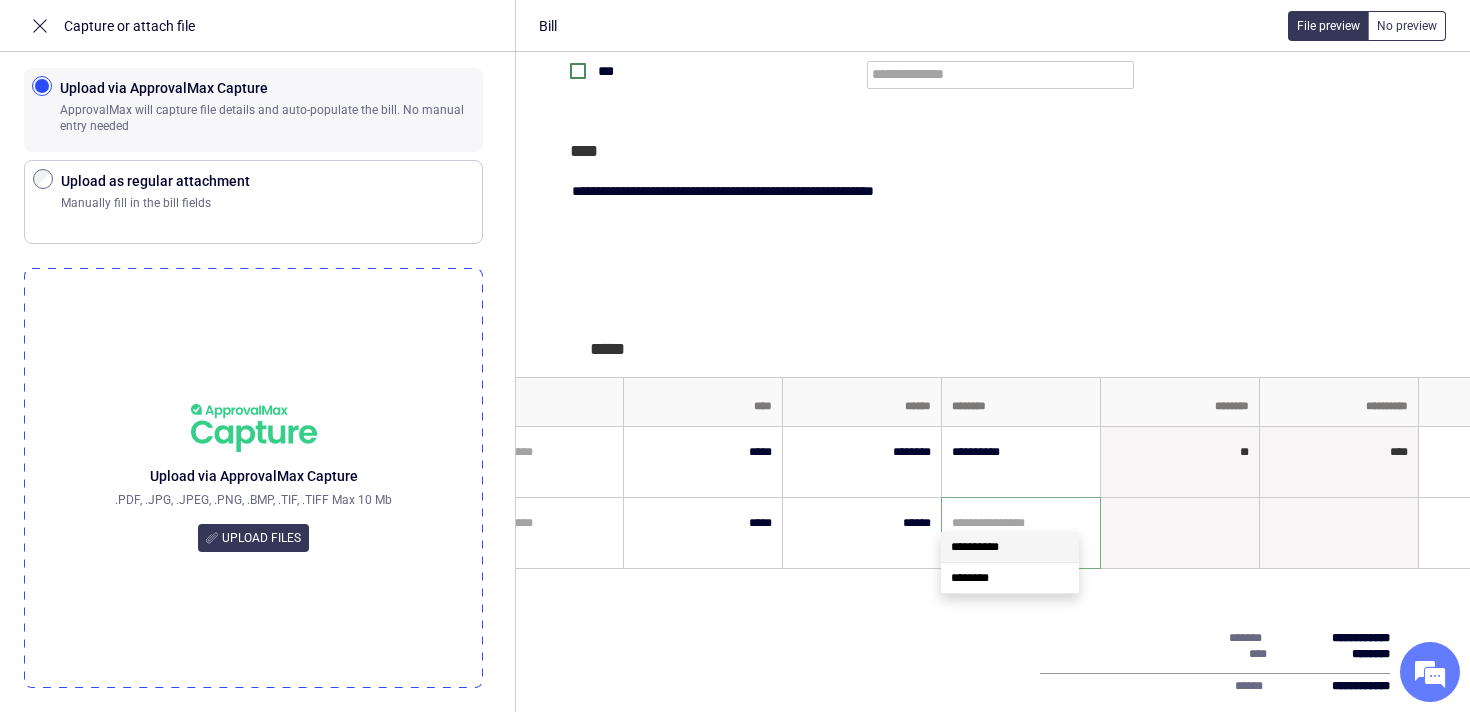 click on "**********" at bounding box center [975, 547] 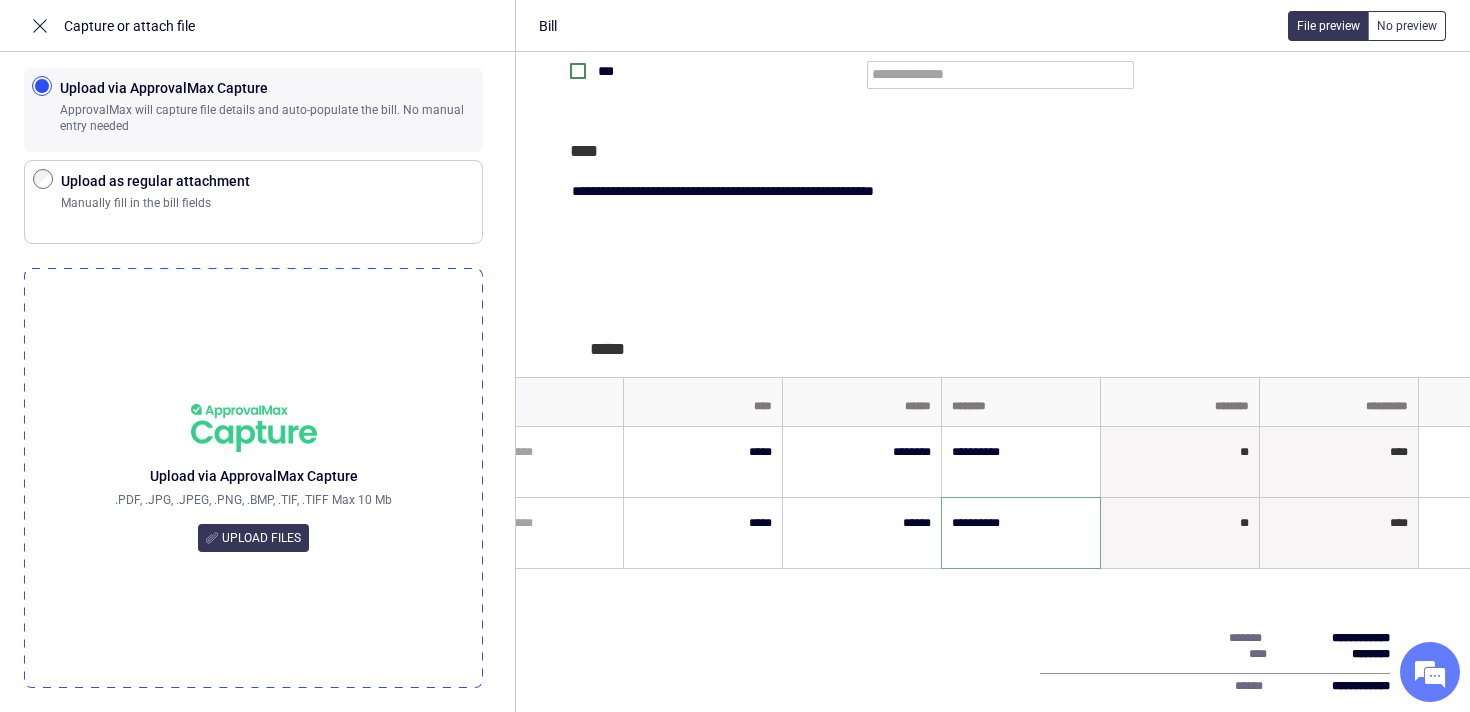type on "**********" 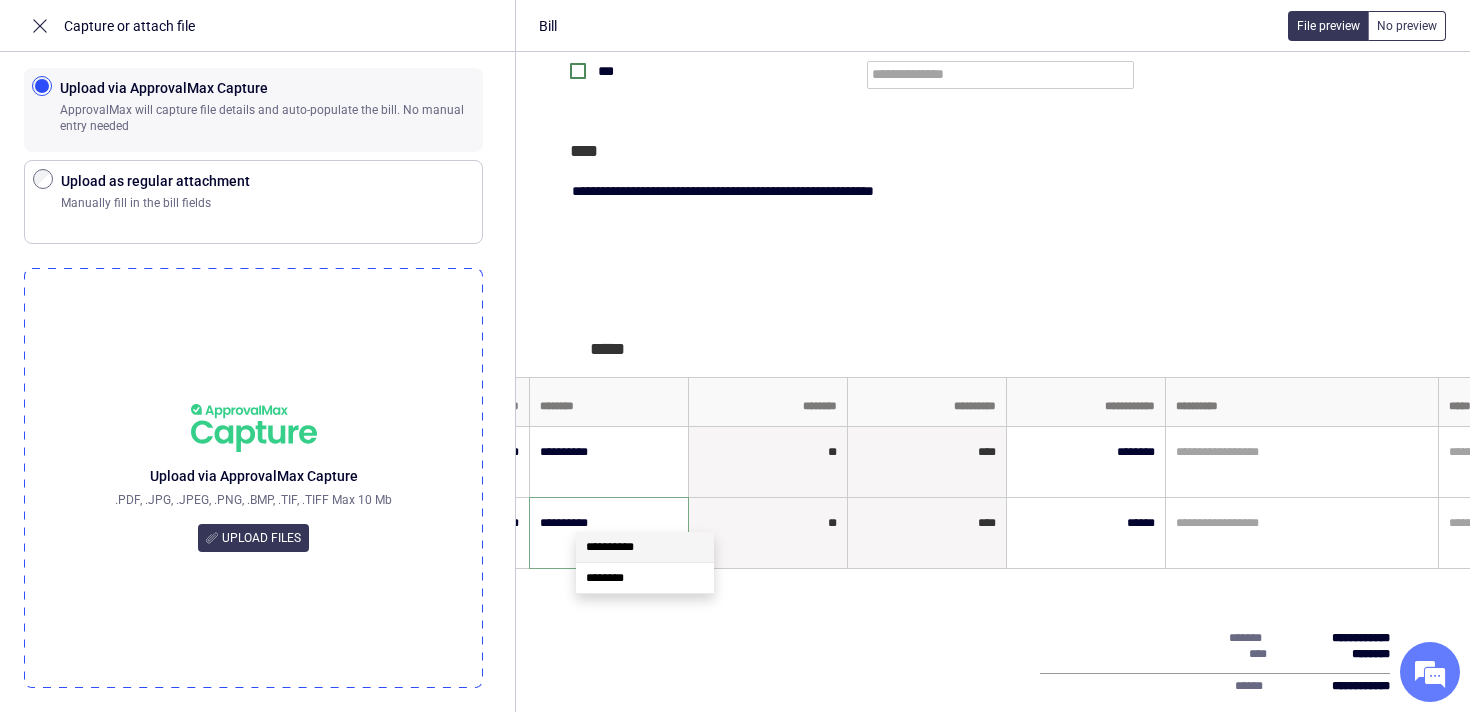 scroll, scrollTop: 0, scrollLeft: 1669, axis: horizontal 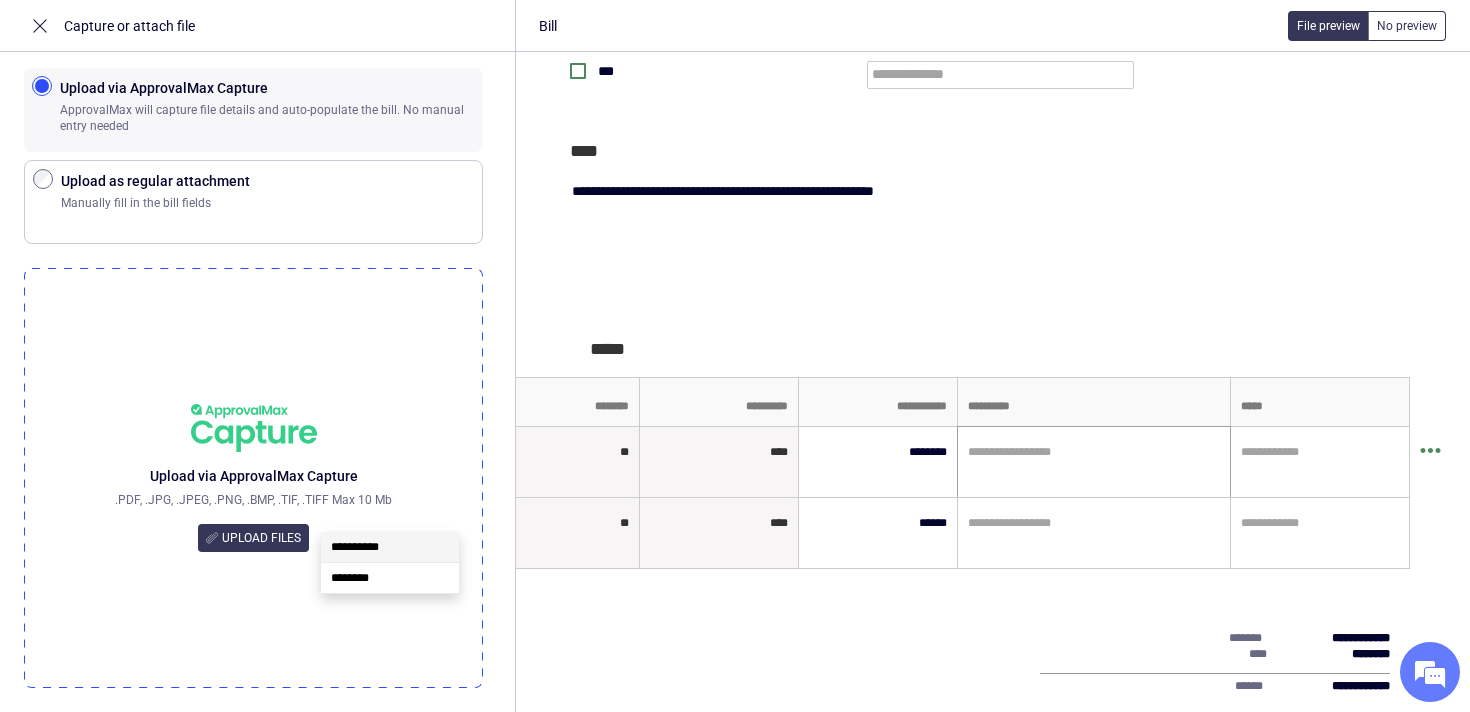 click at bounding box center [1091, 452] 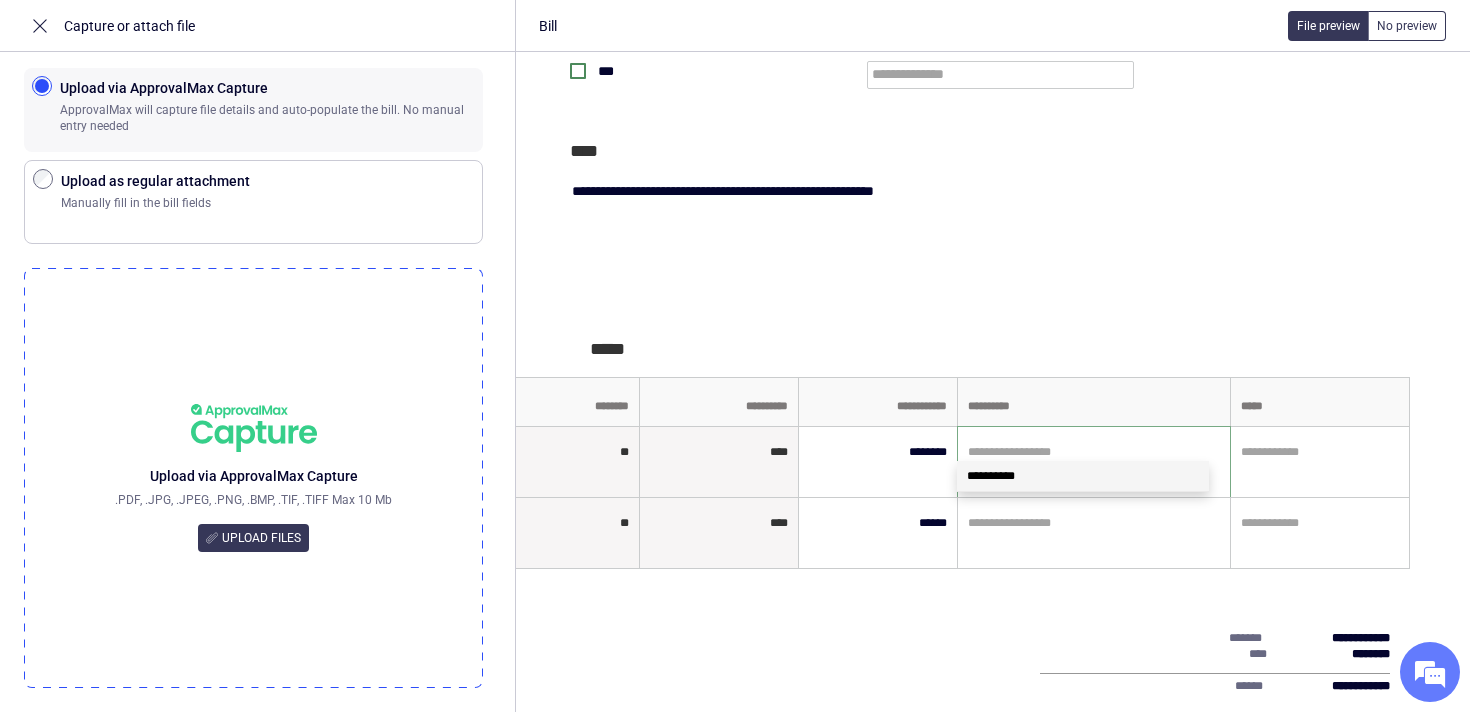 click on "**********" at bounding box center (1083, 476) 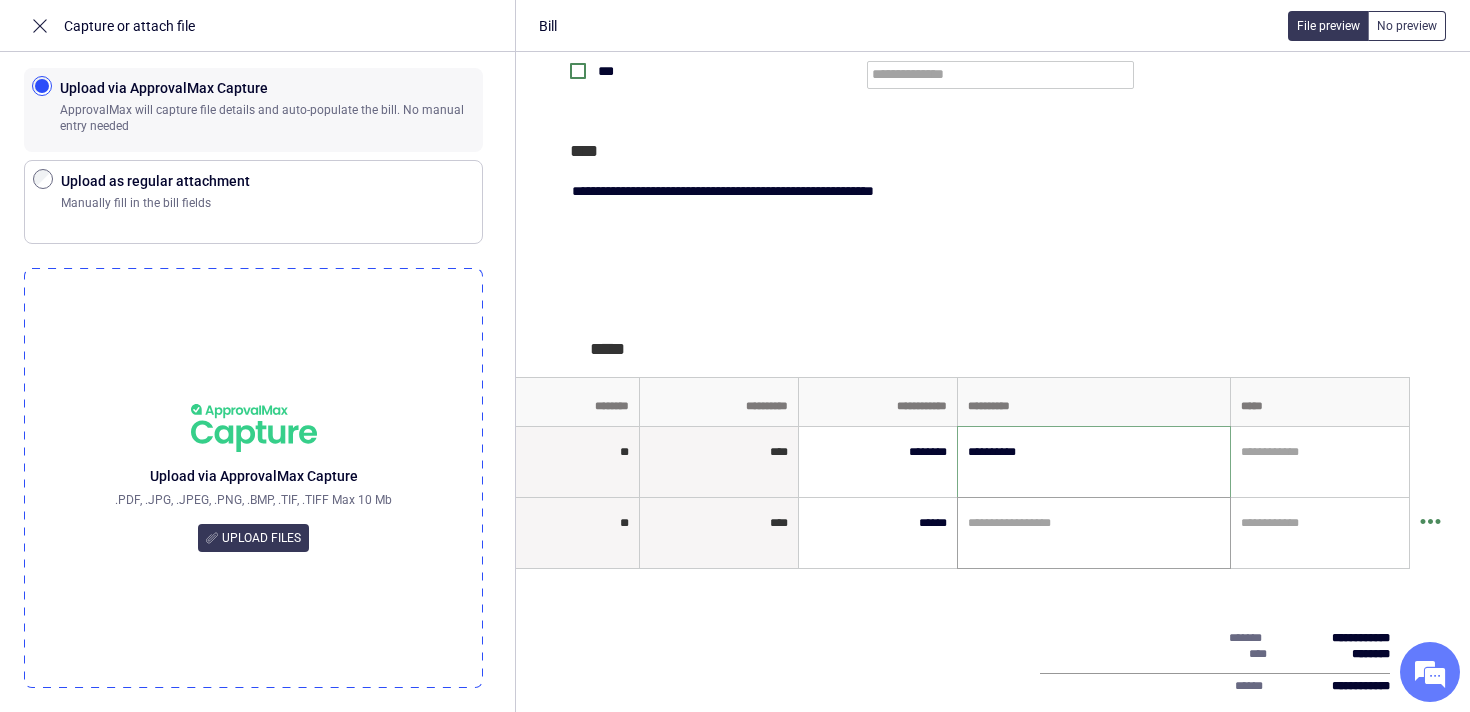 type on "**********" 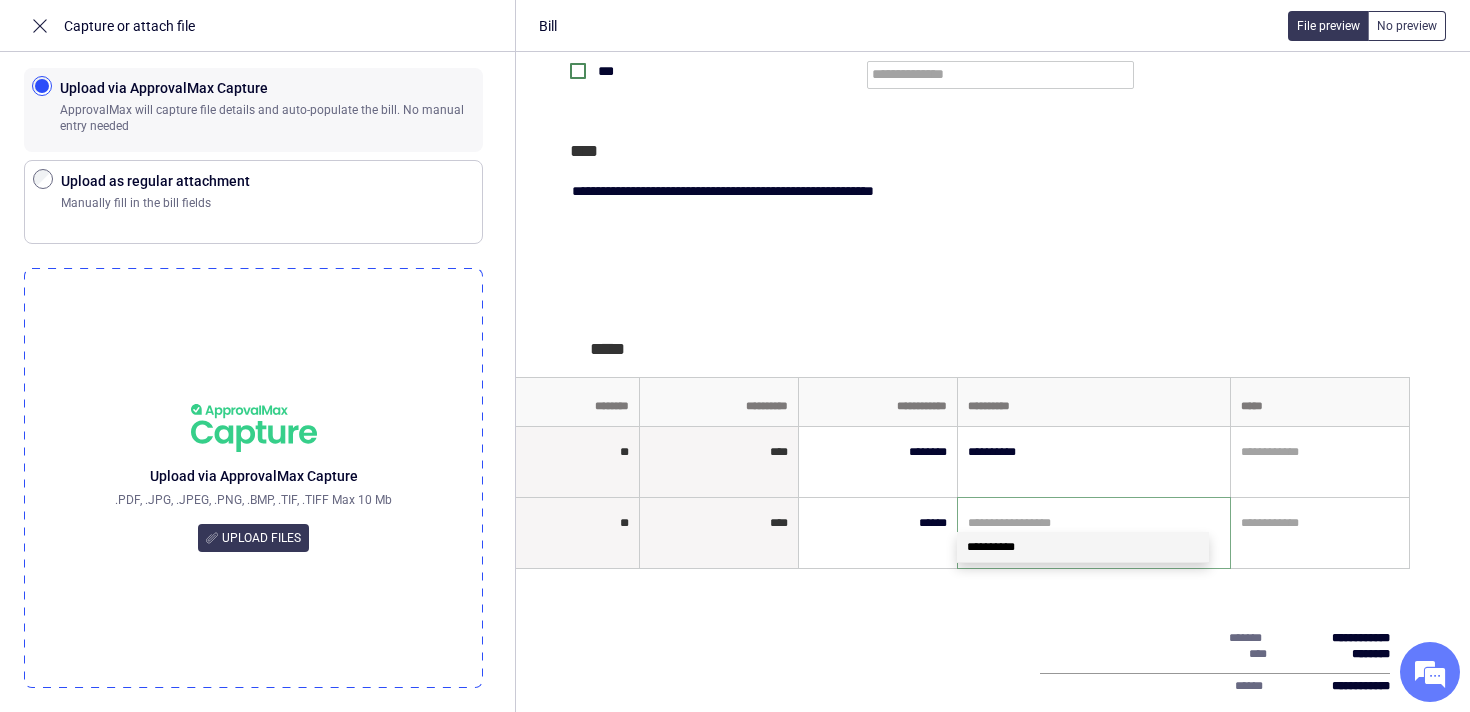 click on "**********" at bounding box center (1083, 547) 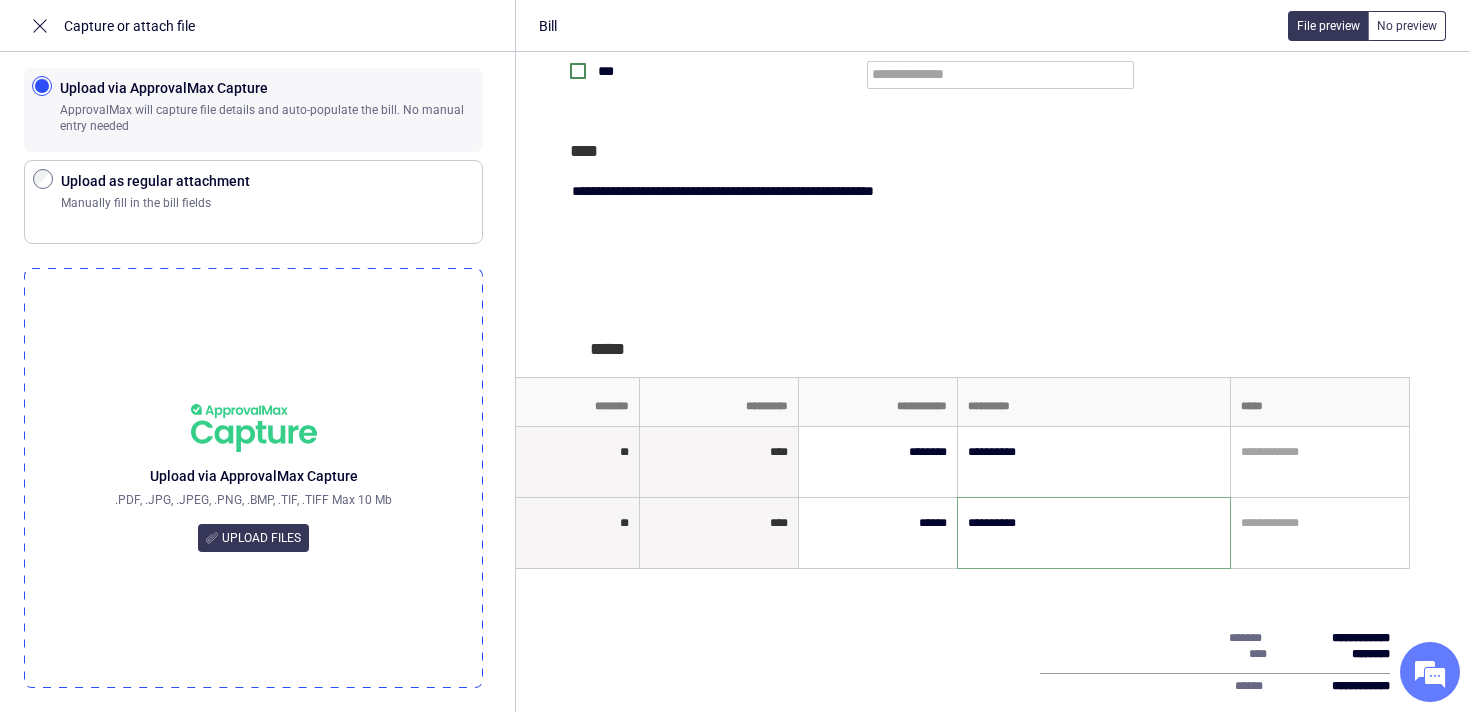 type on "**********" 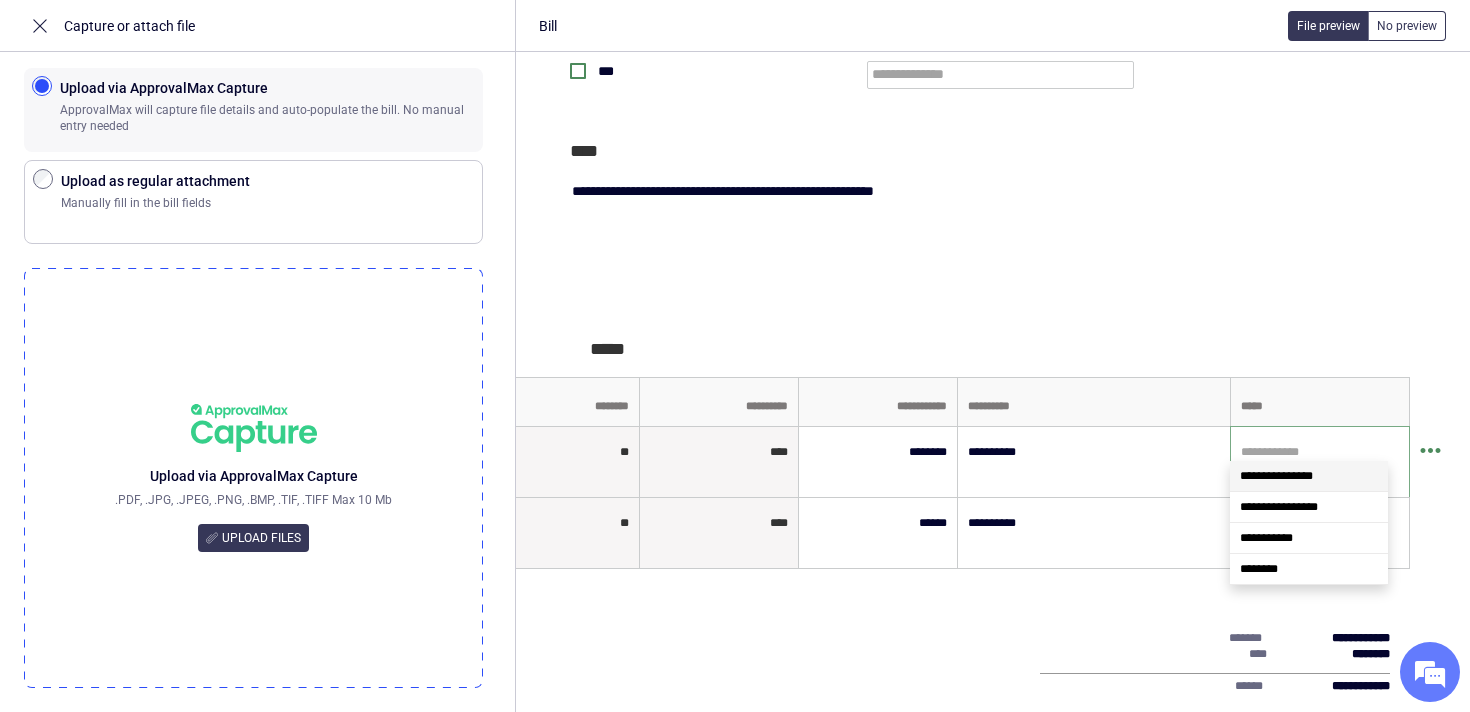 click at bounding box center [1317, 452] 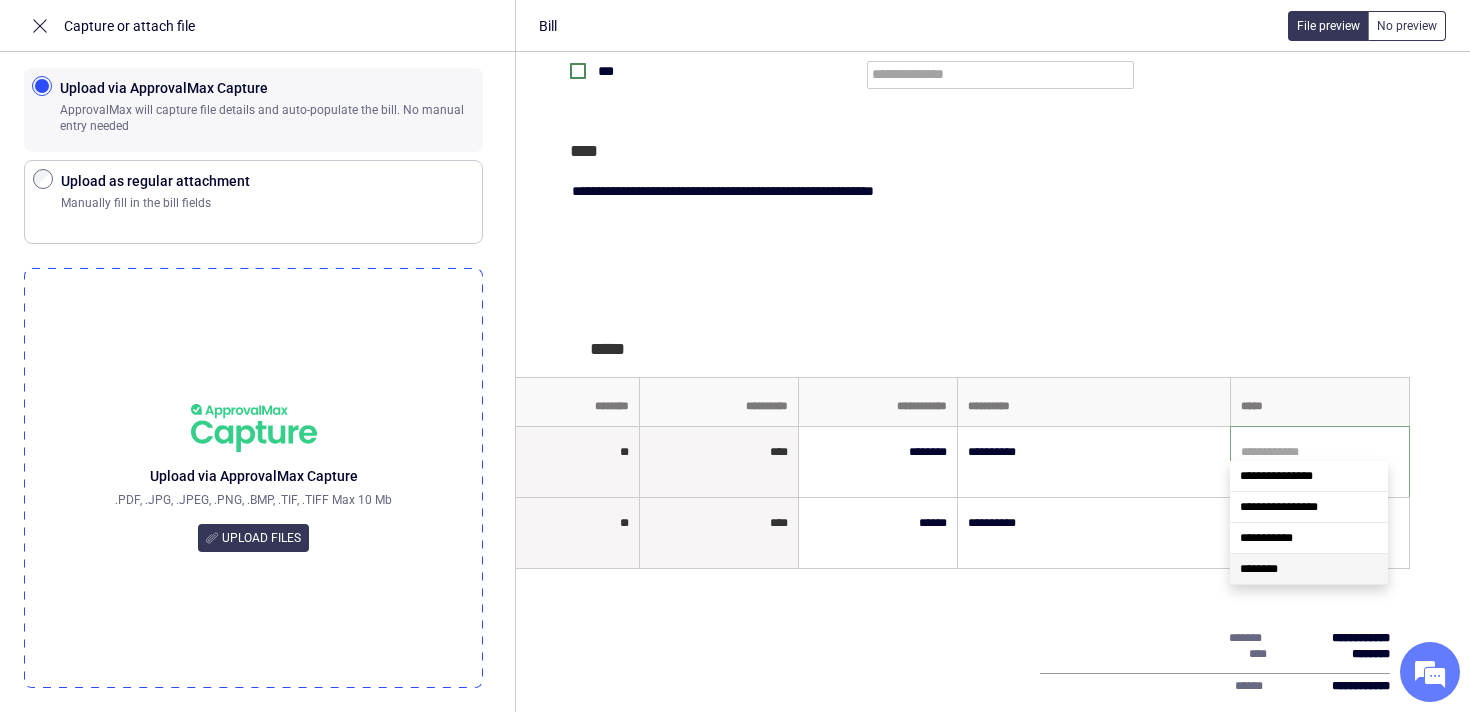 click on "********" at bounding box center [1259, 569] 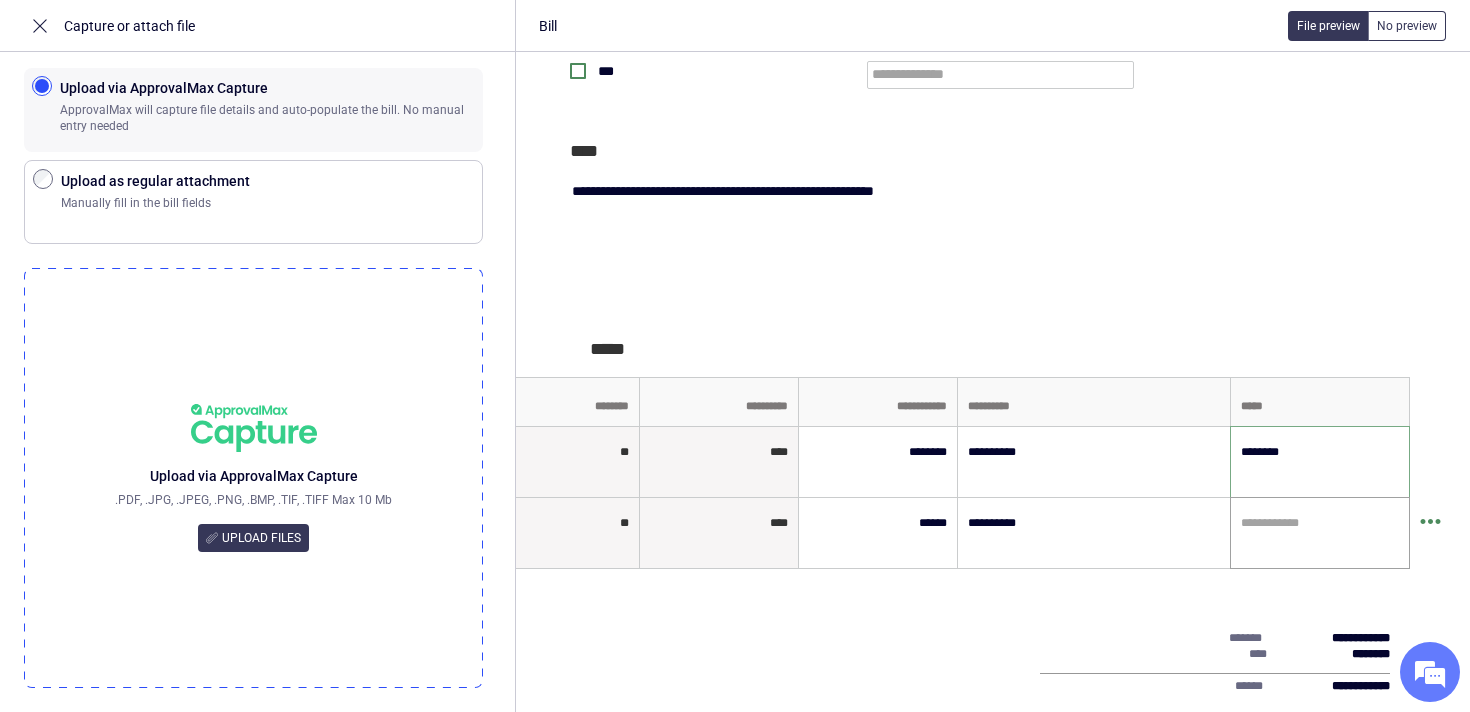 type on "********" 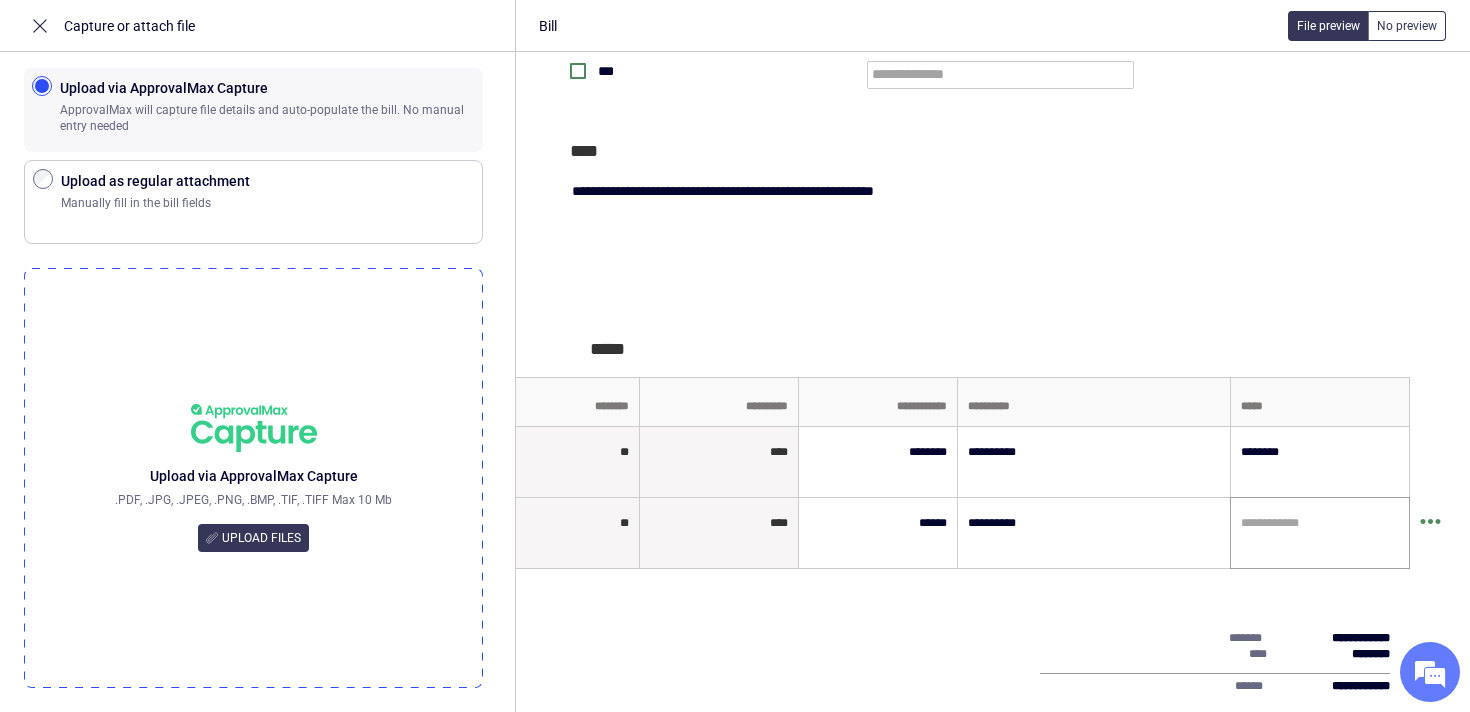 click on "**********" at bounding box center (1320, 533) 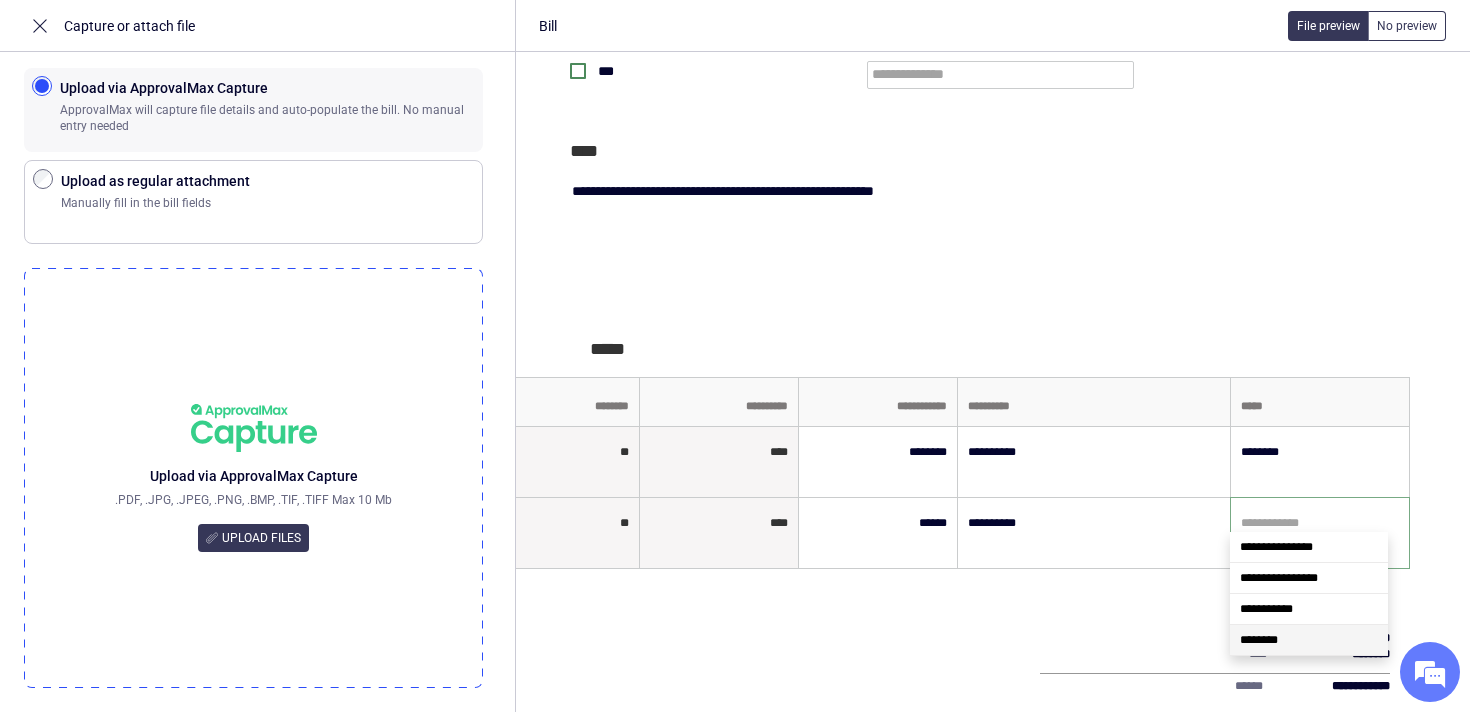 click on "********" at bounding box center (1259, 640) 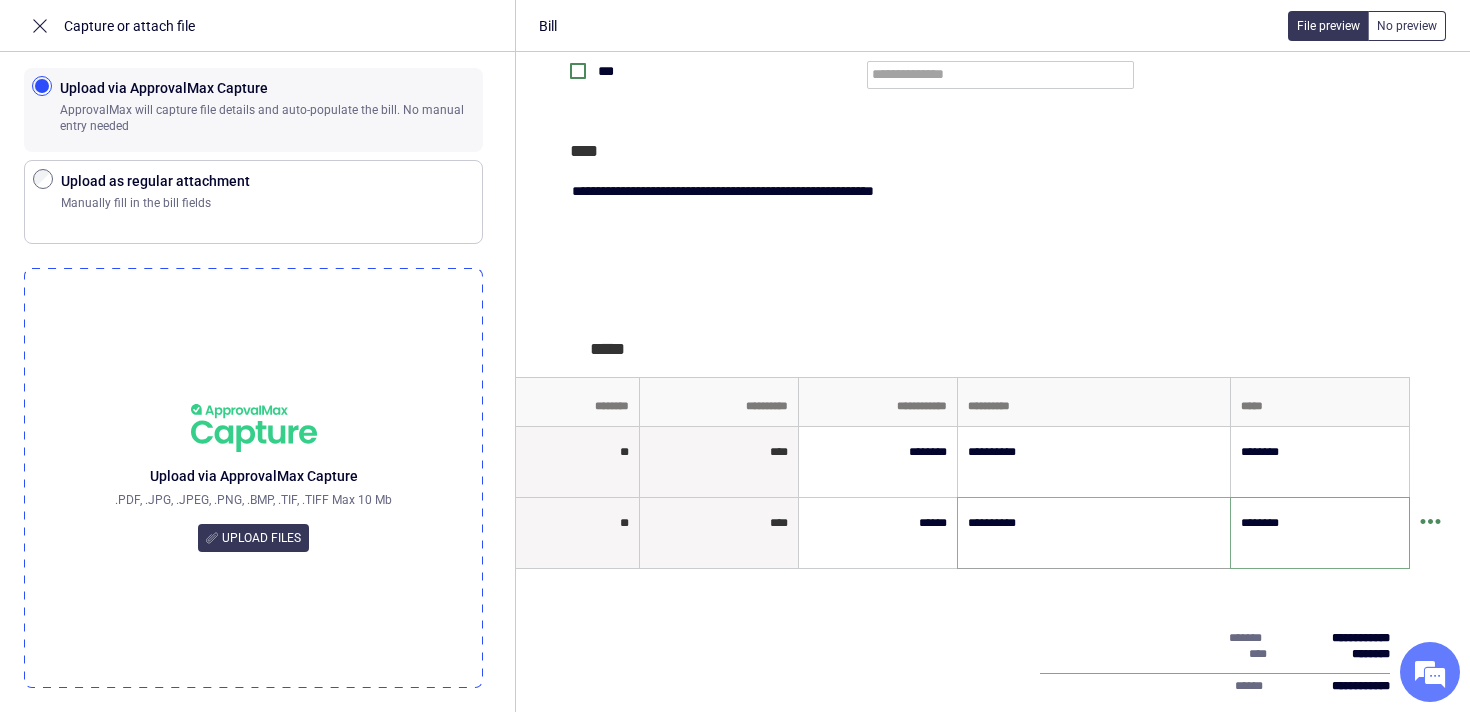 type on "********" 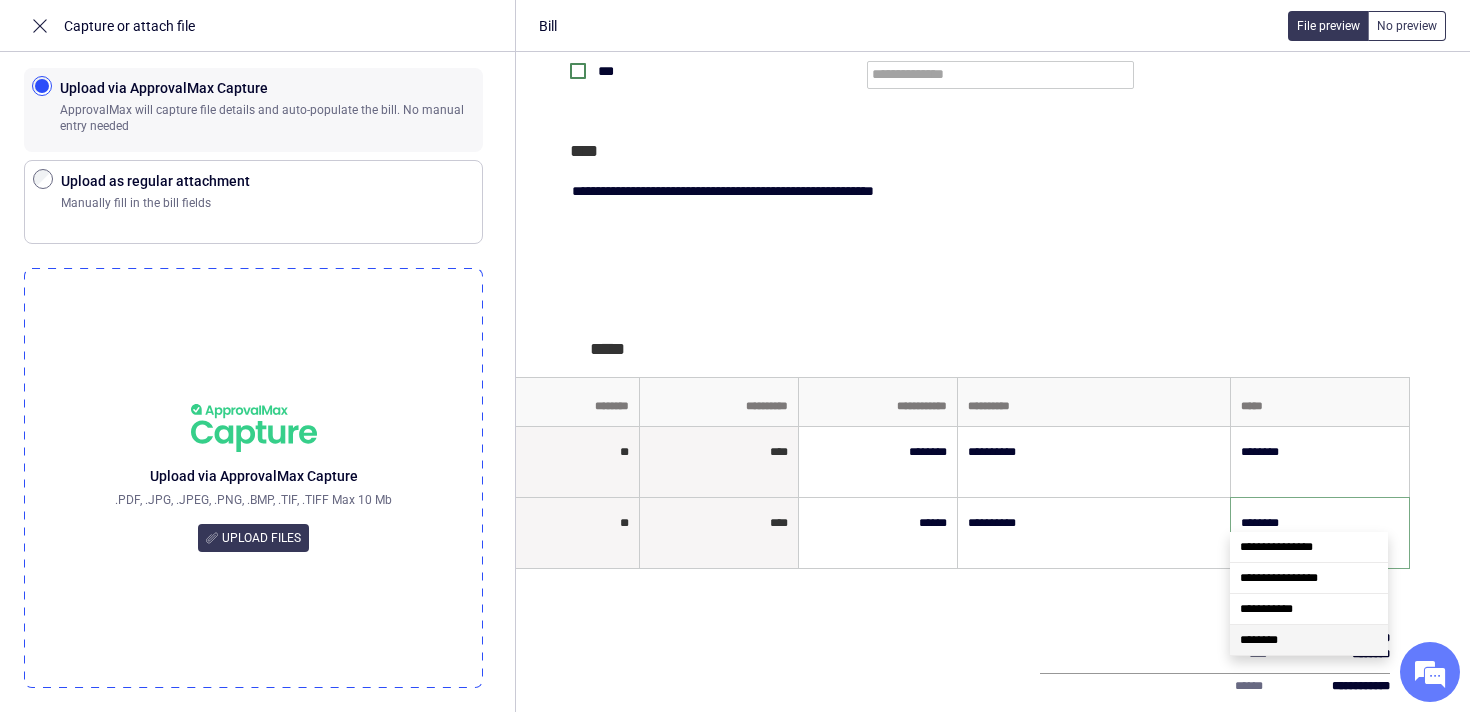 click on "**********" at bounding box center (990, 160) 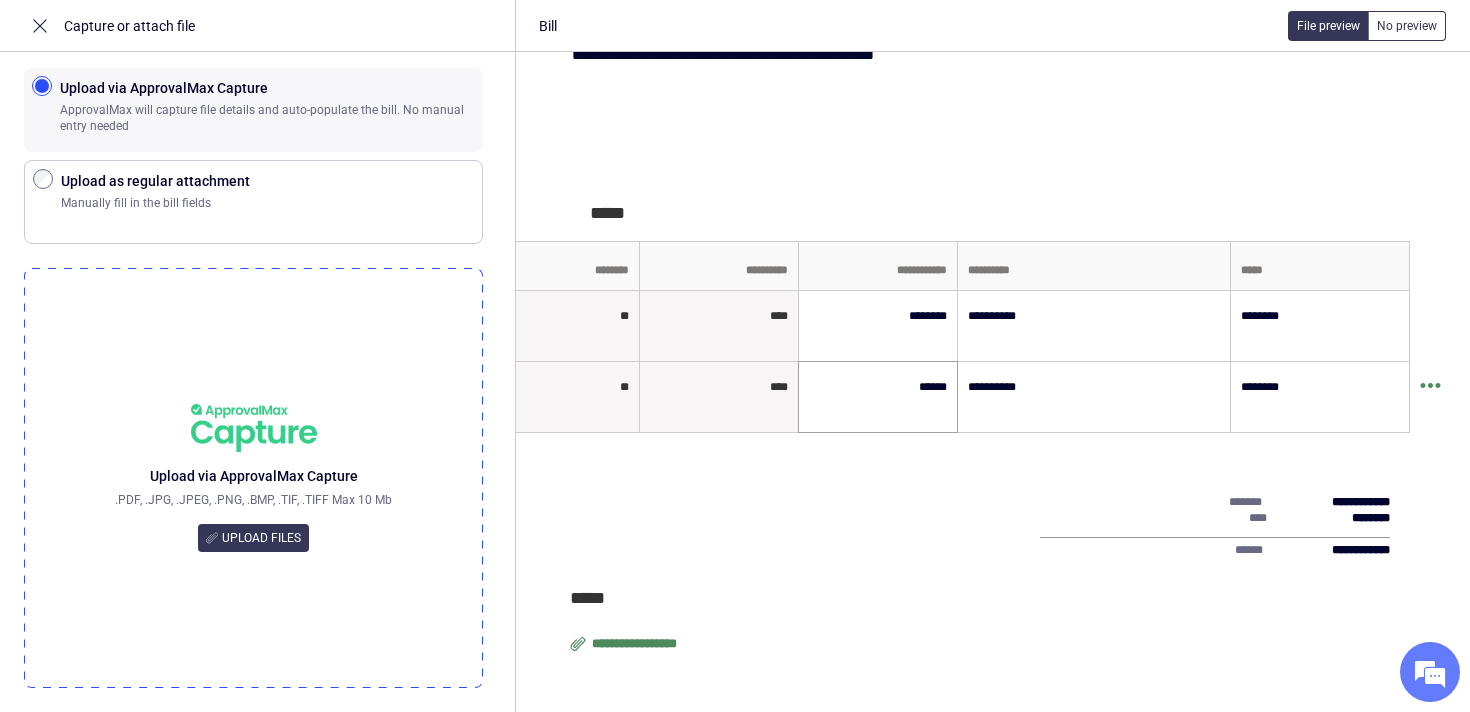 scroll, scrollTop: 825, scrollLeft: 0, axis: vertical 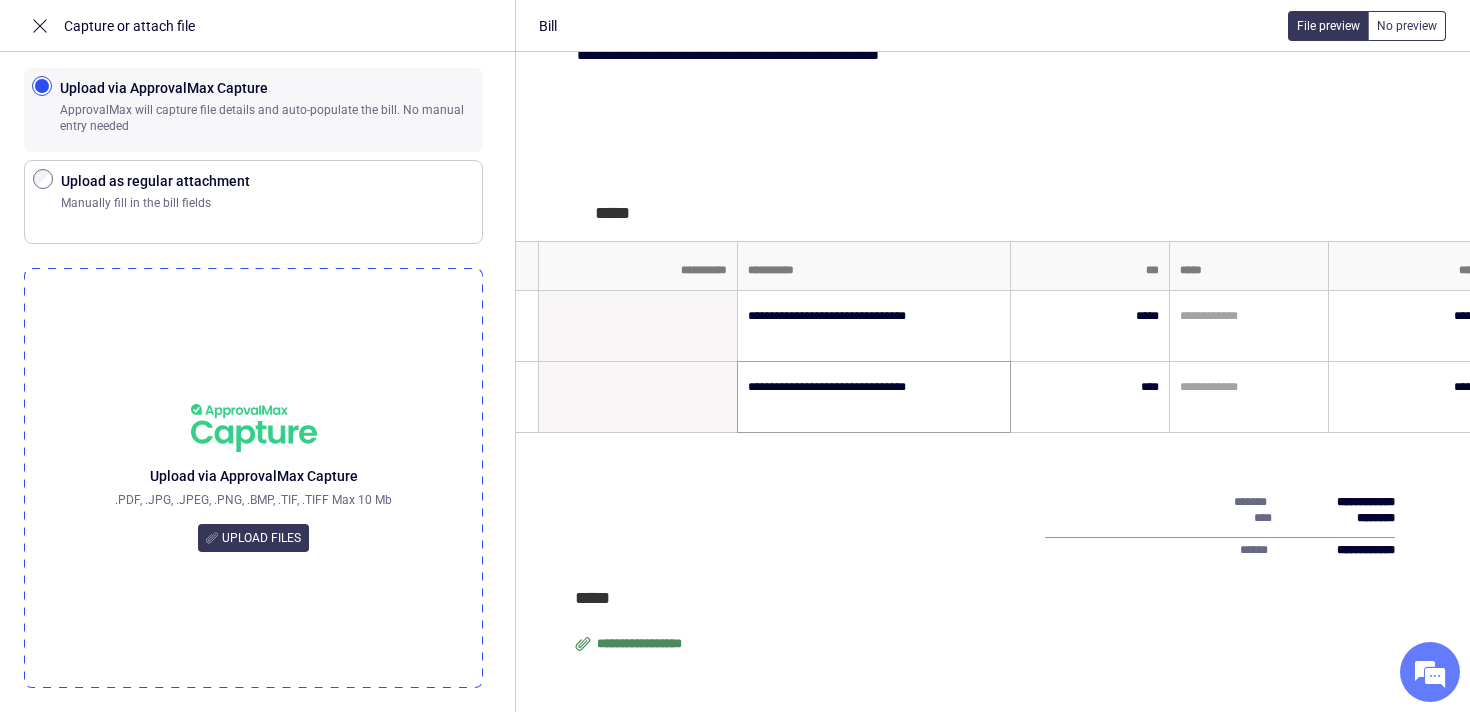click on "**********" at bounding box center [874, 397] 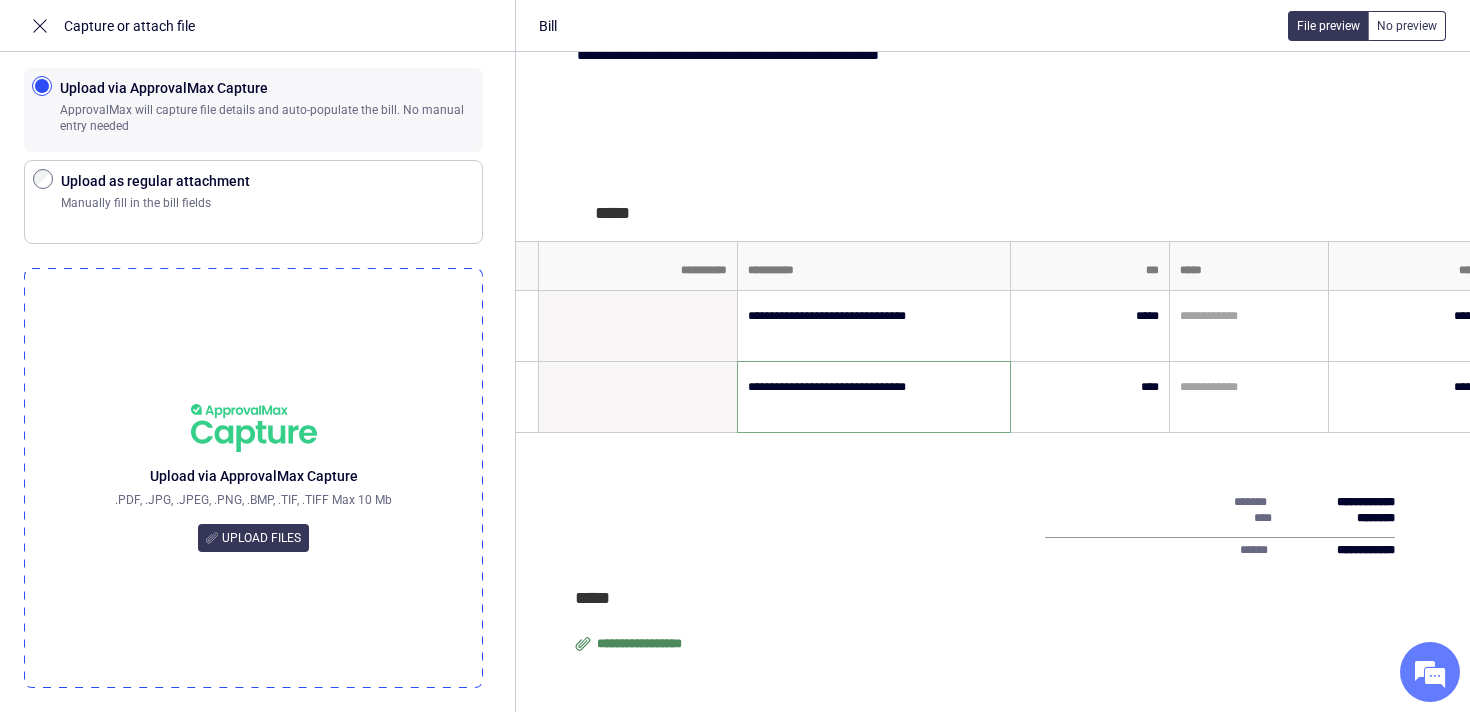 click on "**********" at bounding box center [874, 397] 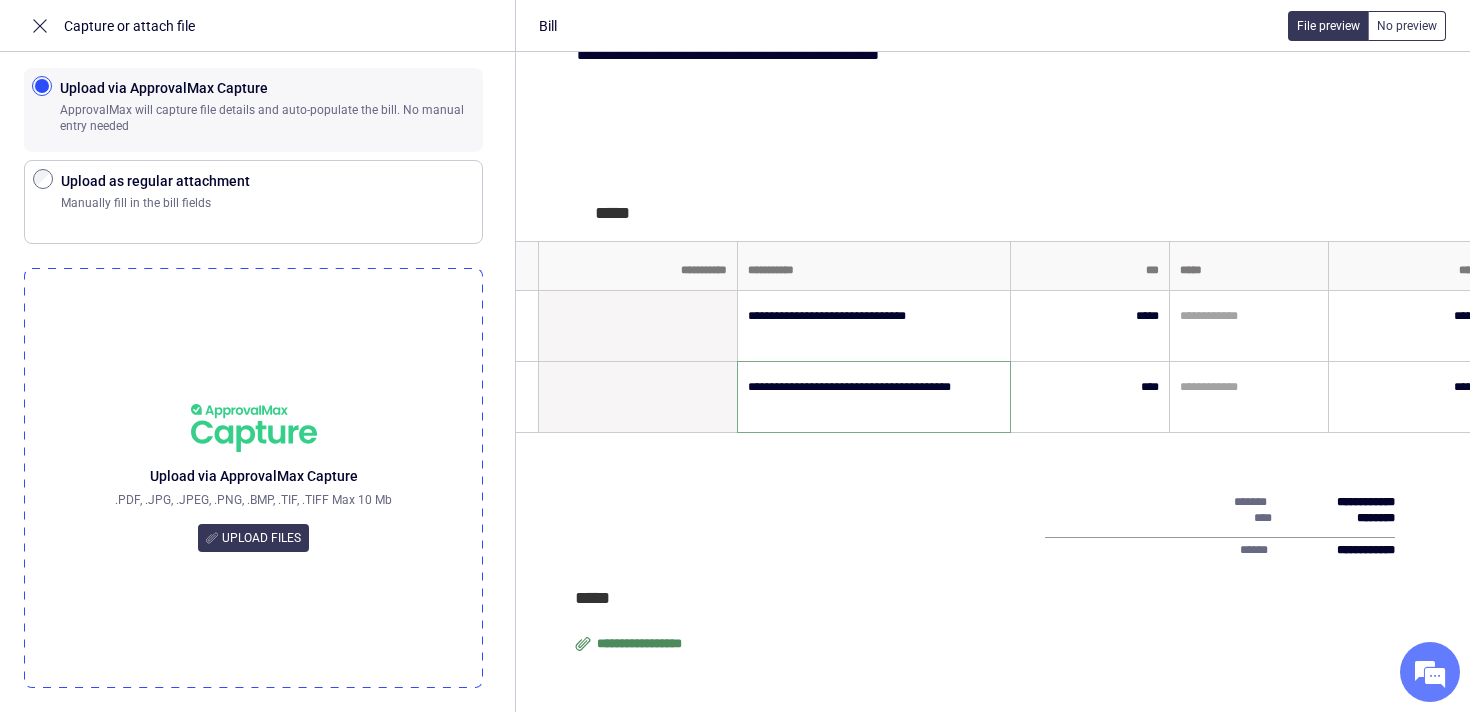 type on "**********" 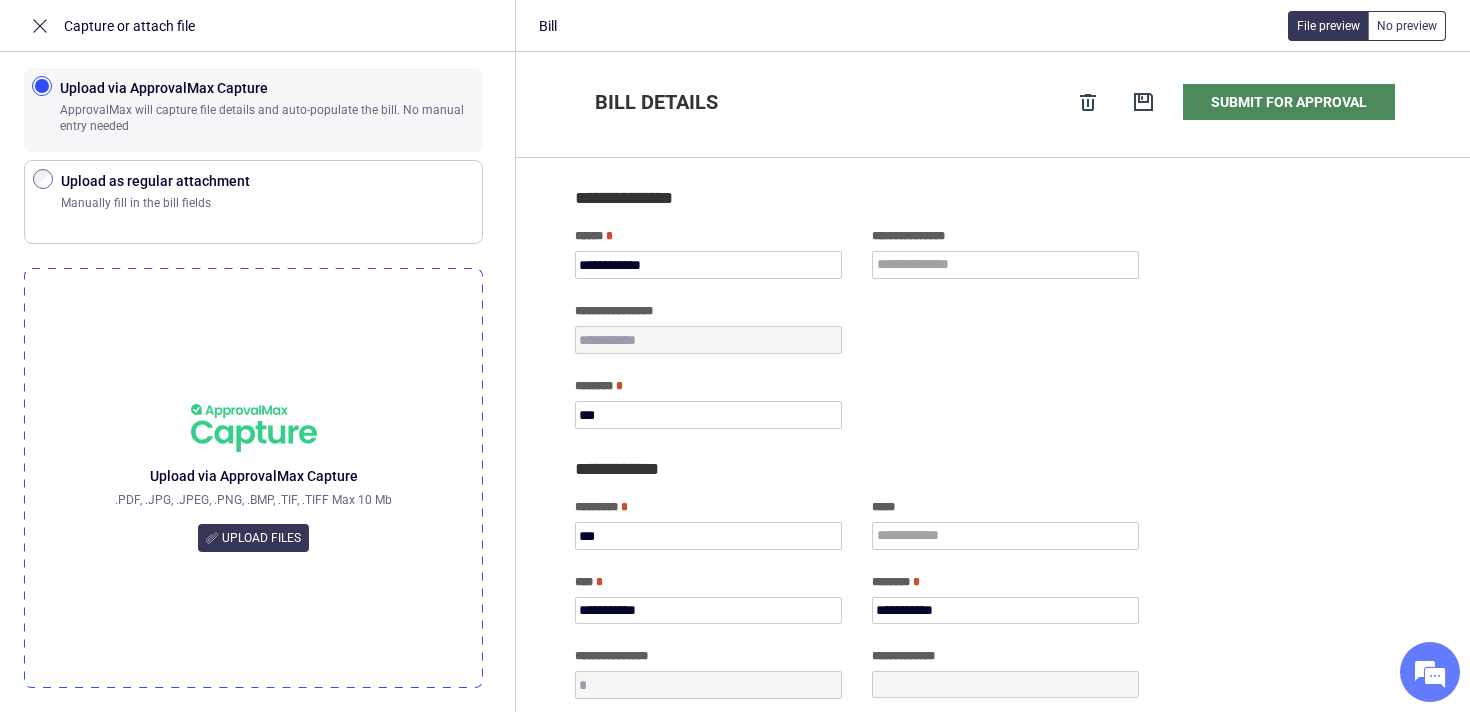 scroll, scrollTop: 1, scrollLeft: 0, axis: vertical 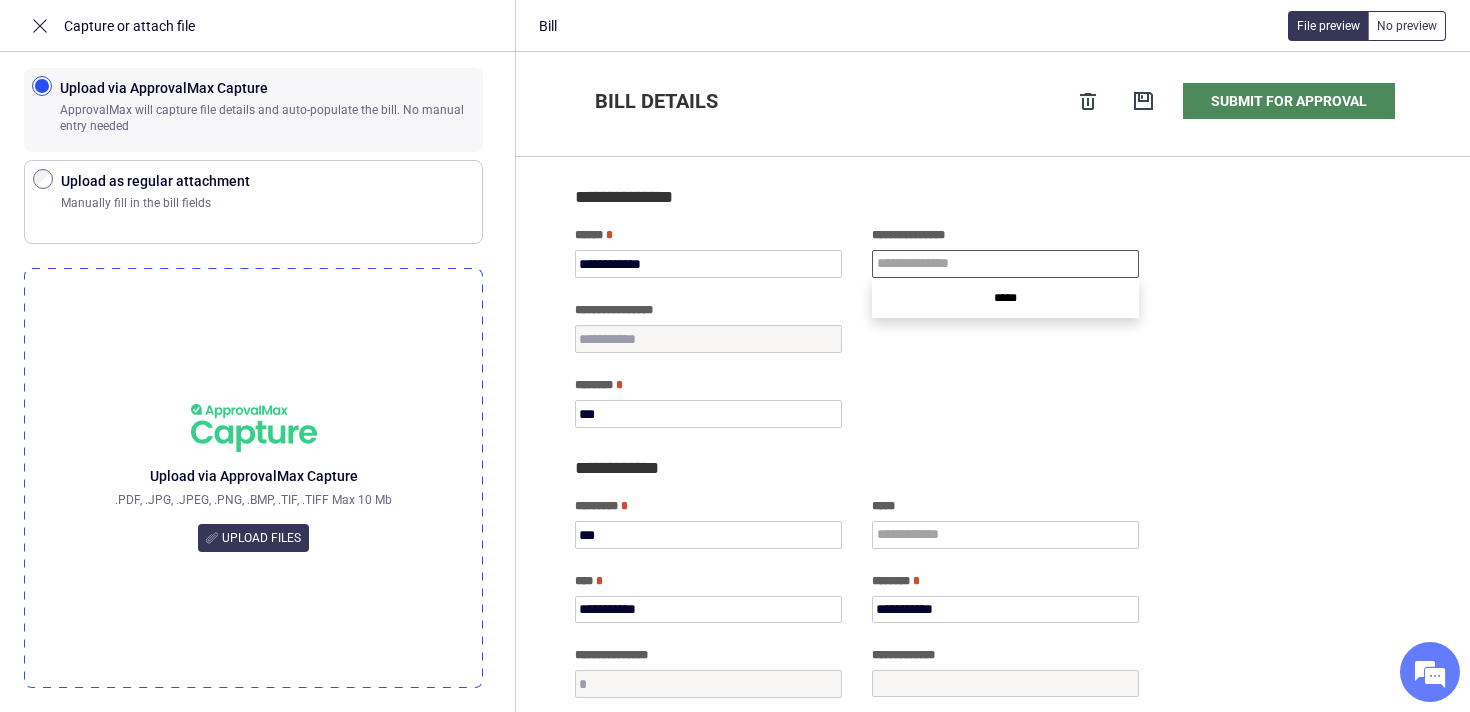 click at bounding box center (1005, 264) 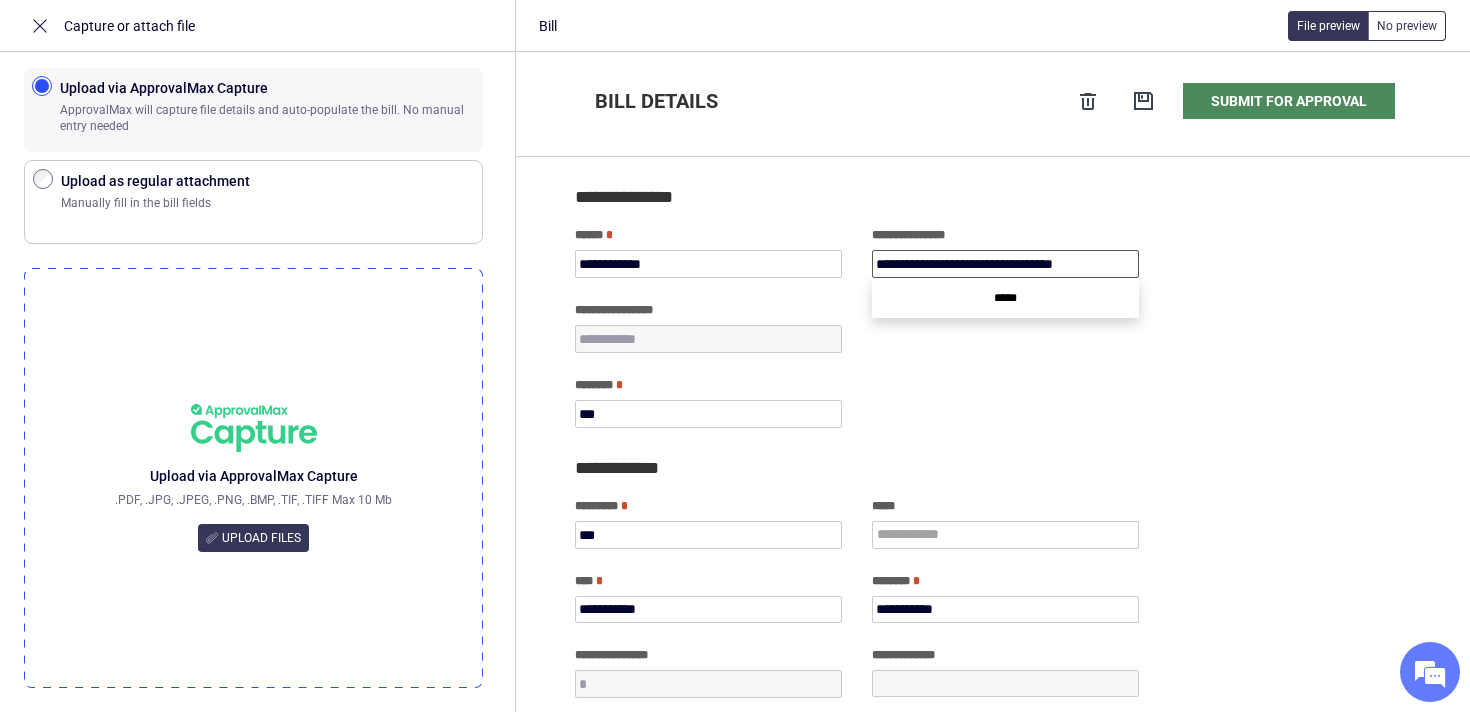 type on "**********" 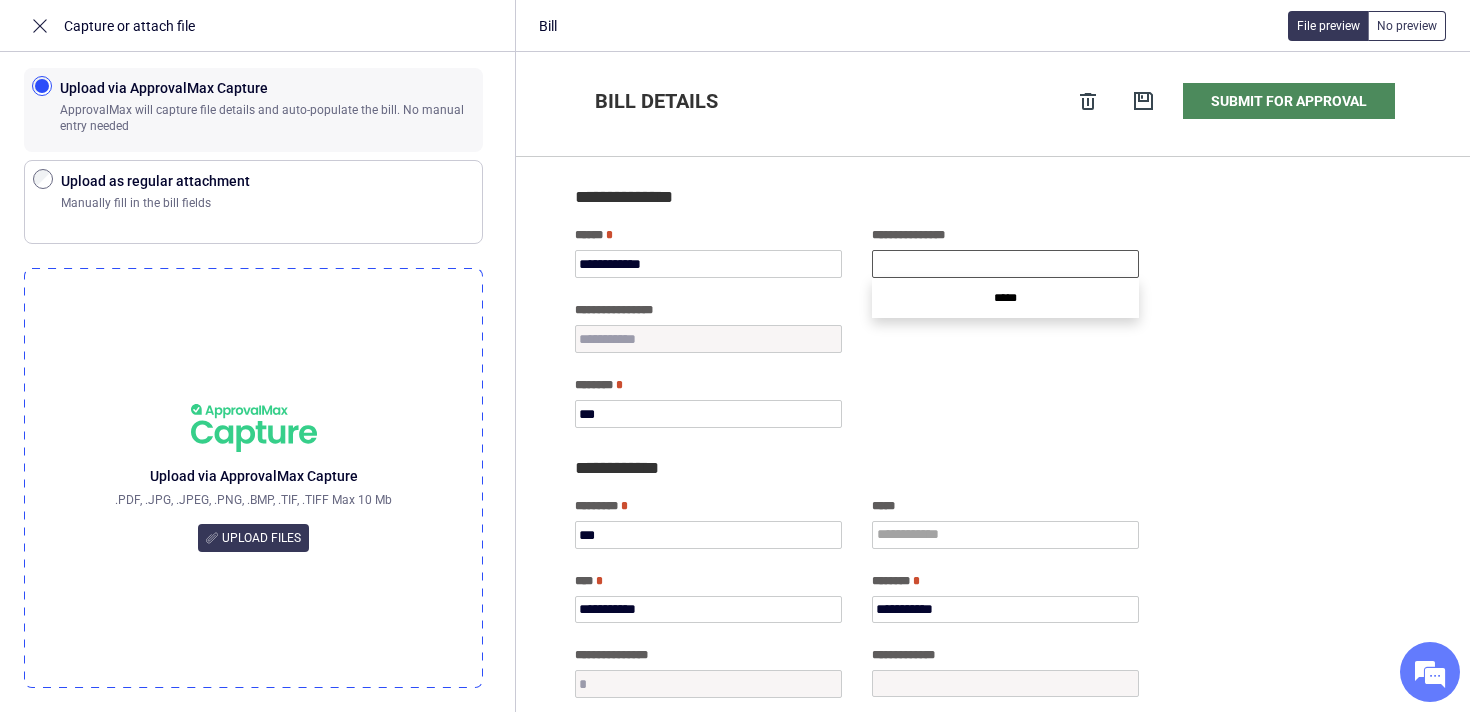 click on "**********" at bounding box center [995, 300] 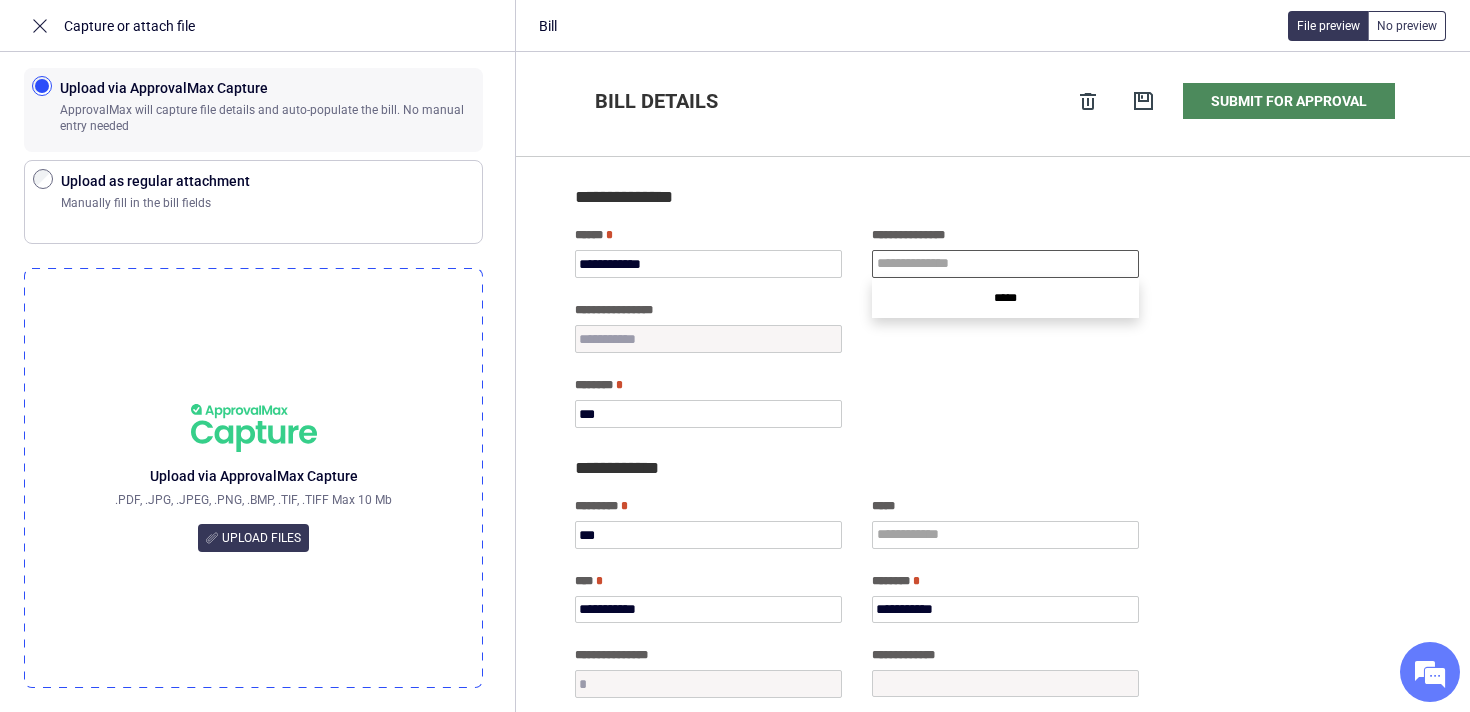 click at bounding box center [1005, 264] 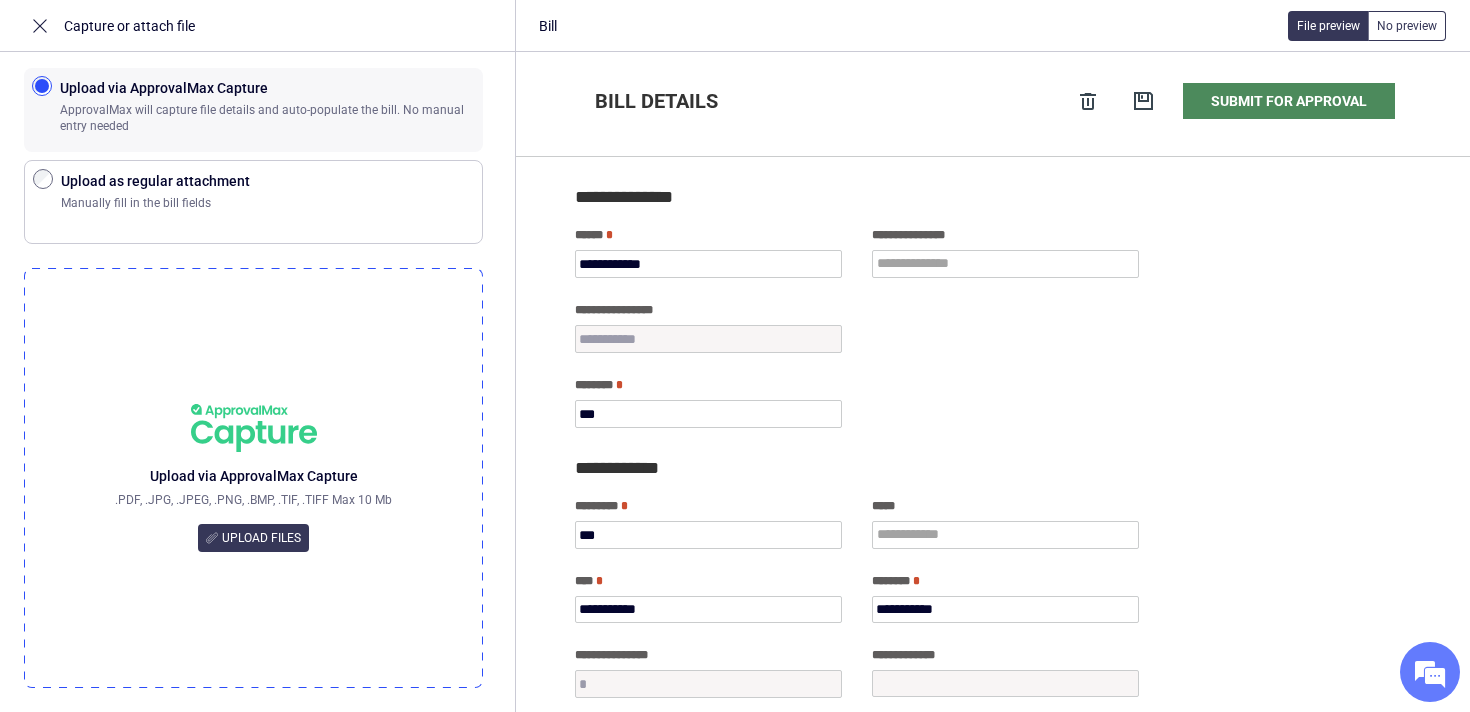 click on "**********" at bounding box center (995, 300) 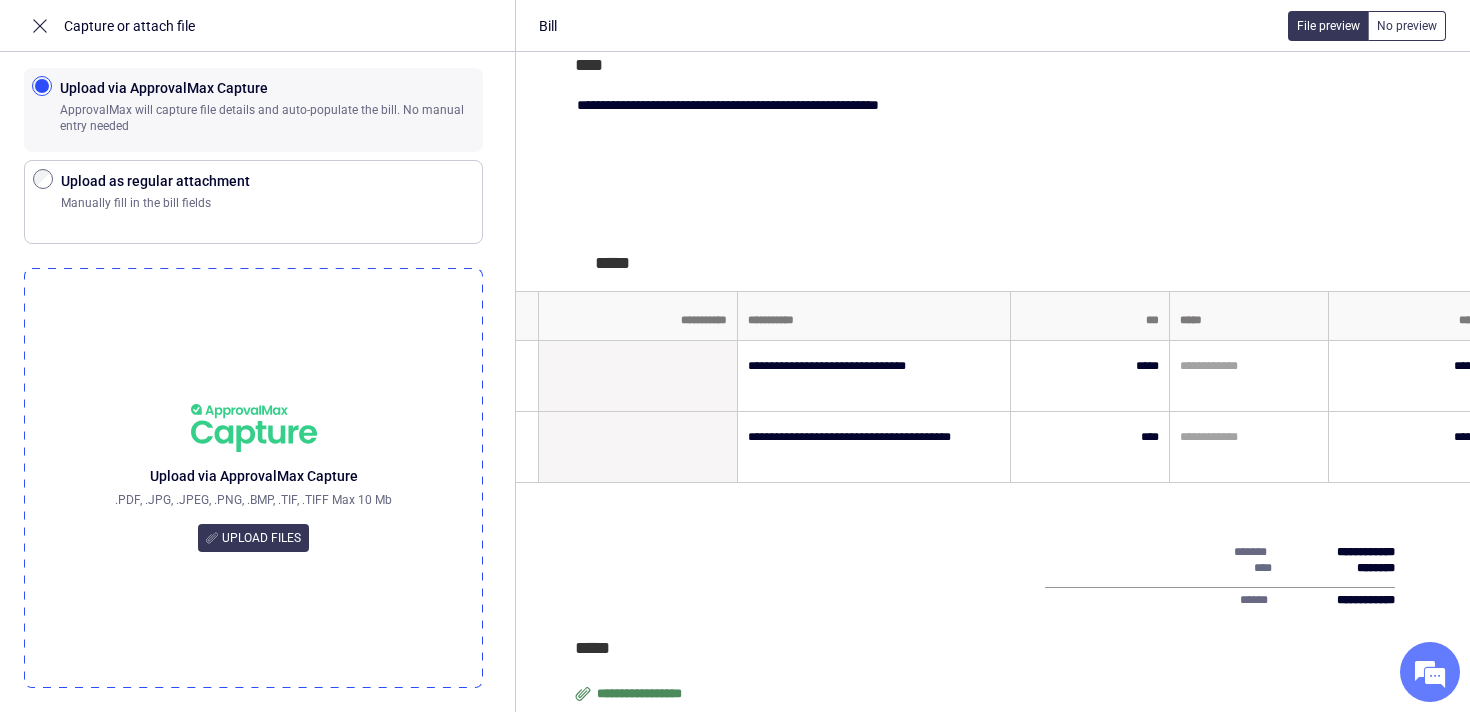 scroll, scrollTop: 825, scrollLeft: 0, axis: vertical 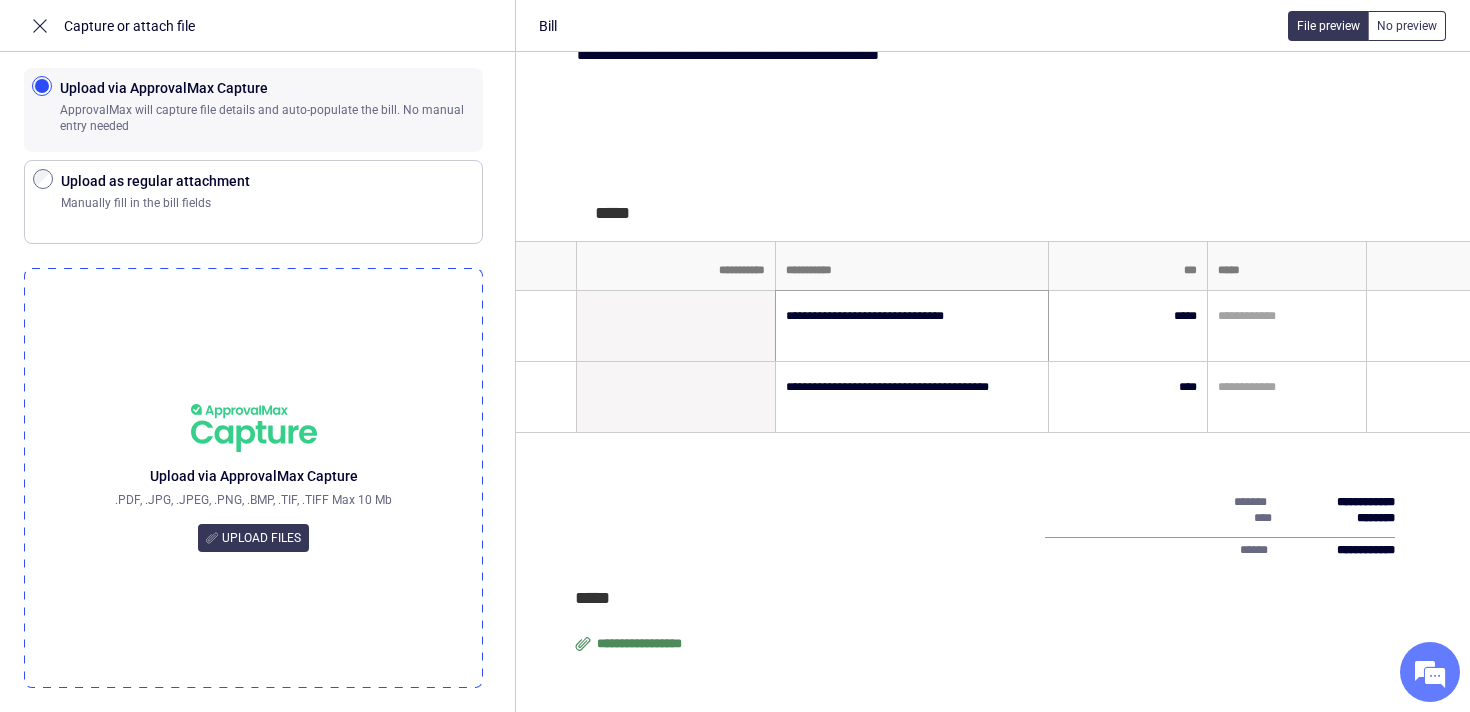 click on "**********" at bounding box center (912, 326) 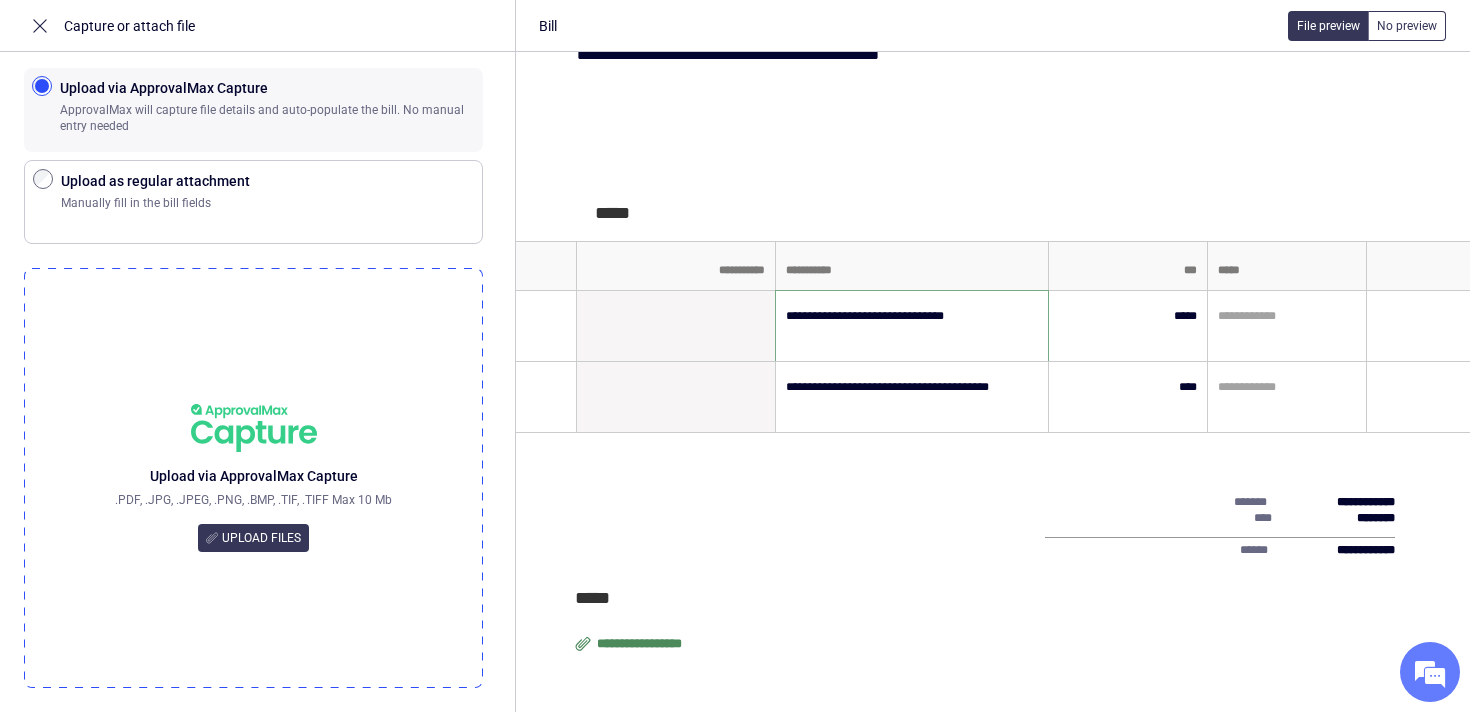 click on "**********" at bounding box center (912, 326) 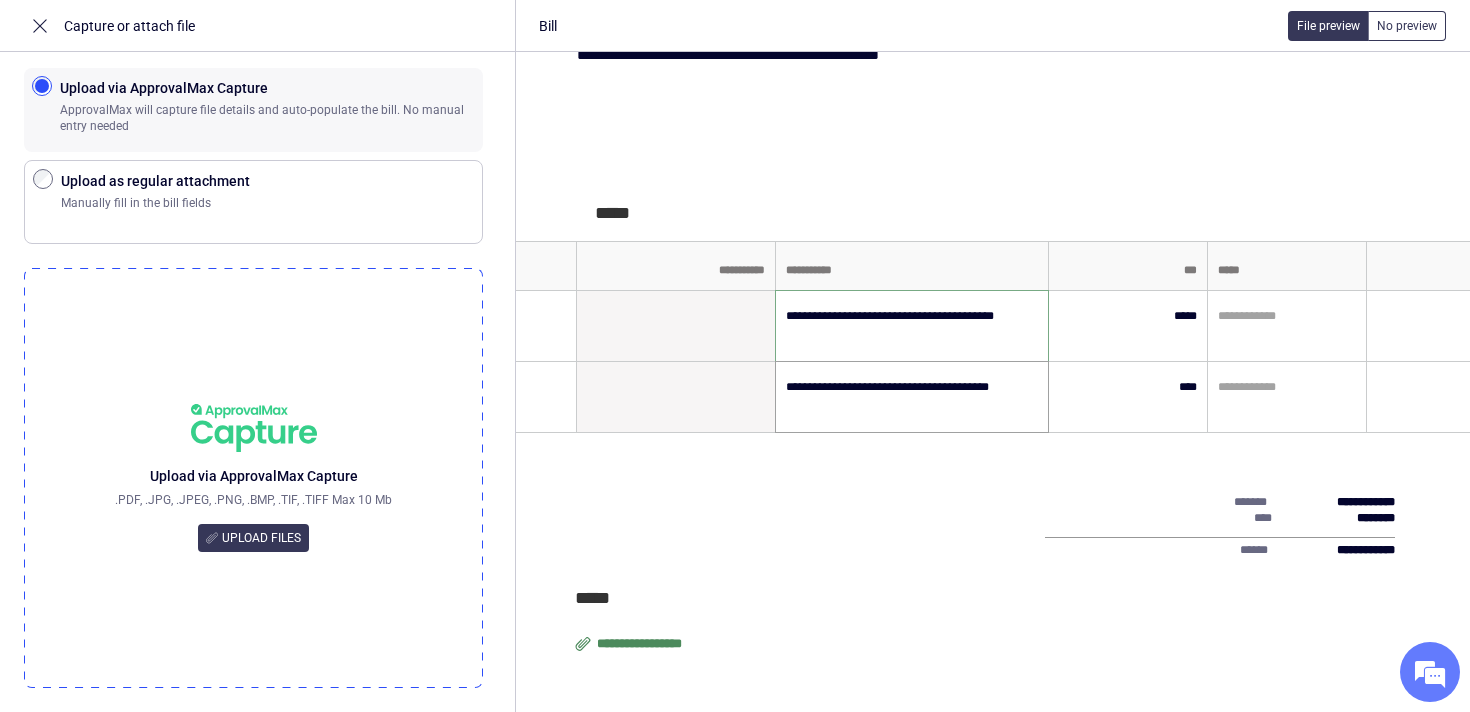type on "**********" 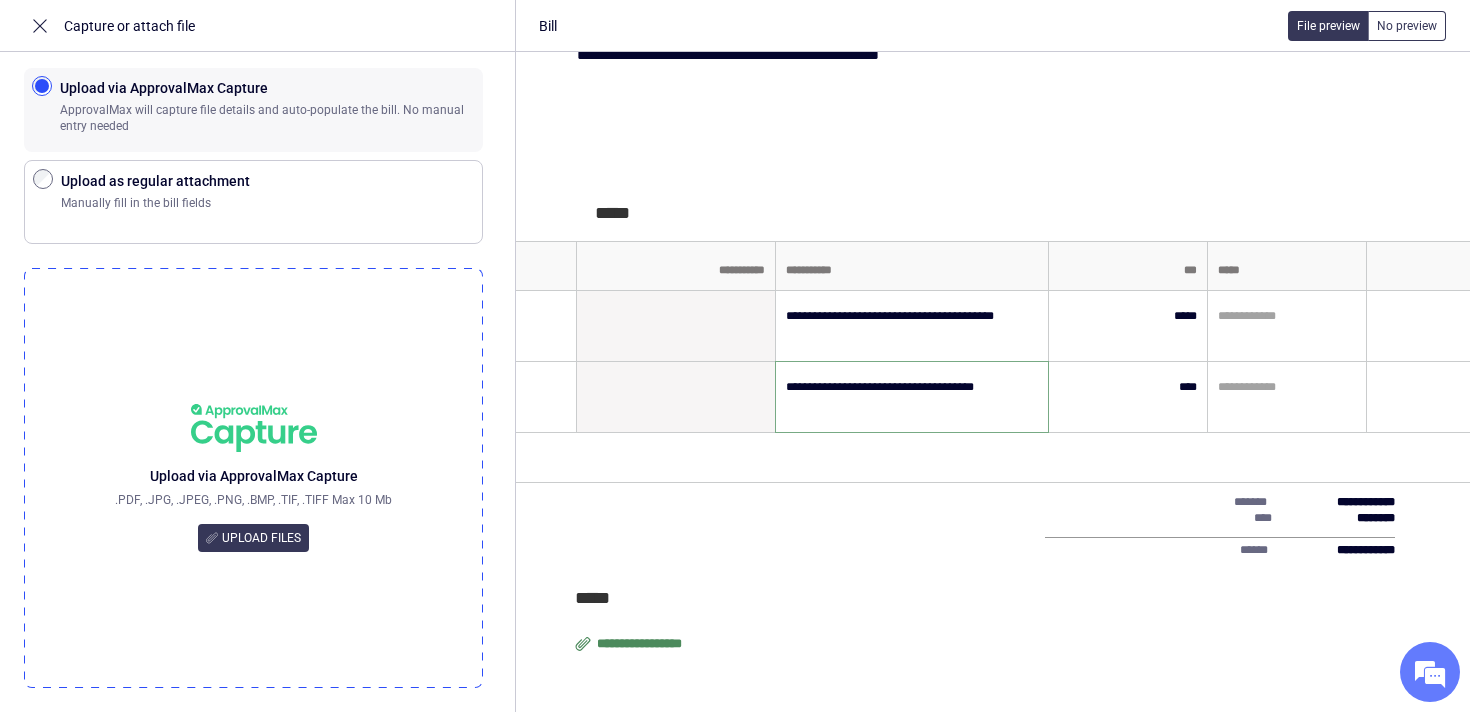type on "**********" 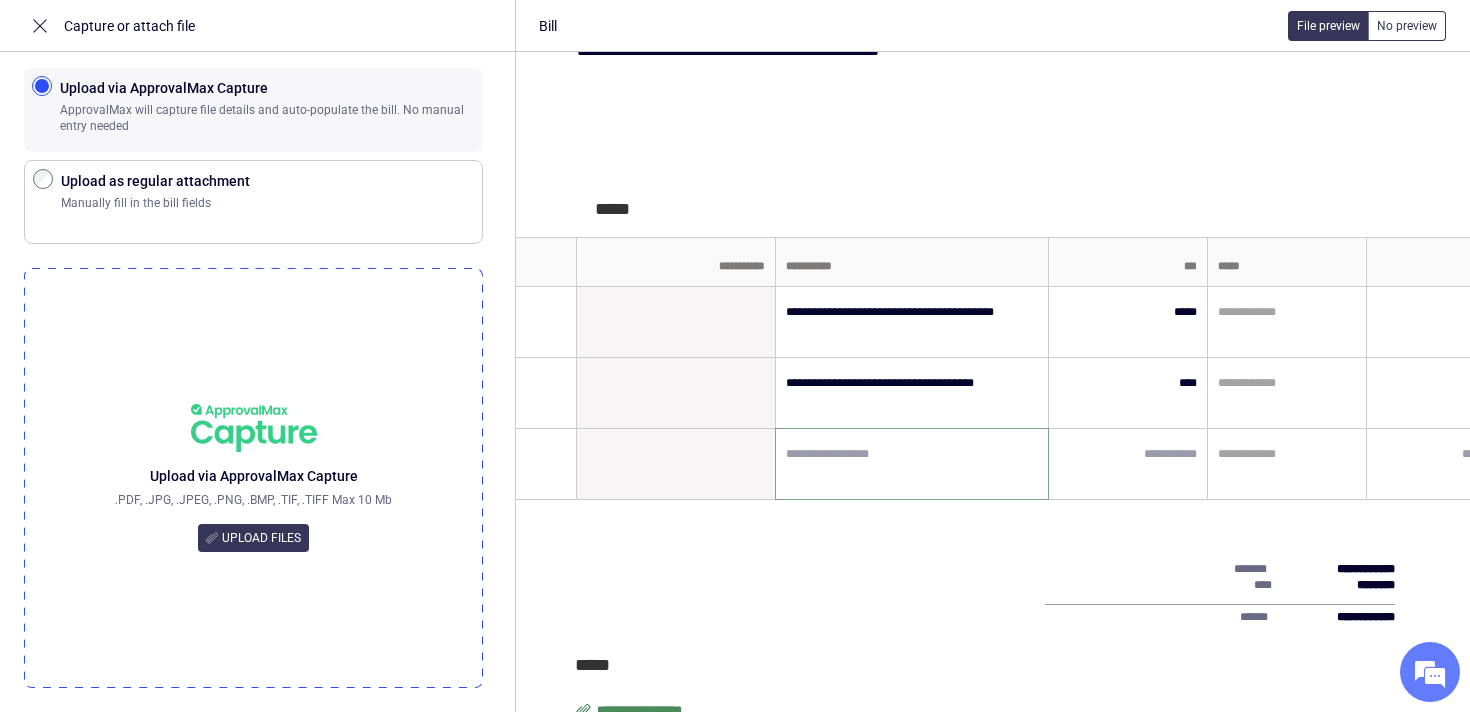 click at bounding box center [912, 464] 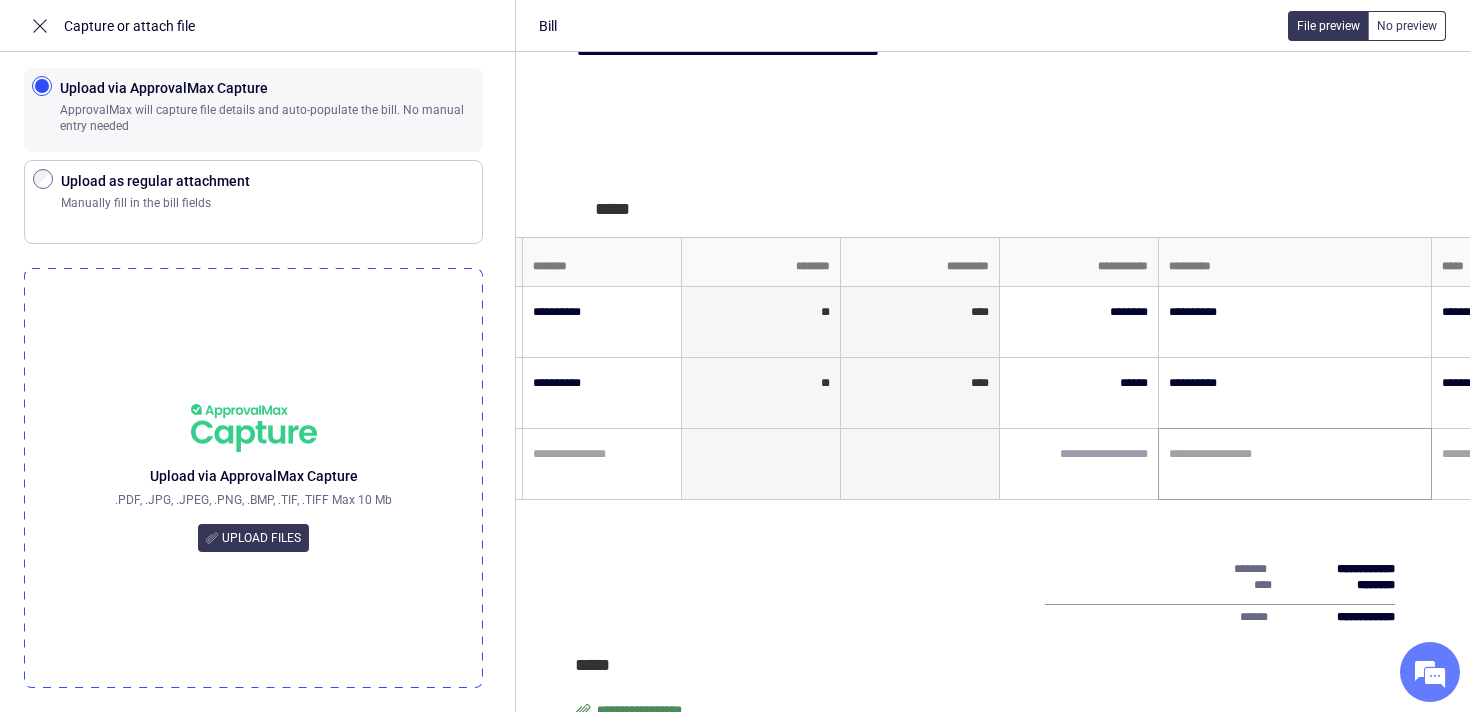scroll, scrollTop: 0, scrollLeft: 1669, axis: horizontal 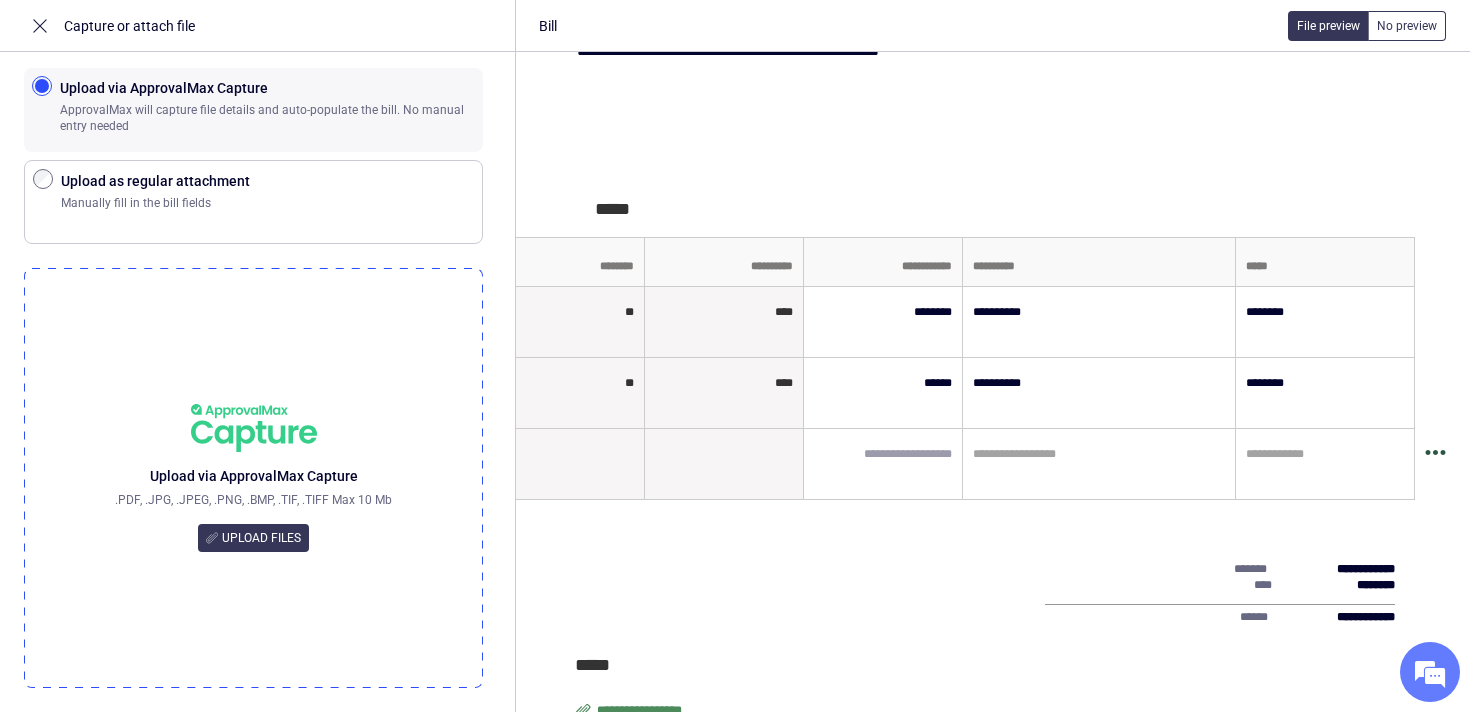 click at bounding box center [1435, 460] 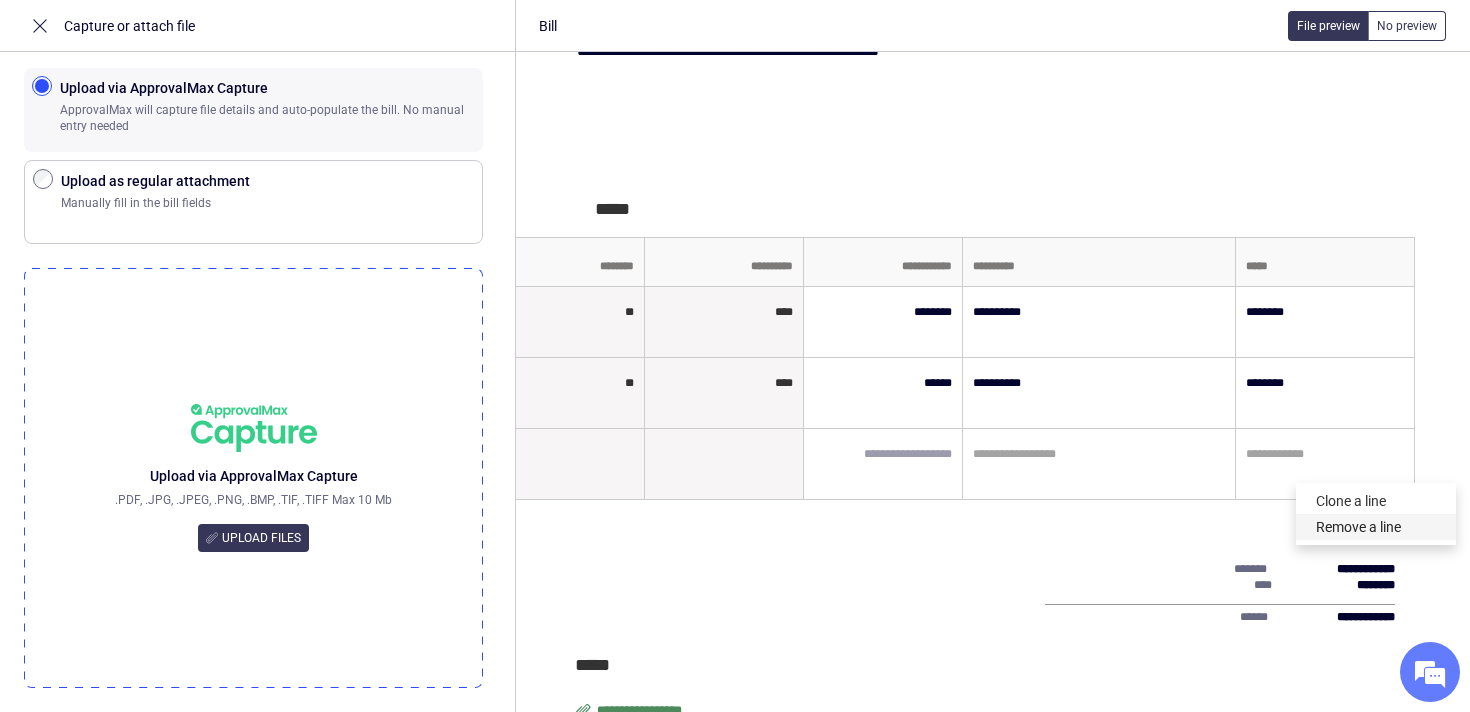 click on "Remove a line" at bounding box center (1376, 527) 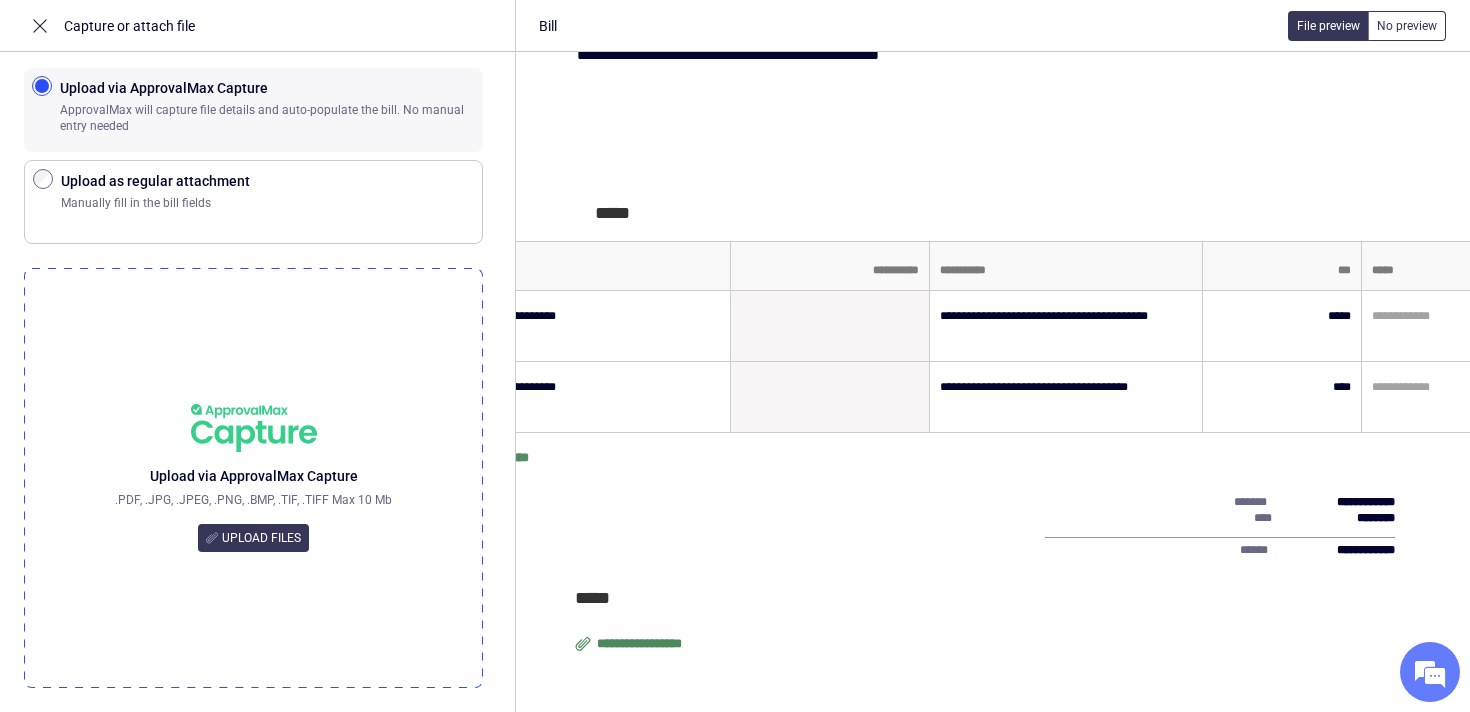 scroll, scrollTop: 0, scrollLeft: 0, axis: both 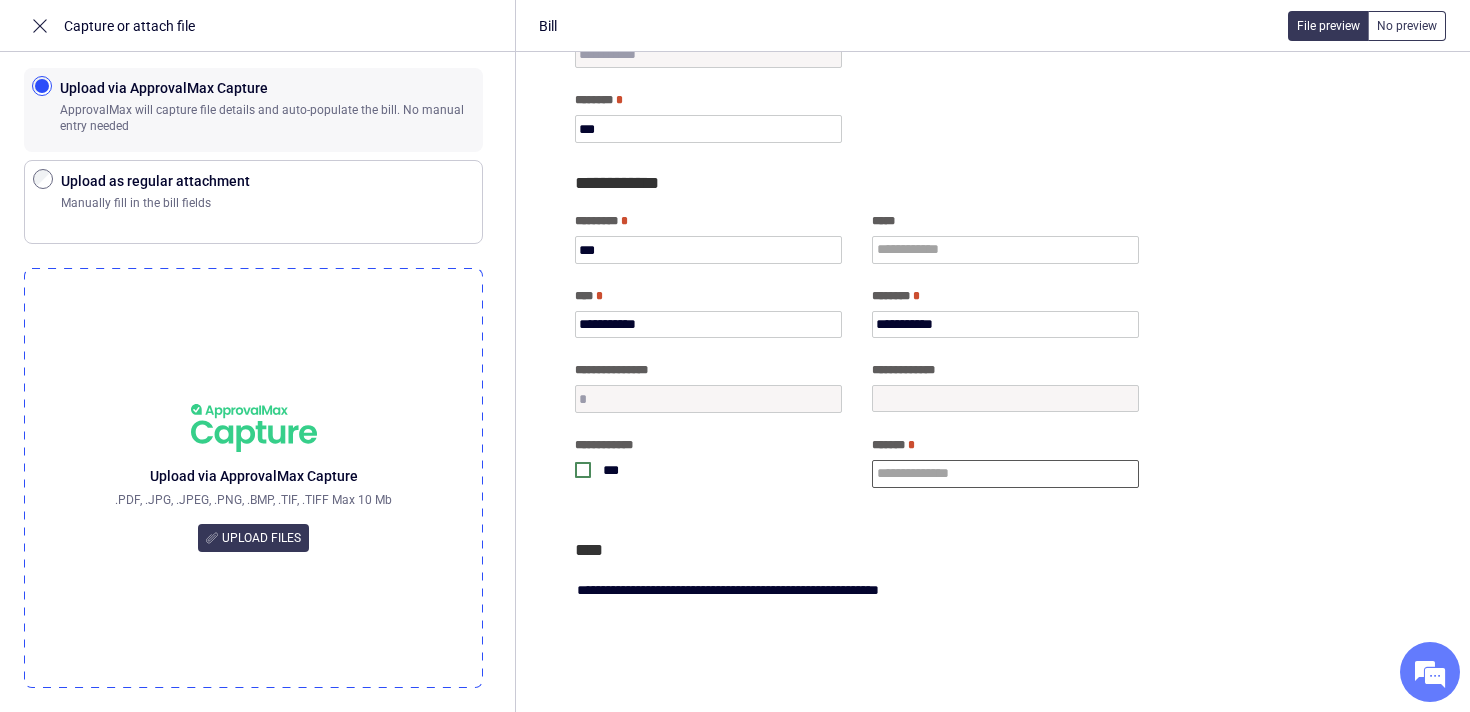 click at bounding box center (1005, 474) 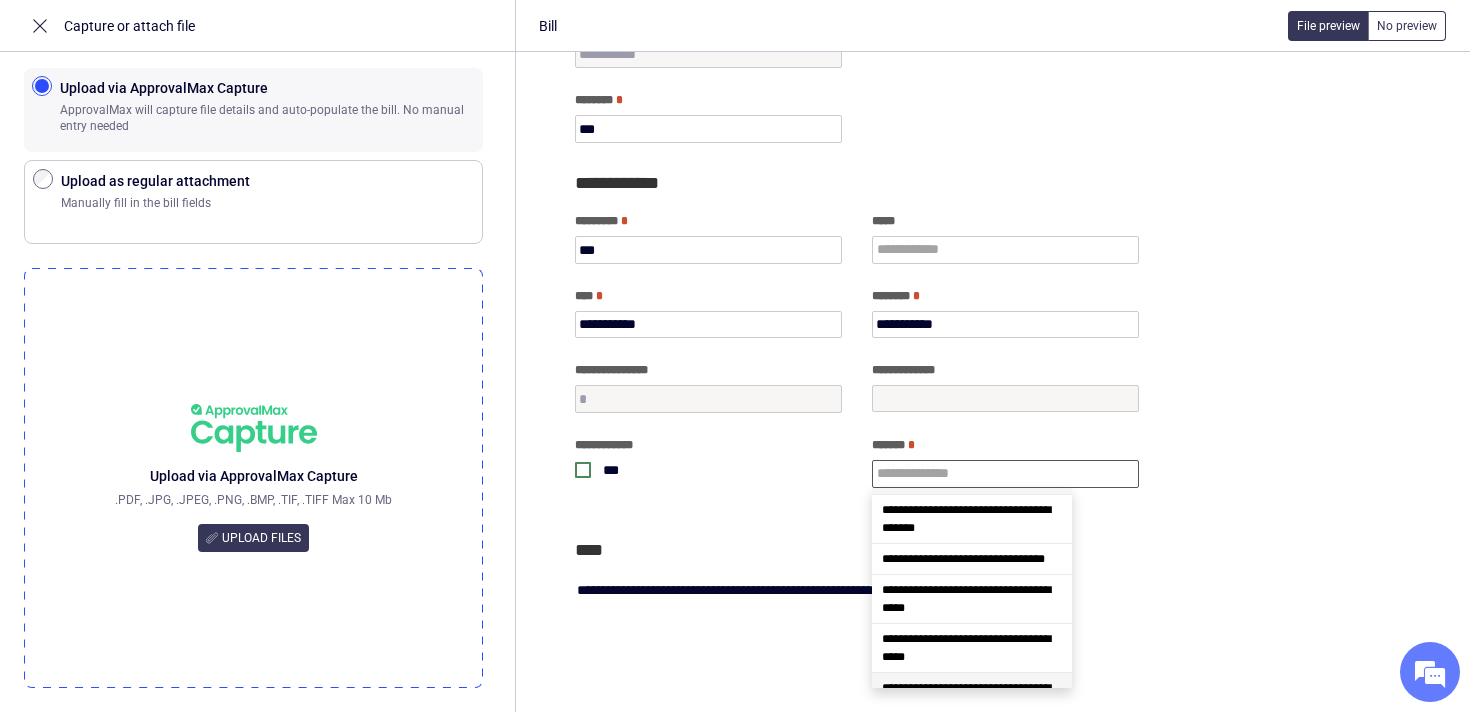 scroll, scrollTop: 0, scrollLeft: 0, axis: both 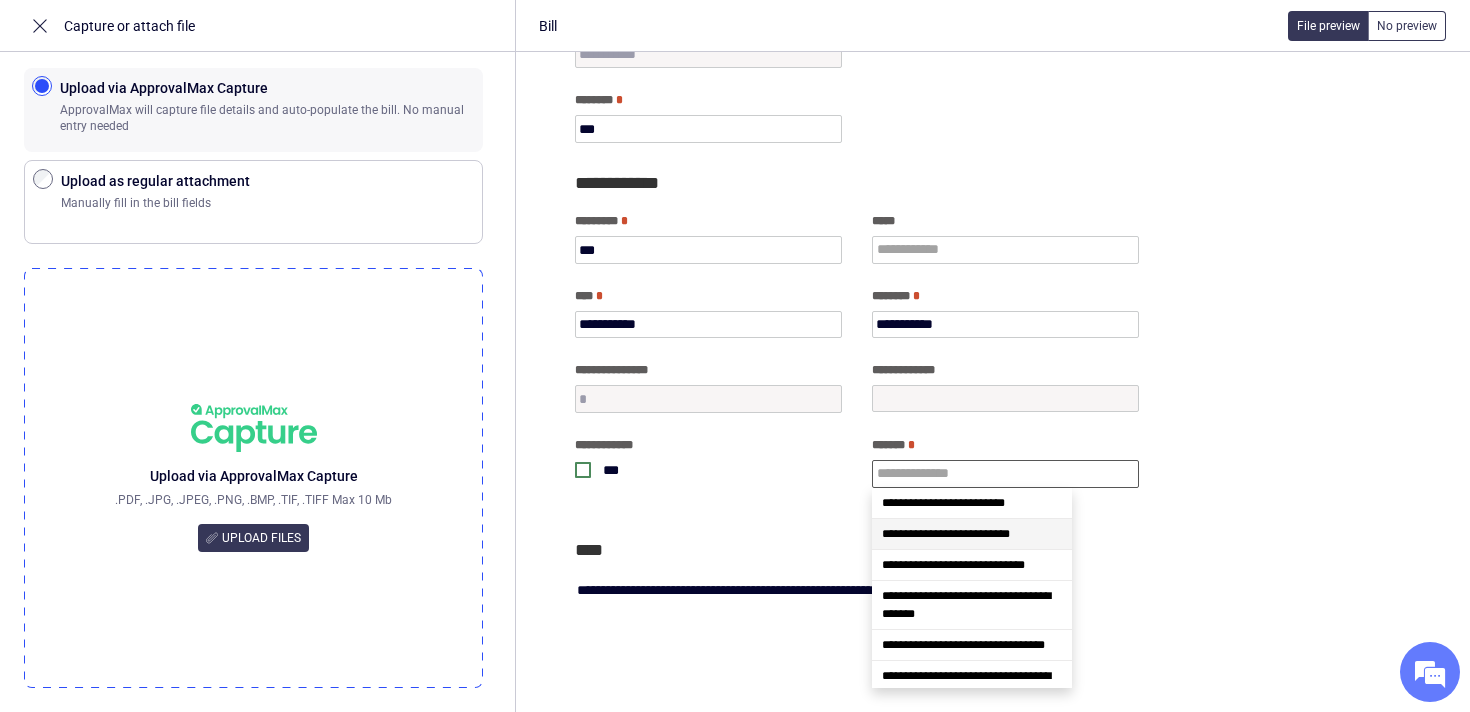 click on "**********" at bounding box center (995, 609) 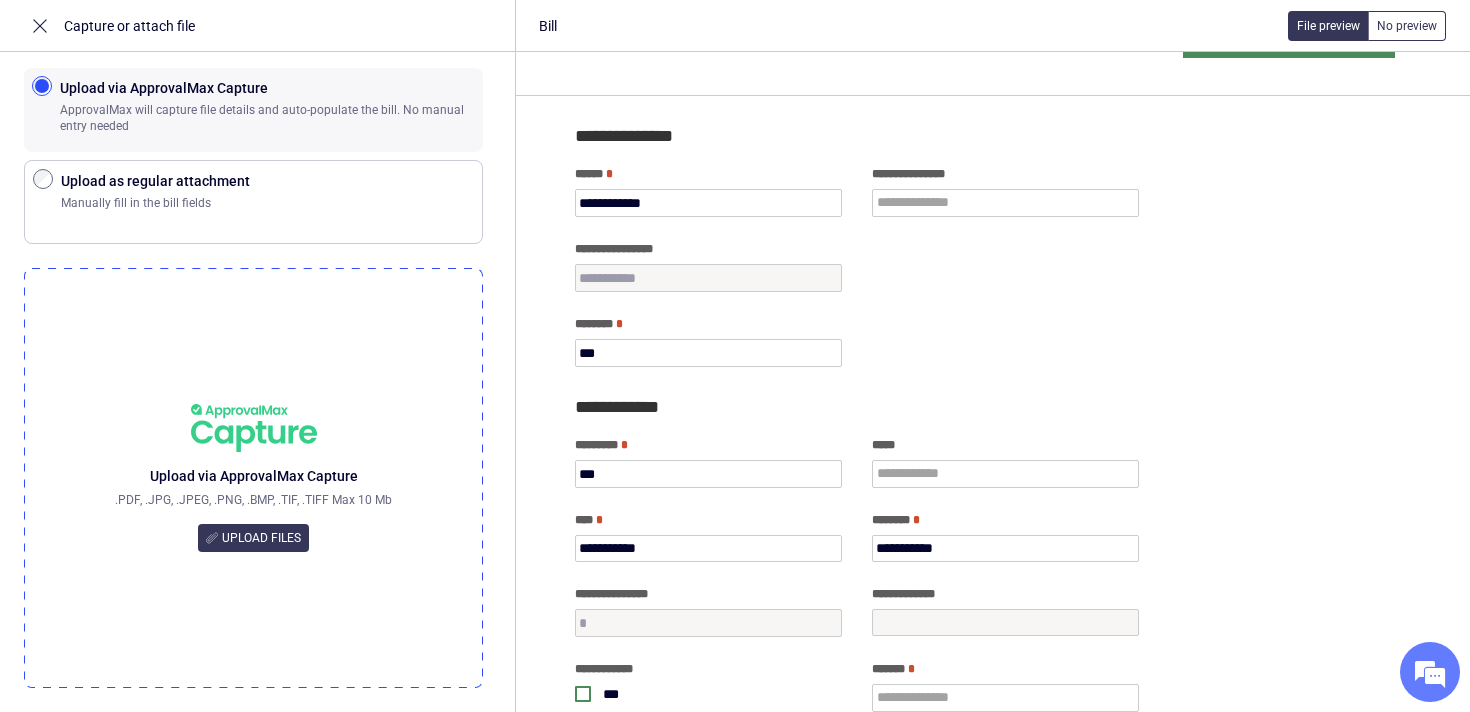scroll, scrollTop: 0, scrollLeft: 0, axis: both 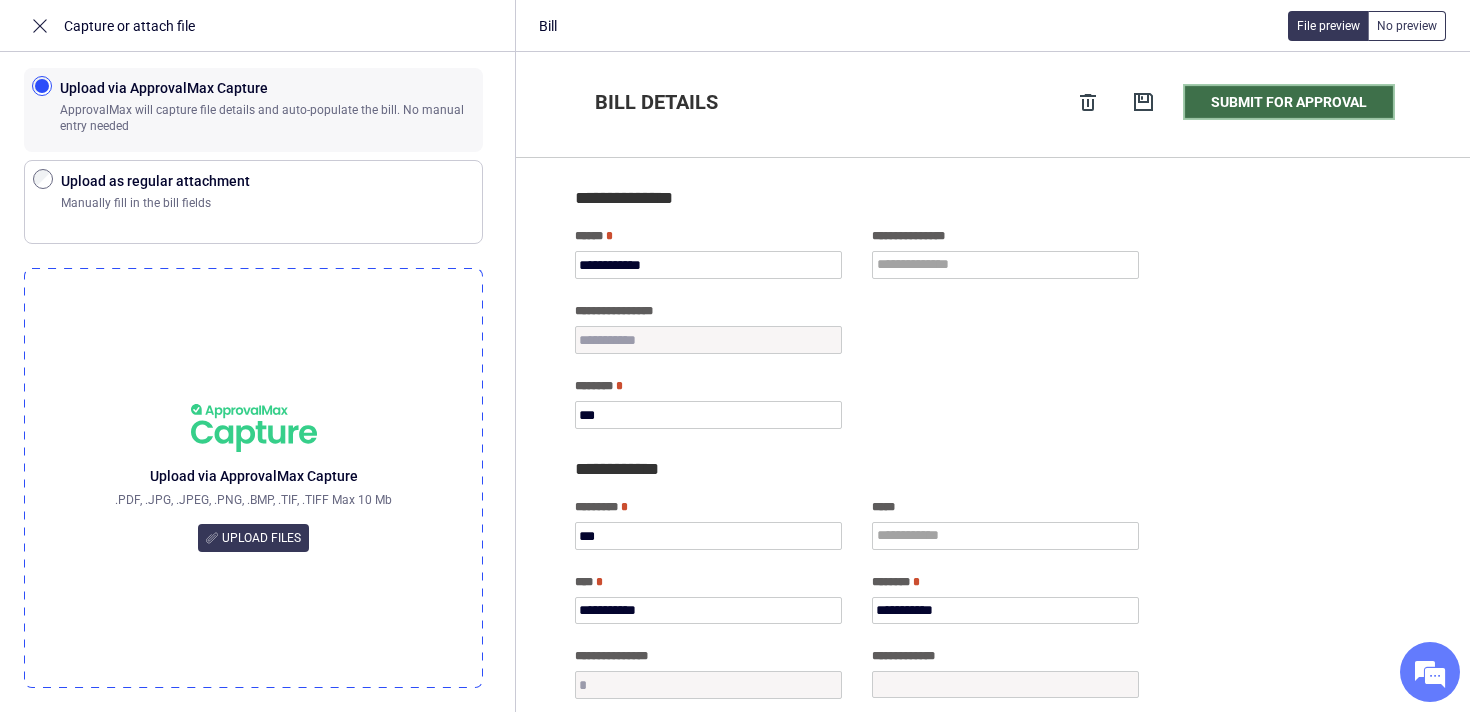 click on "Submit for approval" at bounding box center [1289, 102] 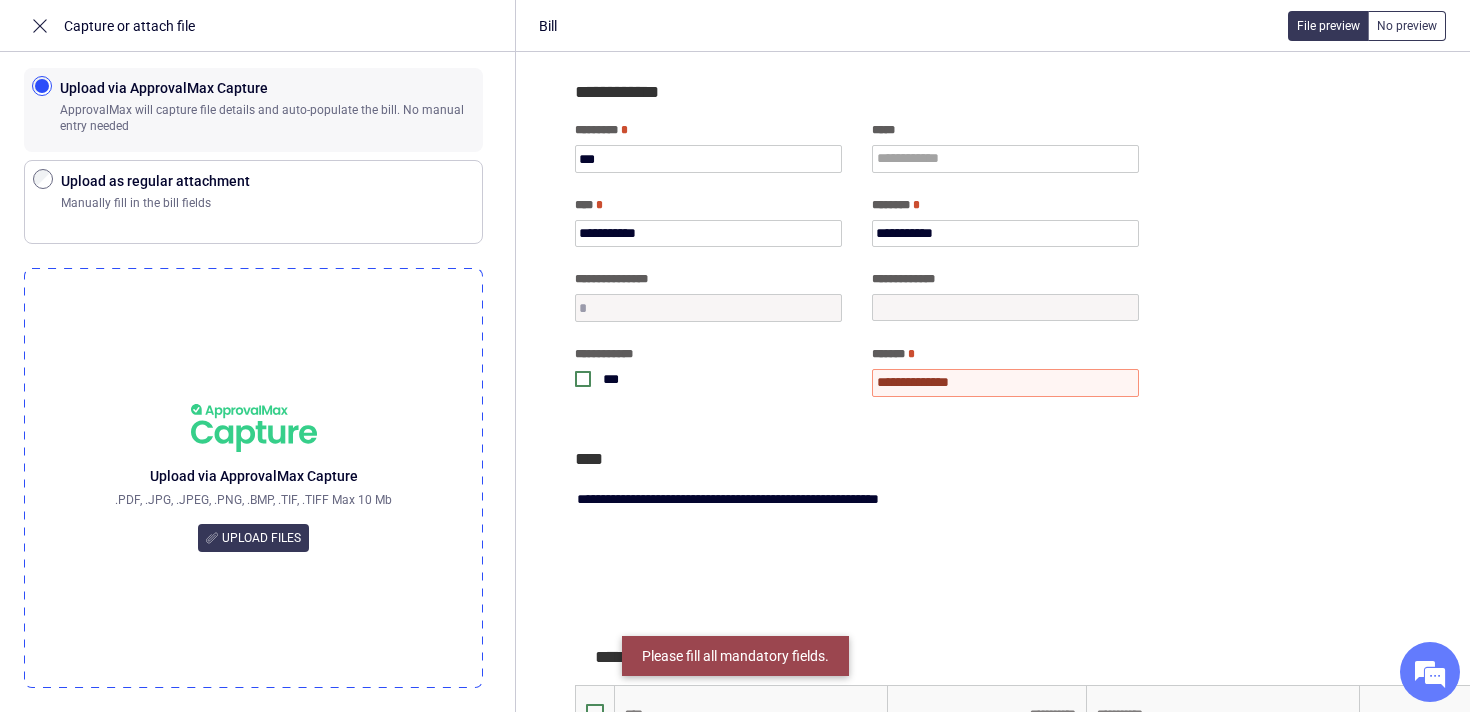 scroll, scrollTop: 392, scrollLeft: 0, axis: vertical 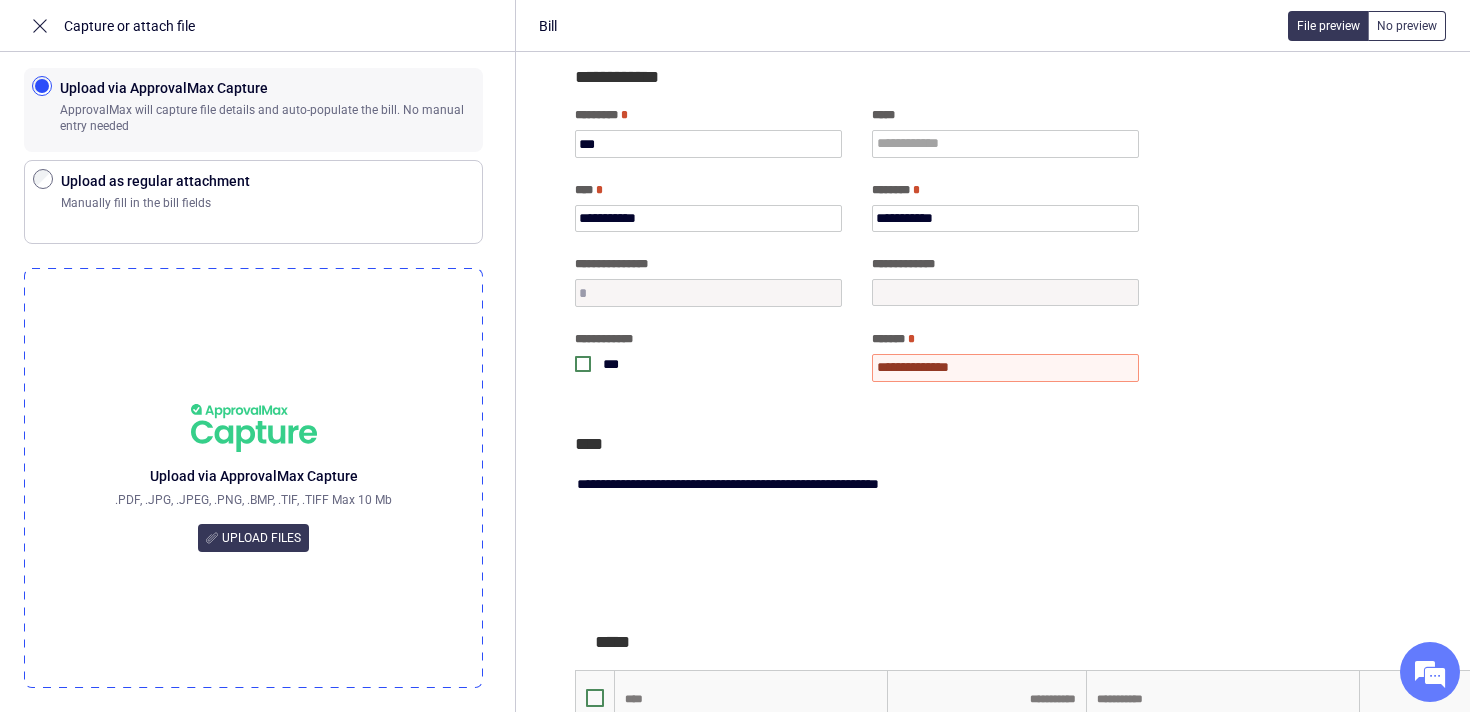 click at bounding box center (1005, 368) 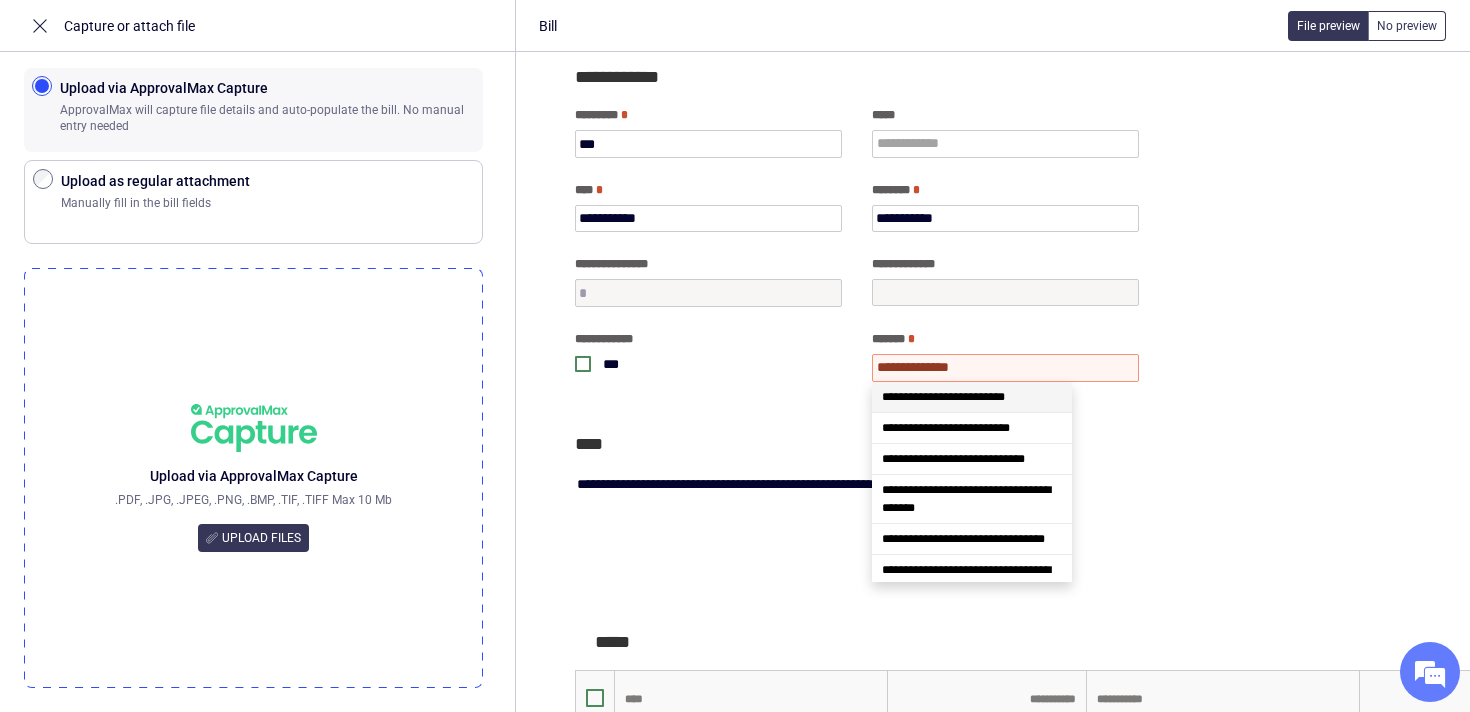 click on "**********" at bounding box center (943, 397) 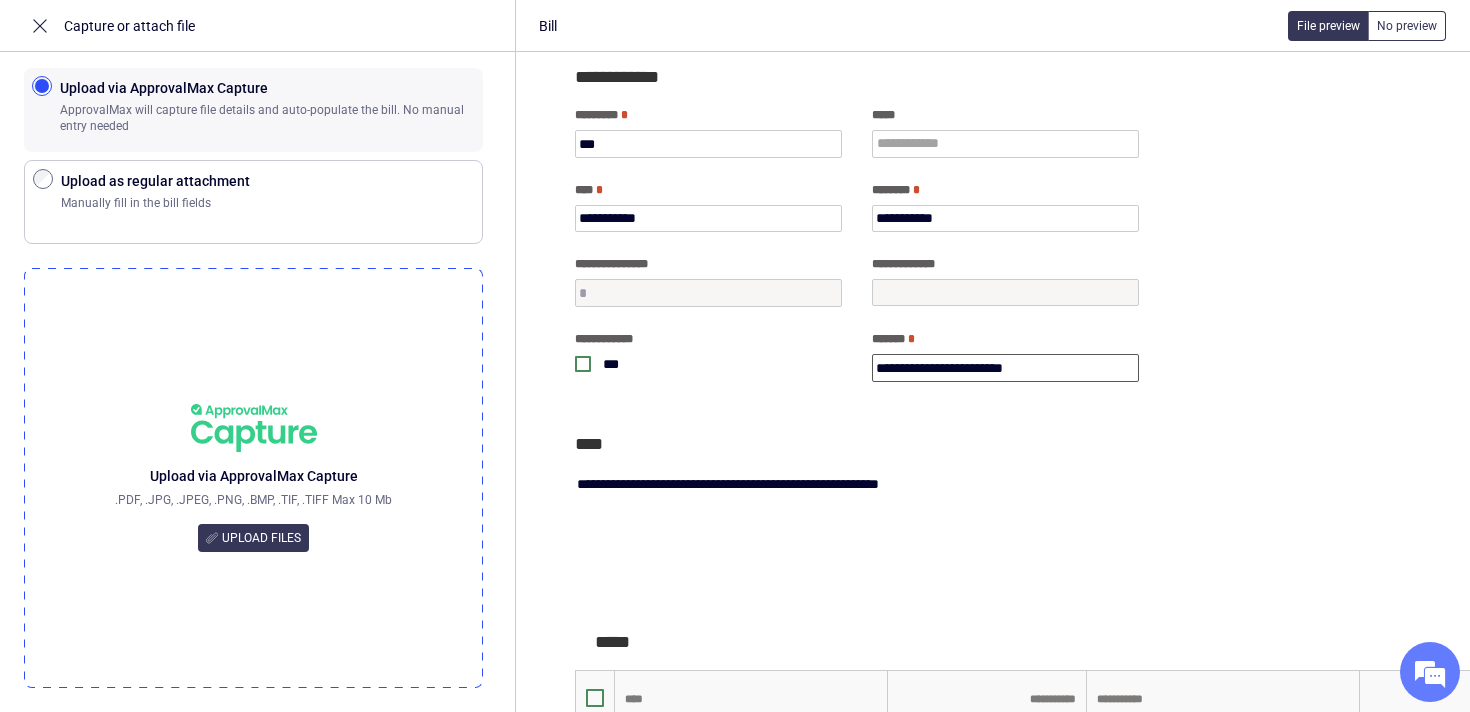type on "**********" 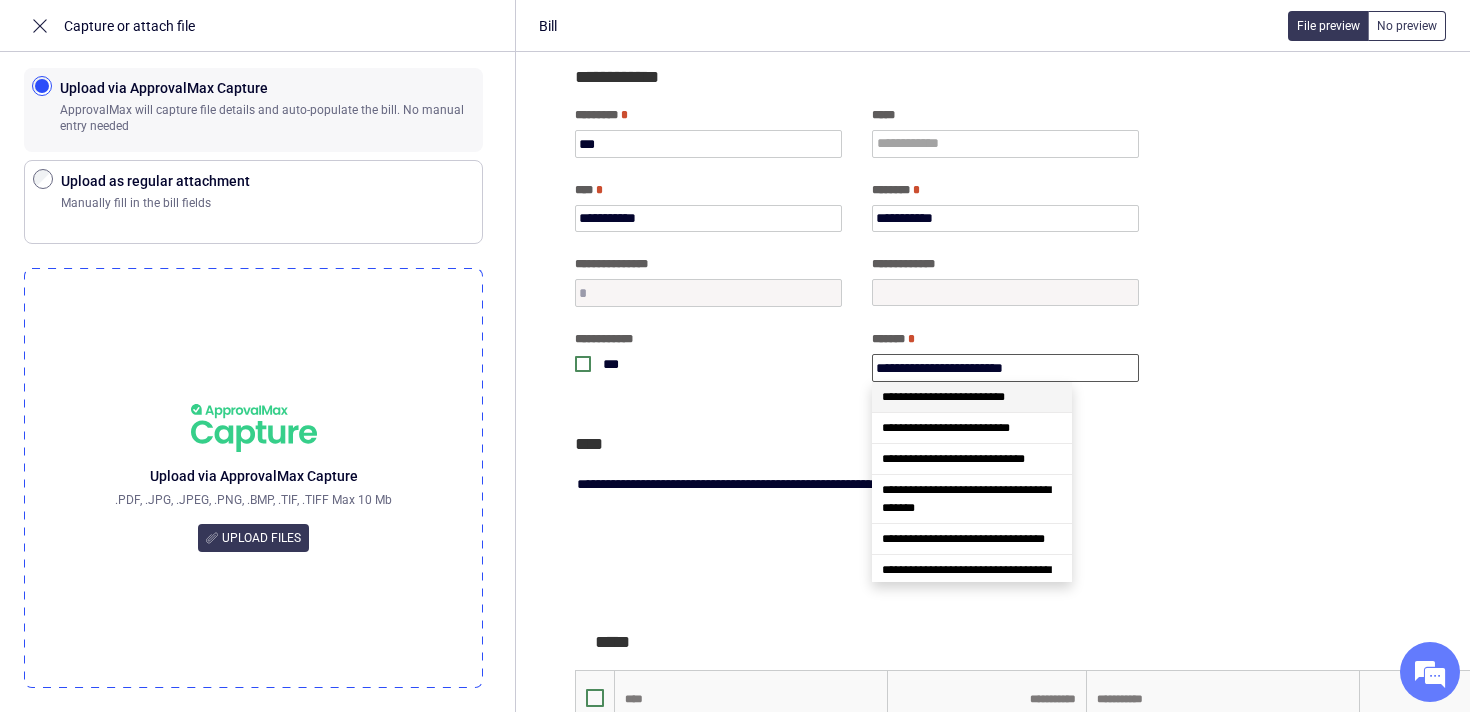 click on "**********" at bounding box center [995, 254] 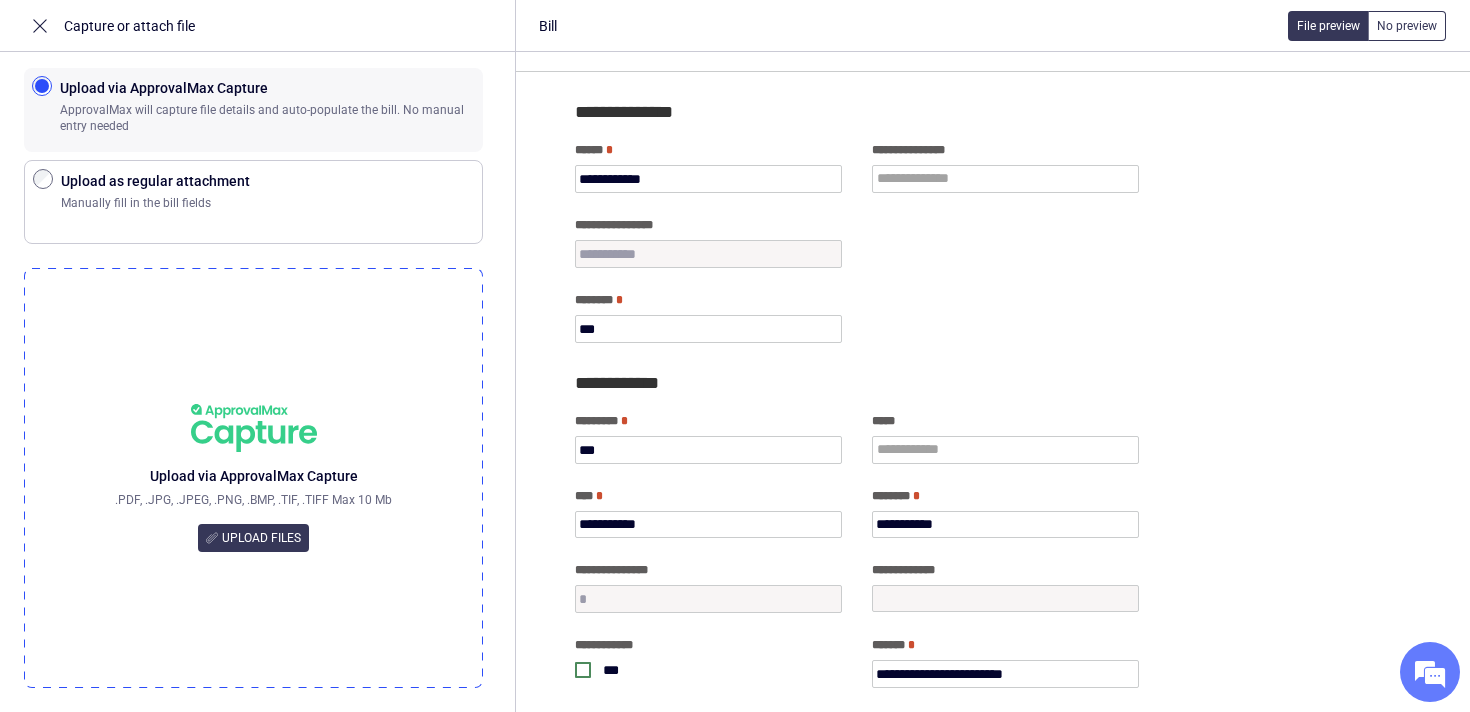scroll, scrollTop: 0, scrollLeft: 0, axis: both 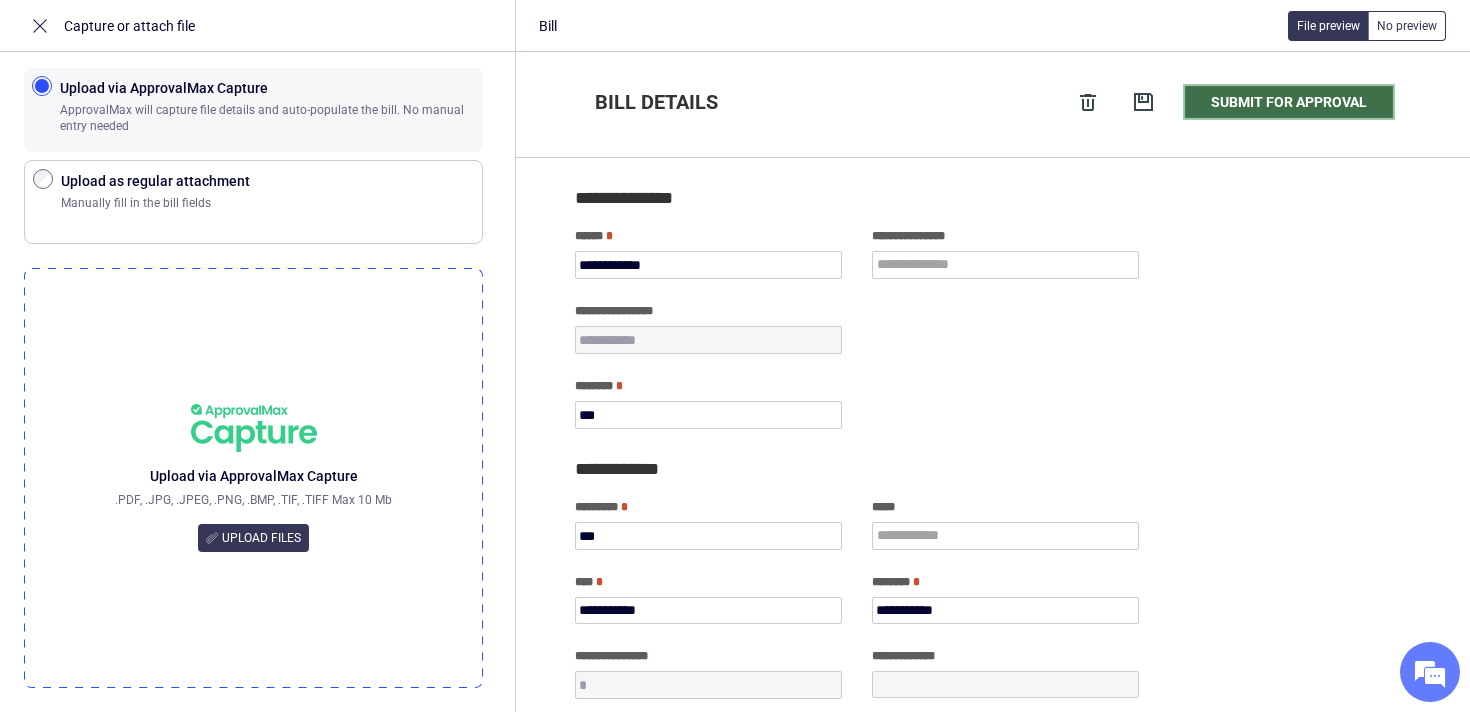 click on "Submit for approval" at bounding box center (1289, 102) 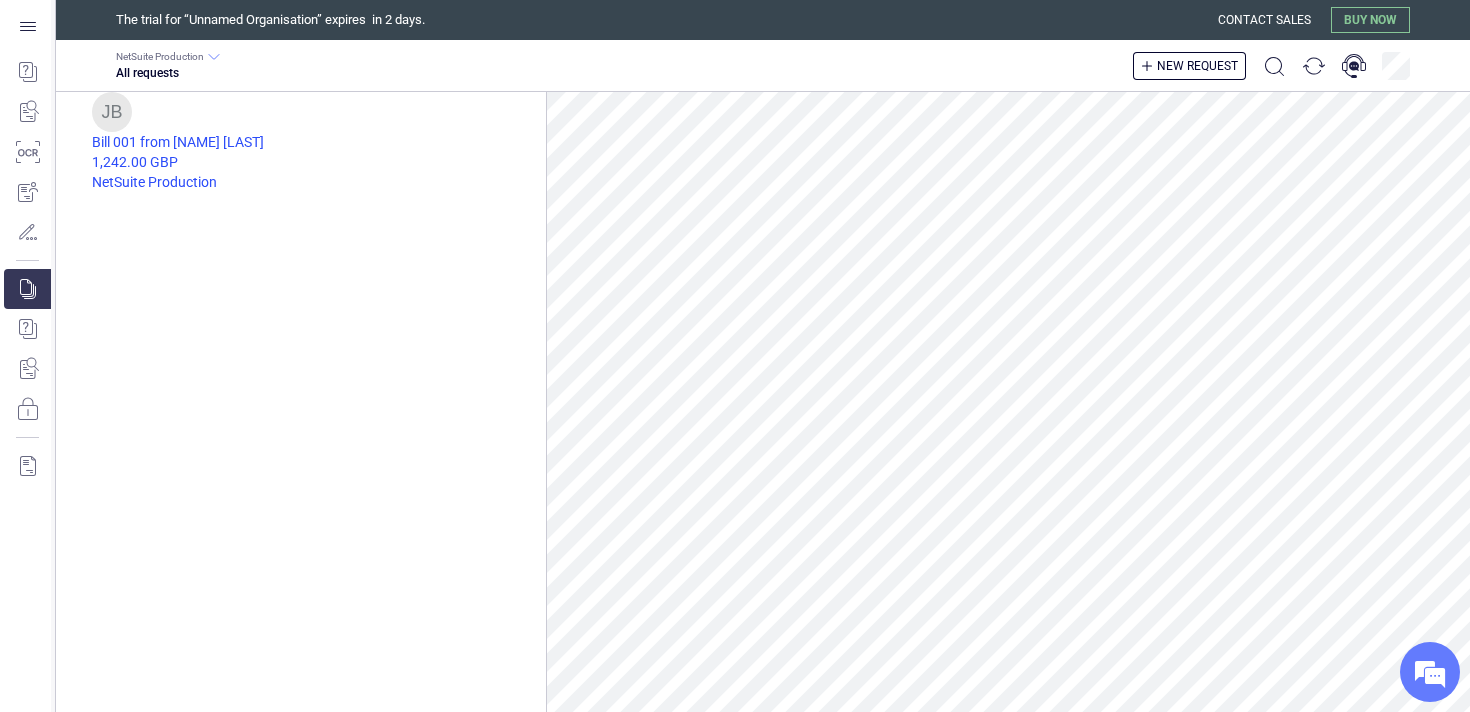scroll, scrollTop: 0, scrollLeft: 0, axis: both 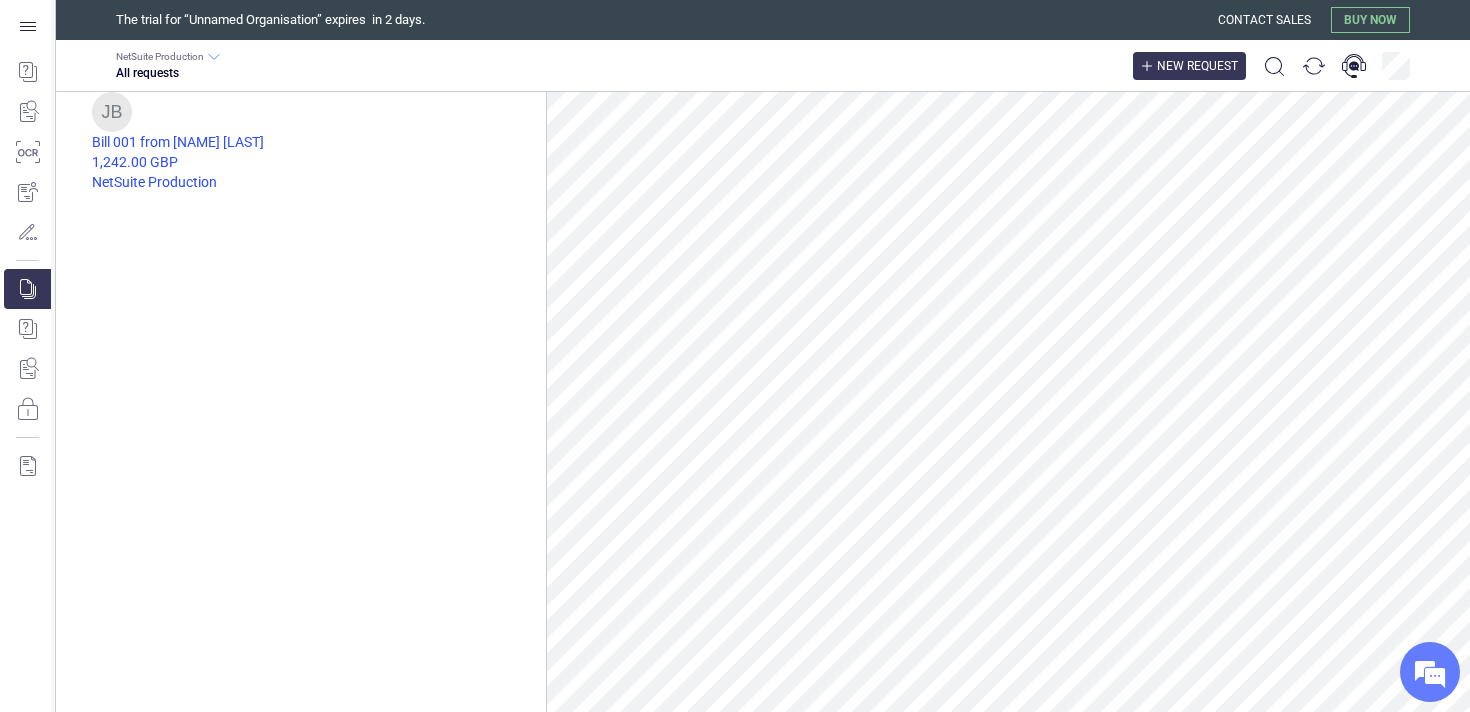 click on "New request" at bounding box center [1189, 66] 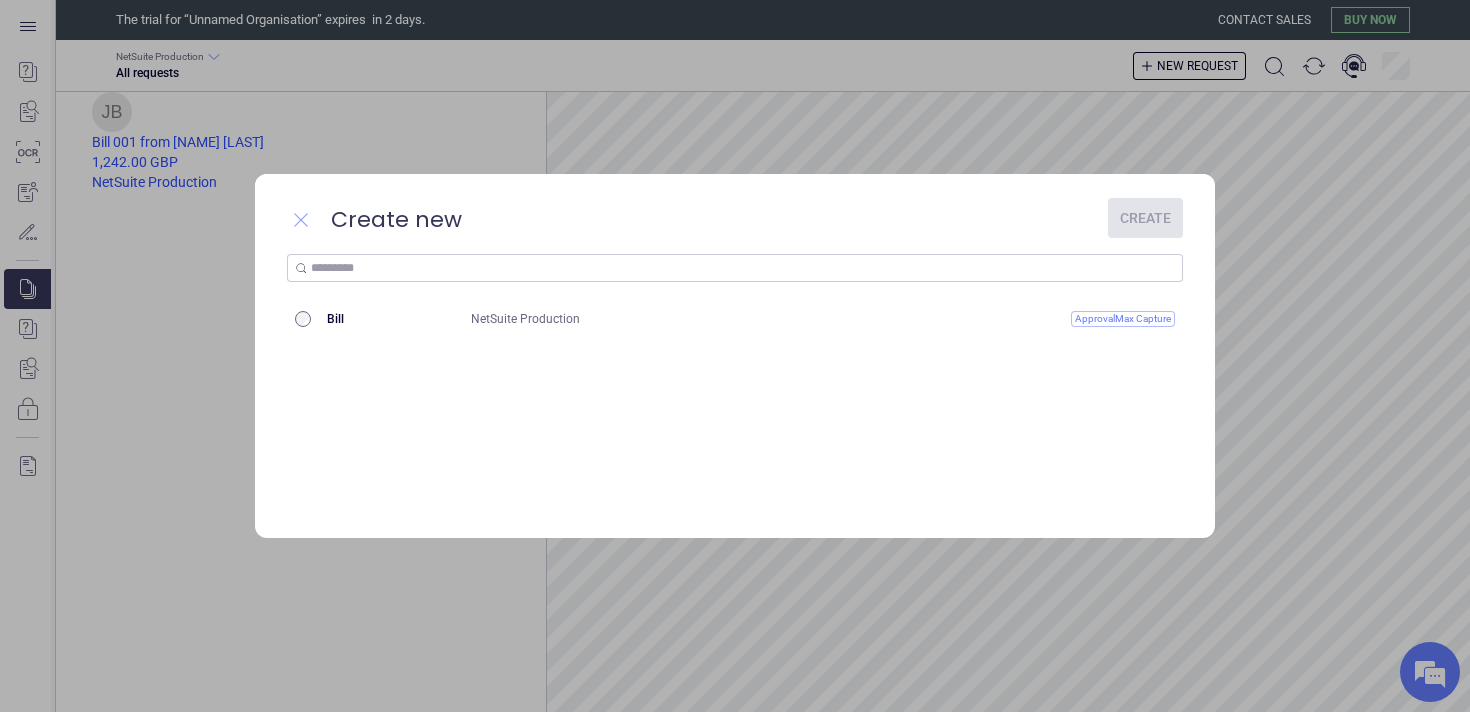 click 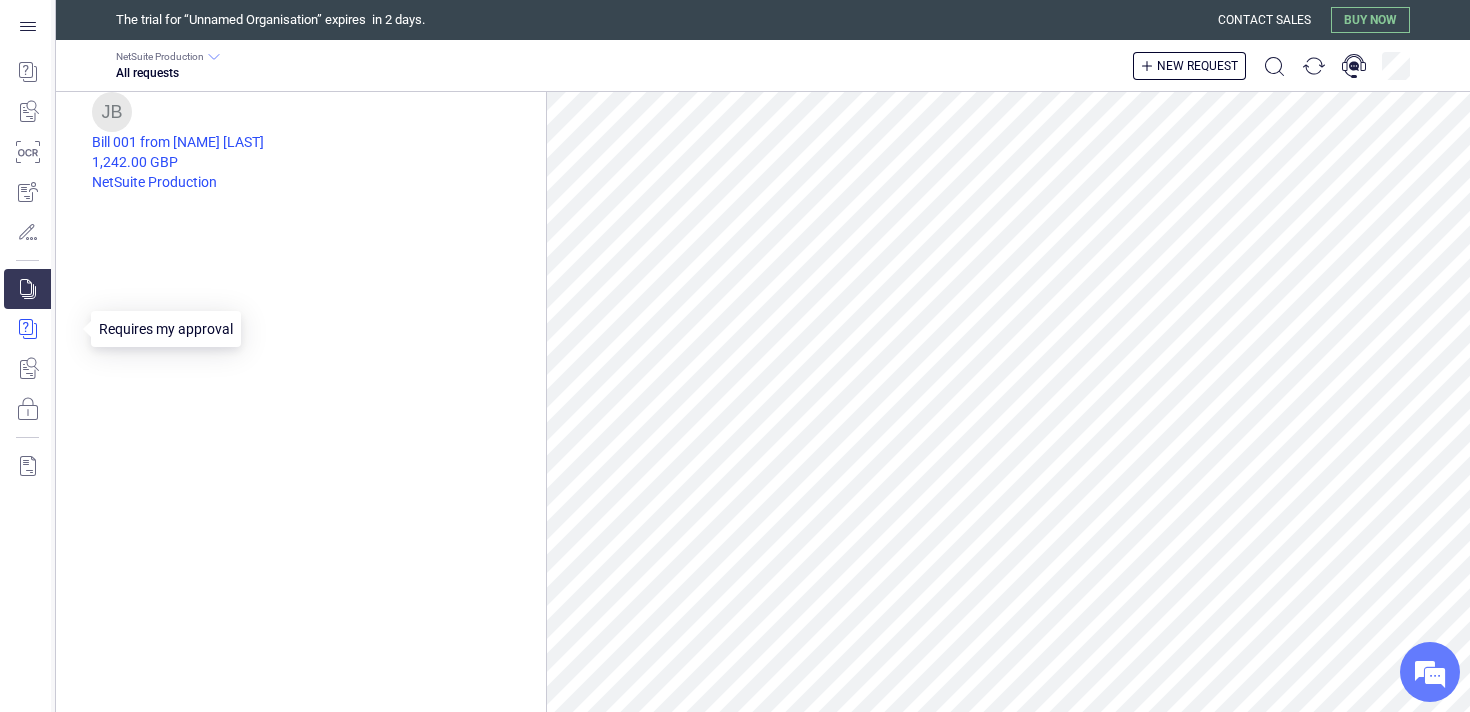 click at bounding box center (41, 329) 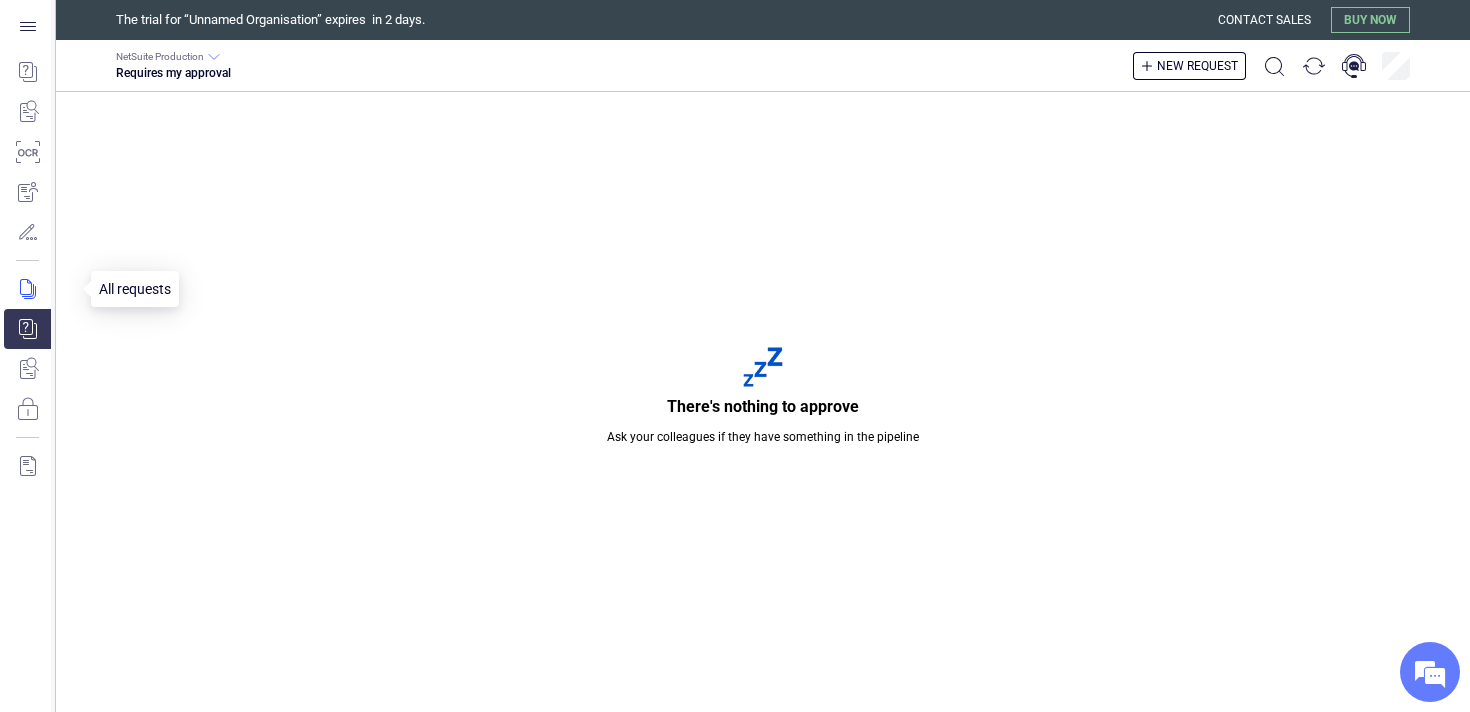 click at bounding box center [41, 289] 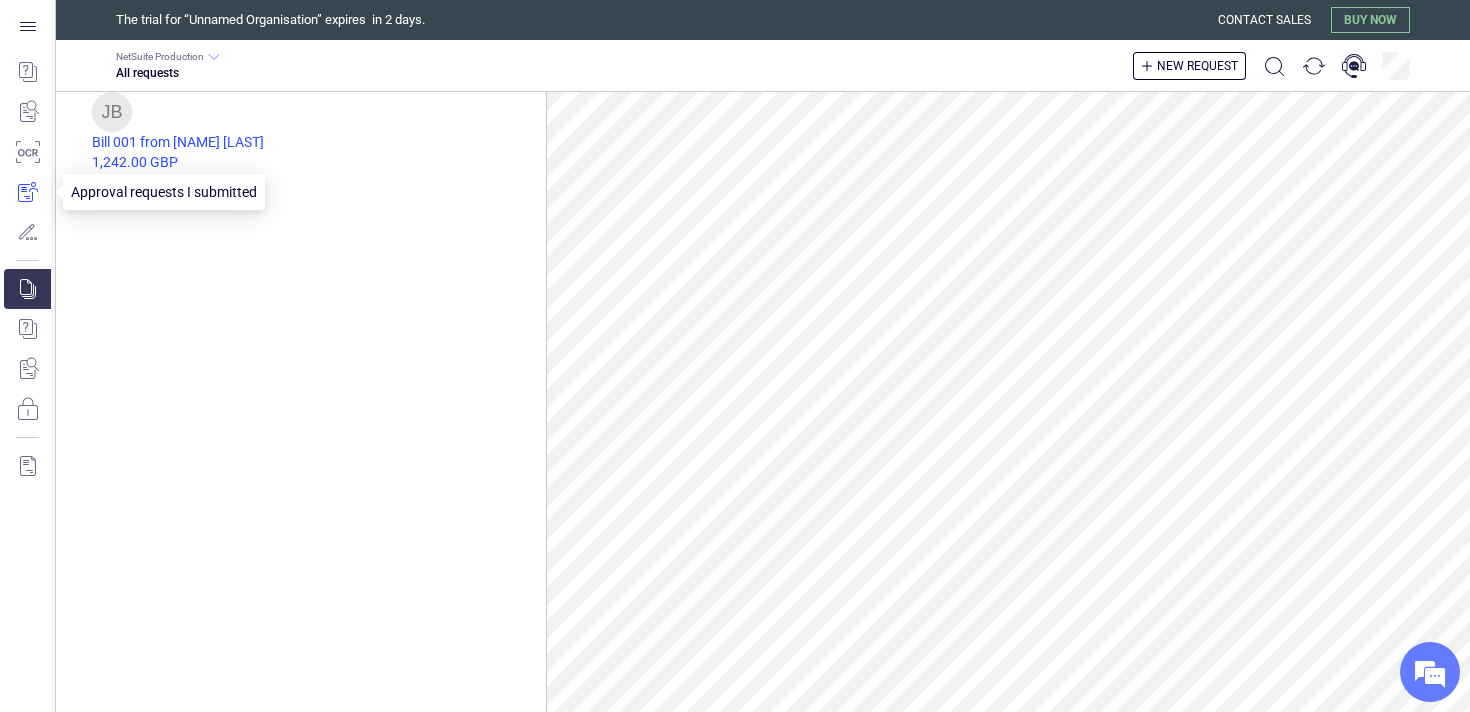 click at bounding box center [27, 192] 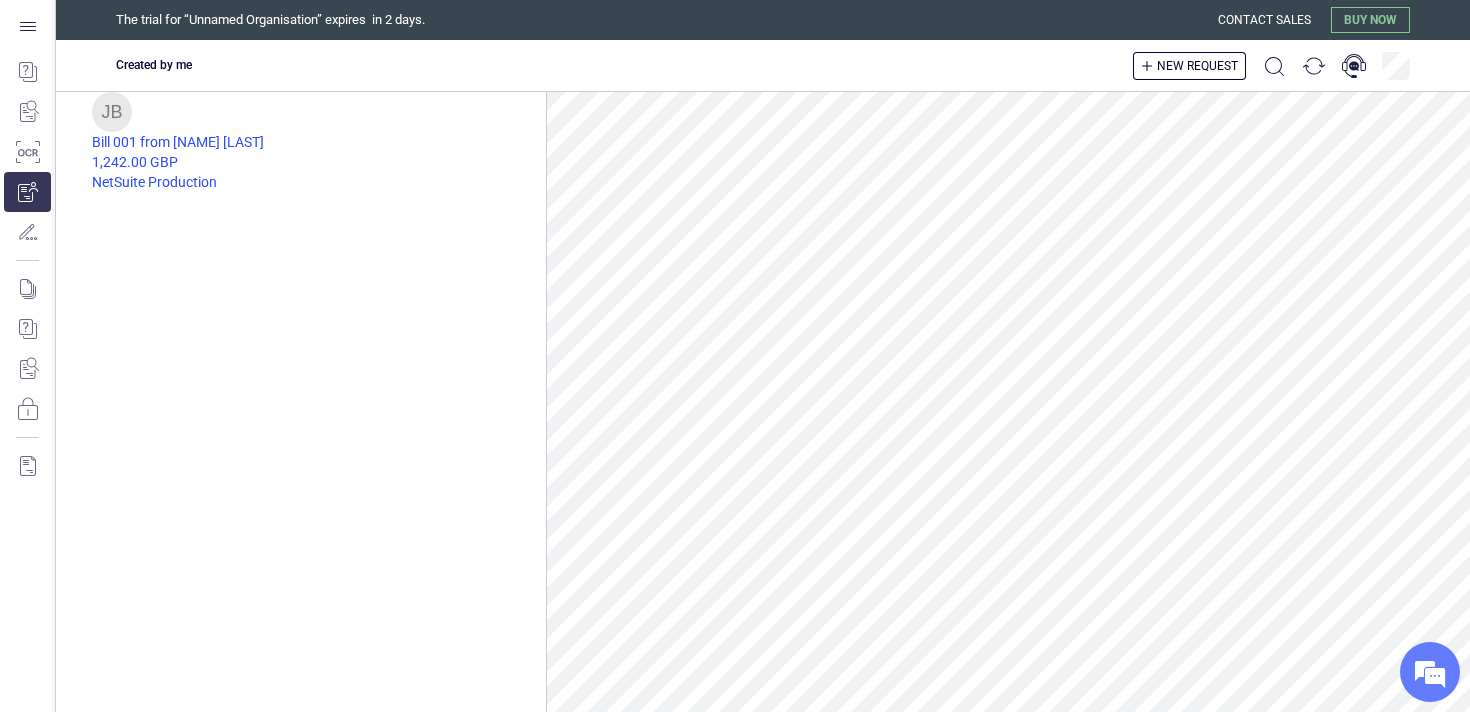 scroll, scrollTop: 0, scrollLeft: 0, axis: both 